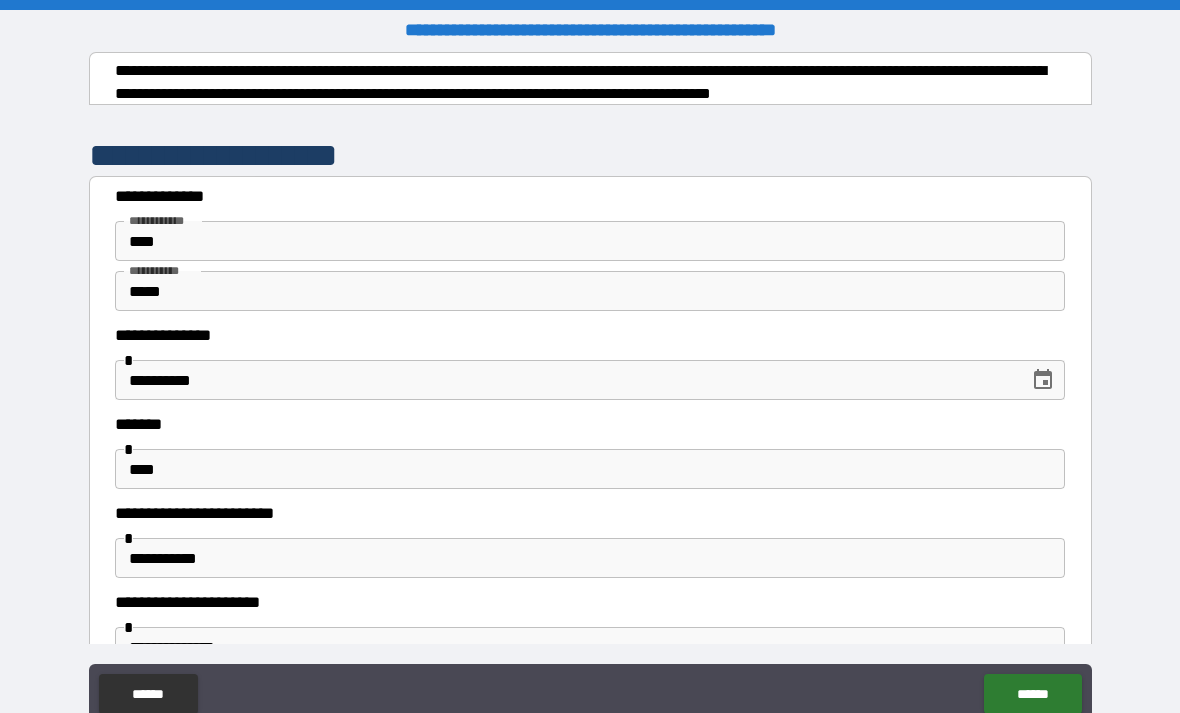scroll, scrollTop: 64, scrollLeft: 0, axis: vertical 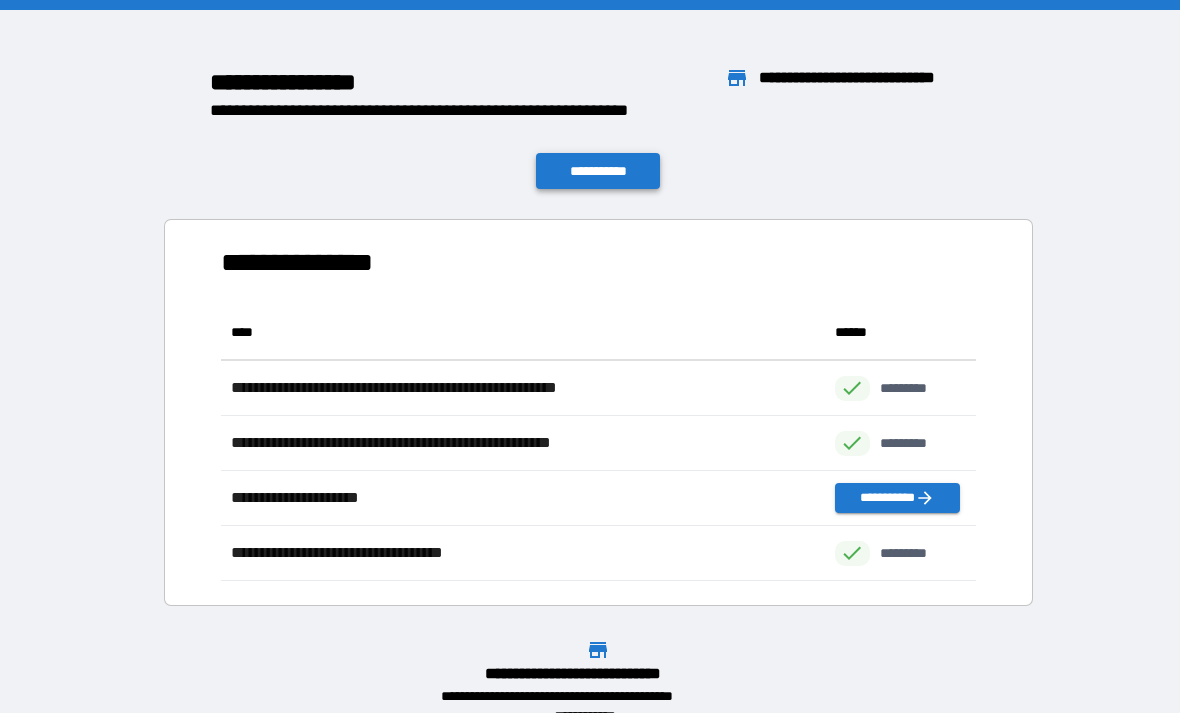click on "**********" at bounding box center (598, 171) 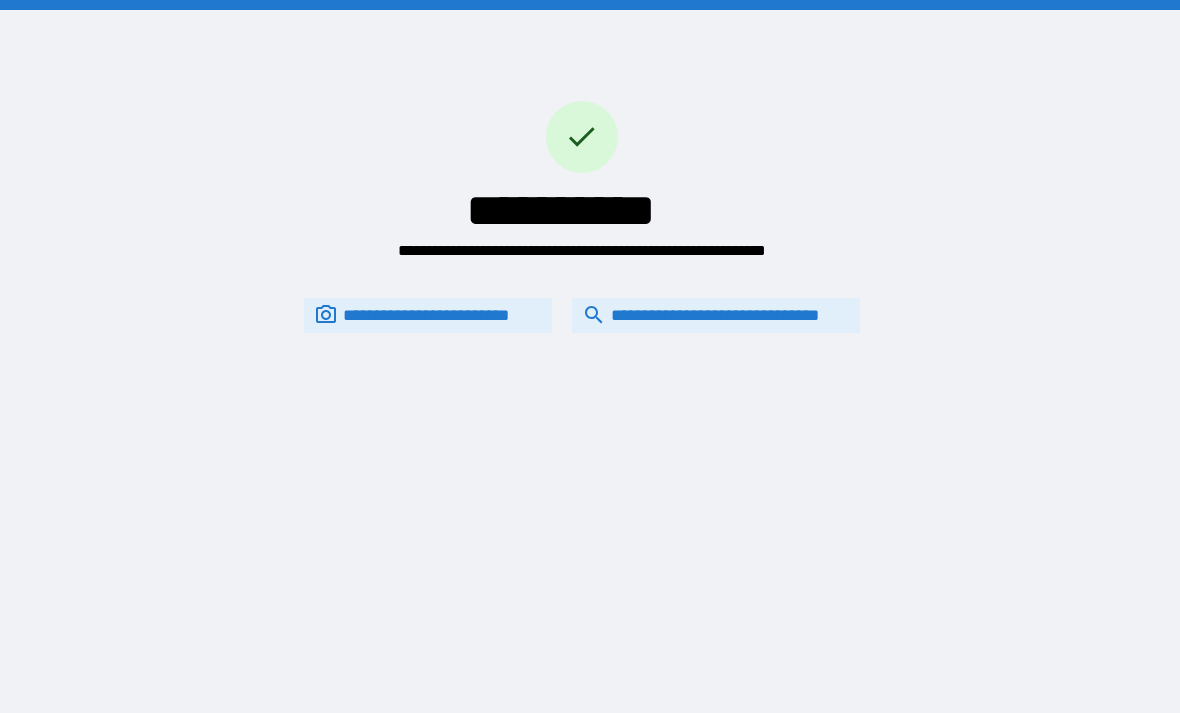 click on "**********" at bounding box center (716, 315) 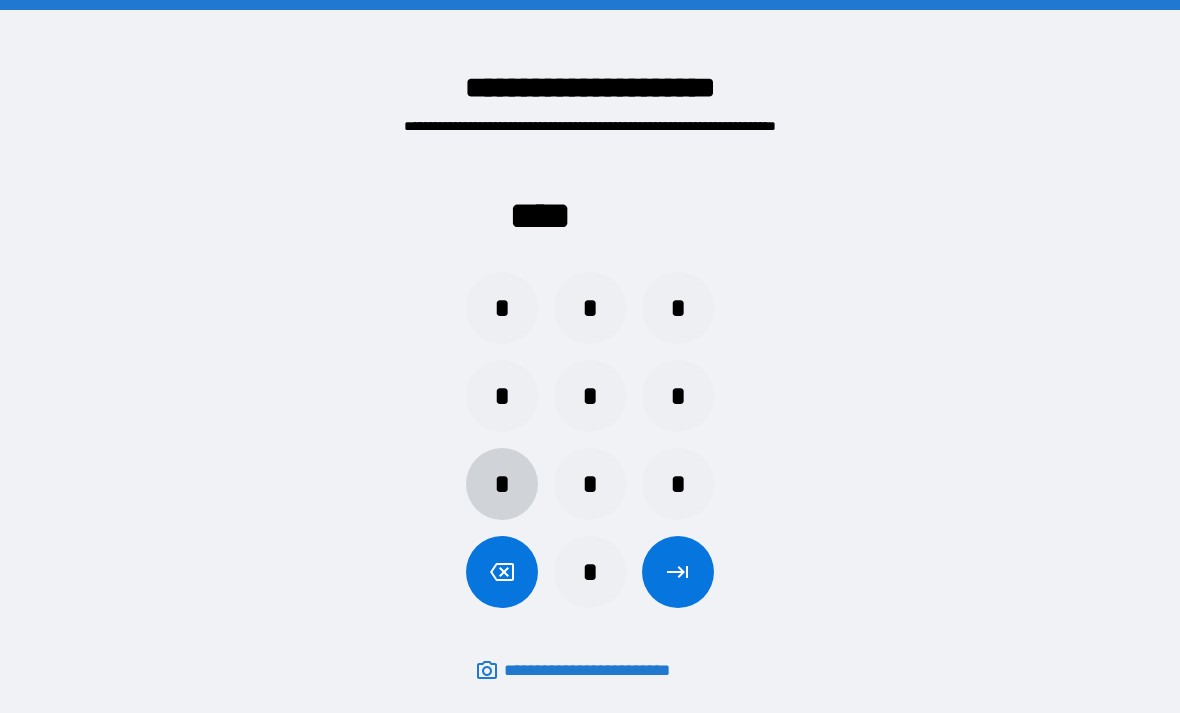 click on "*" at bounding box center (502, 484) 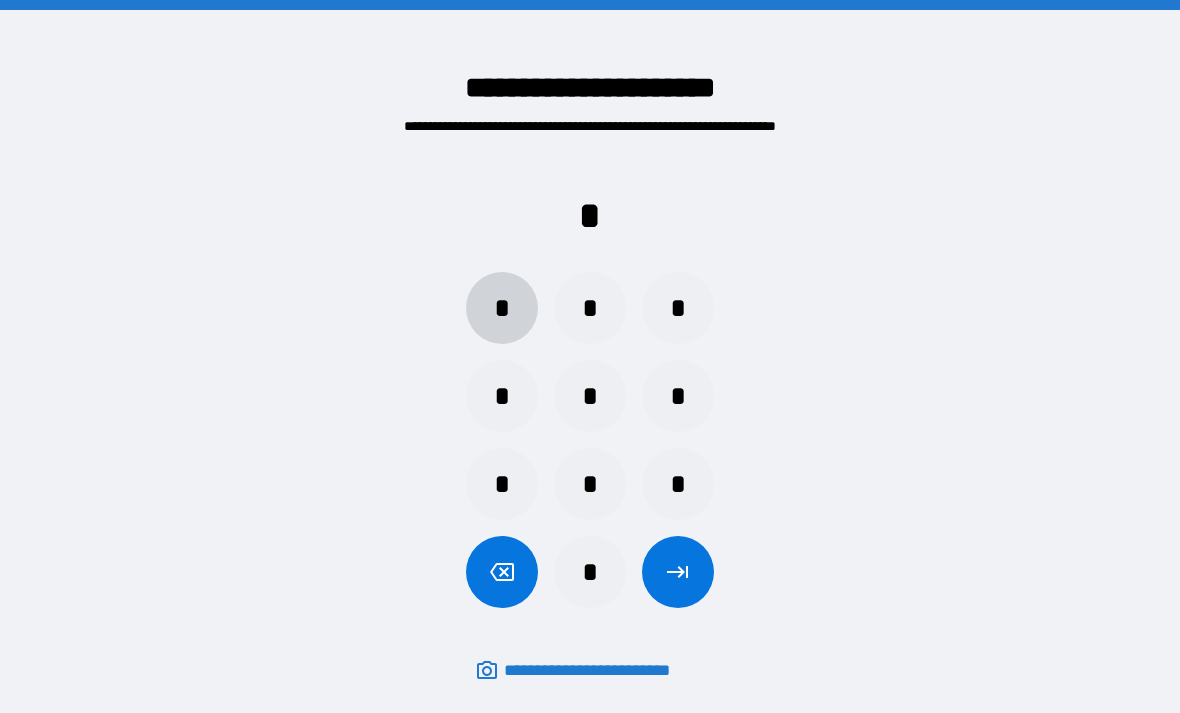 click on "*" at bounding box center [502, 308] 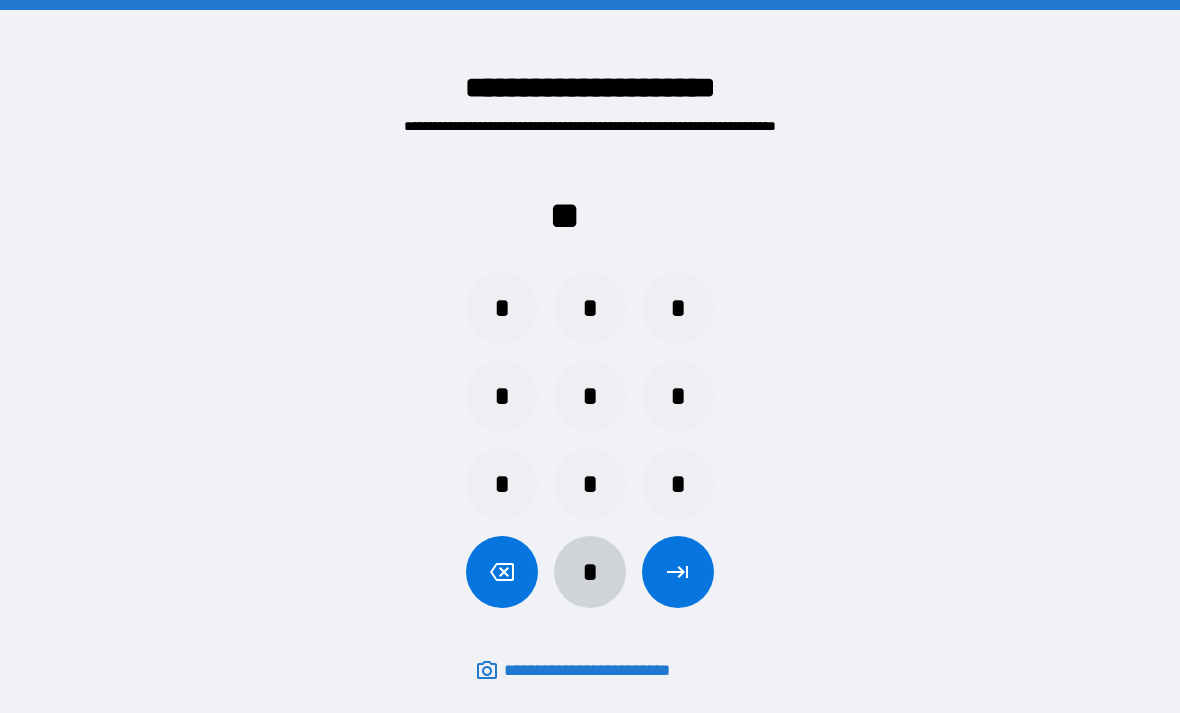 click on "*" at bounding box center [590, 572] 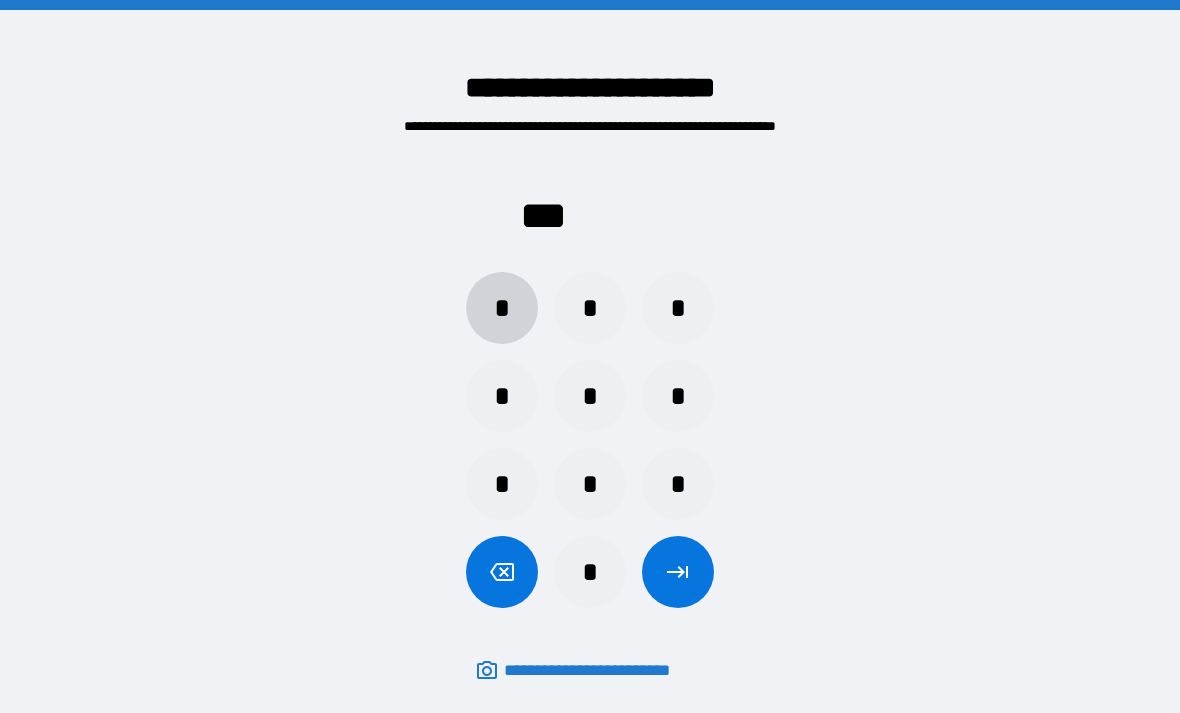 click on "*" at bounding box center (502, 308) 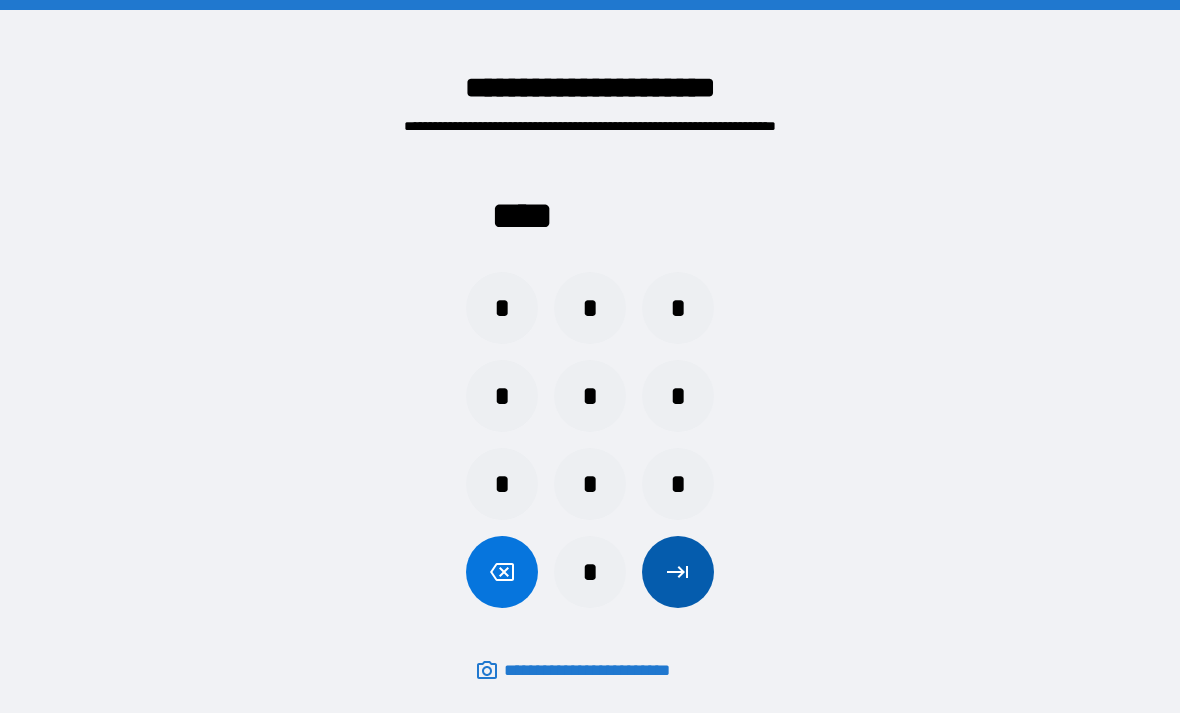 click 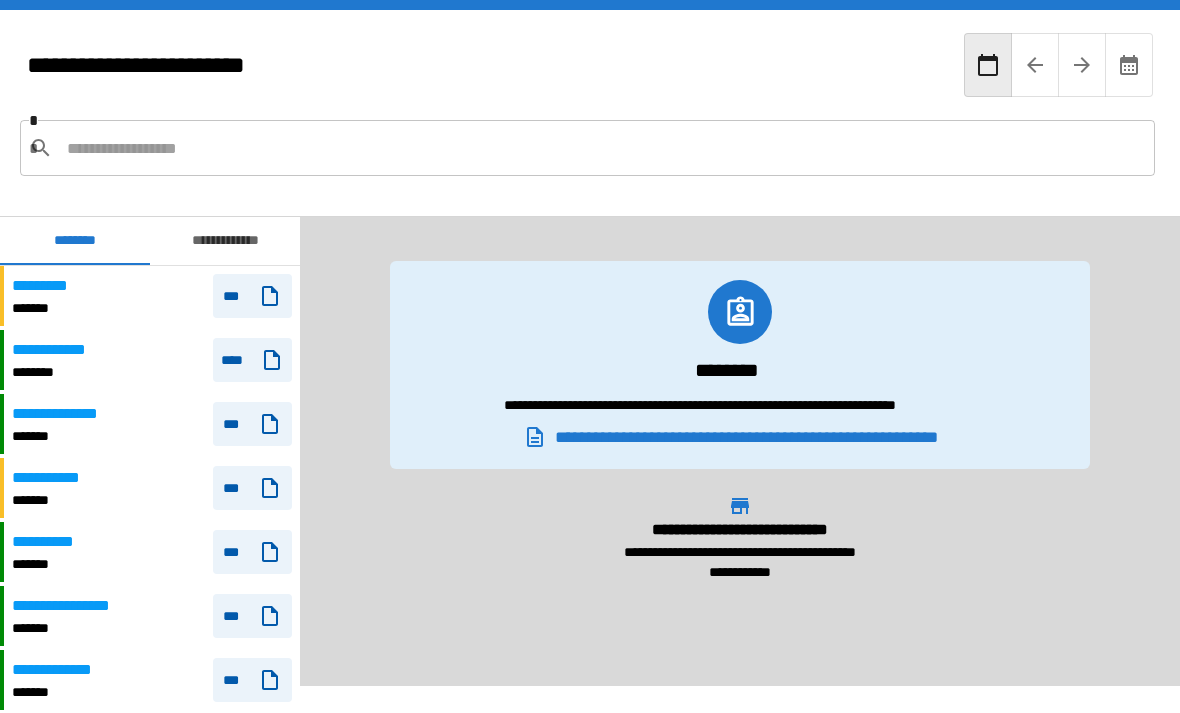scroll, scrollTop: 0, scrollLeft: 0, axis: both 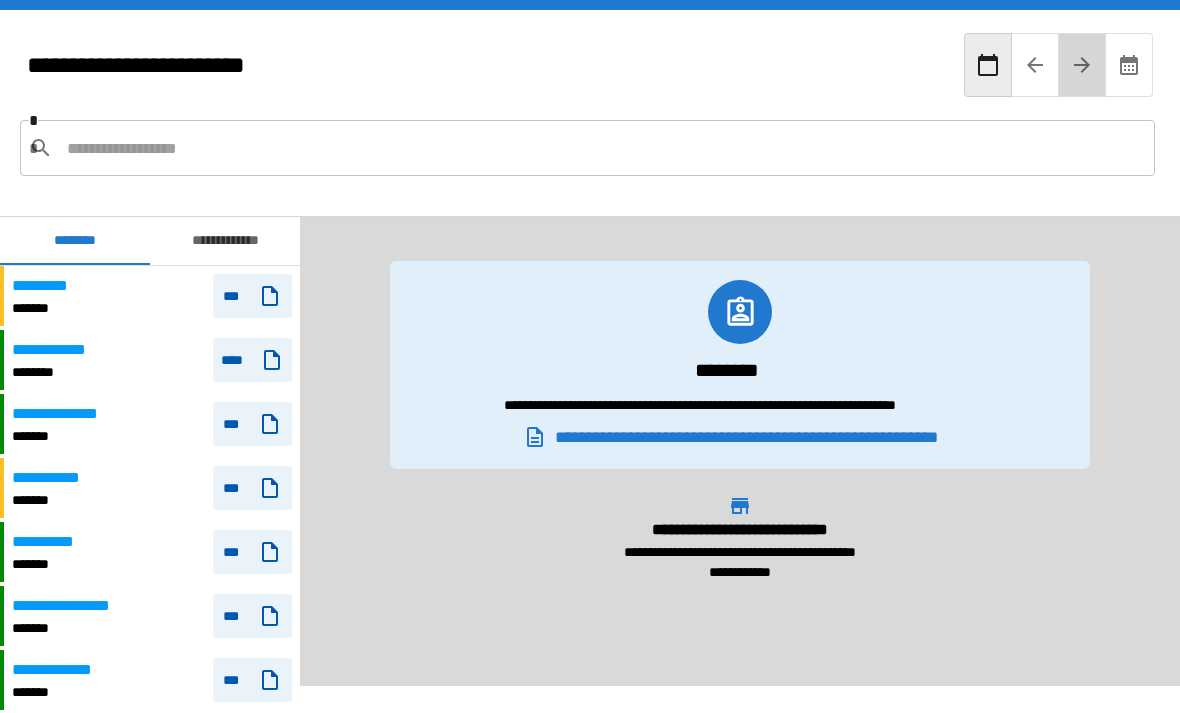 click at bounding box center (1082, 65) 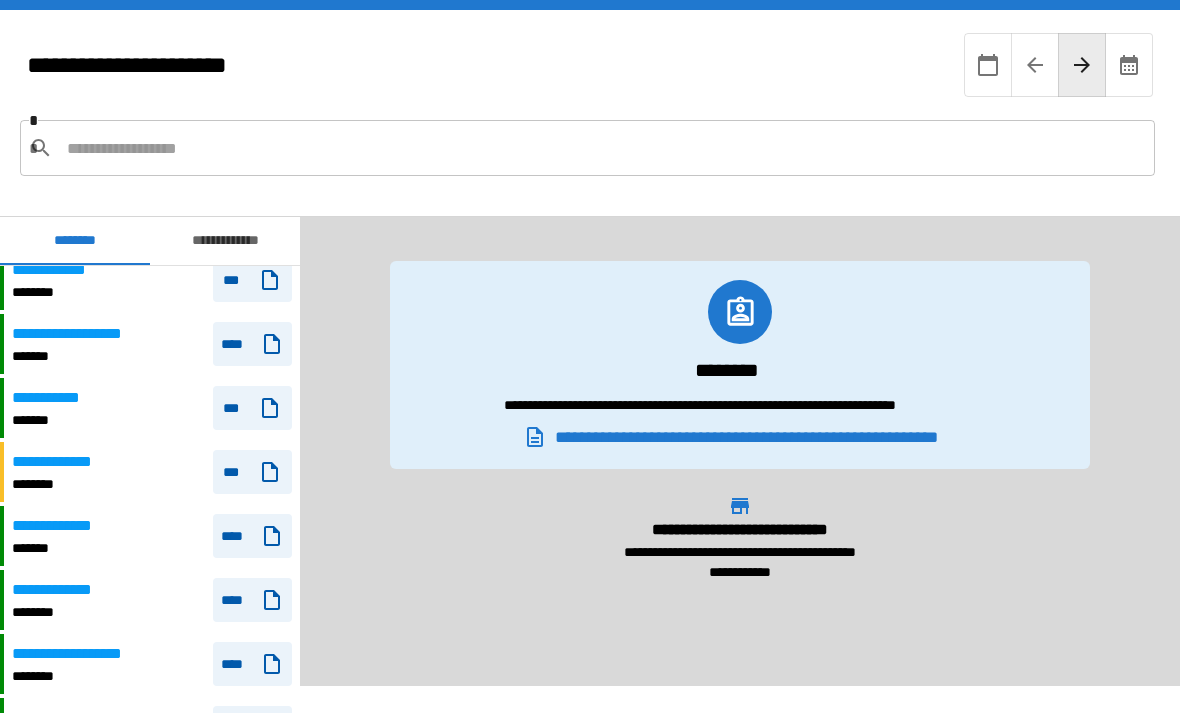 scroll, scrollTop: 258, scrollLeft: 0, axis: vertical 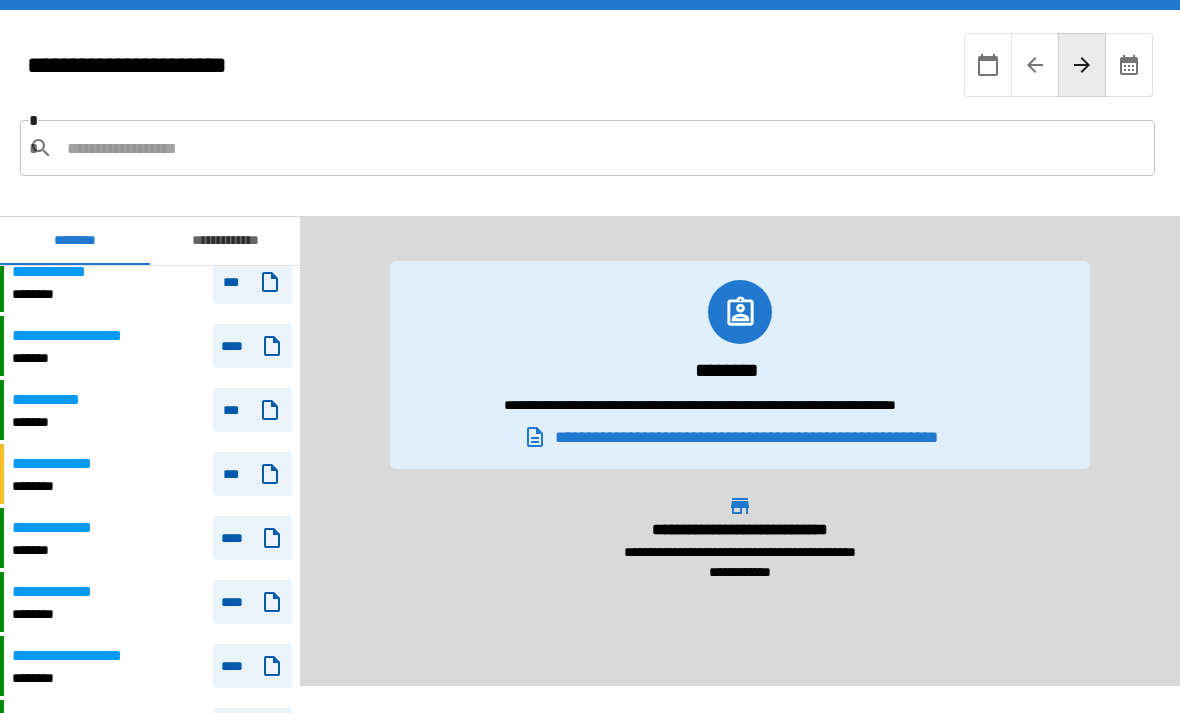 click on "****" at bounding box center (248, 538) 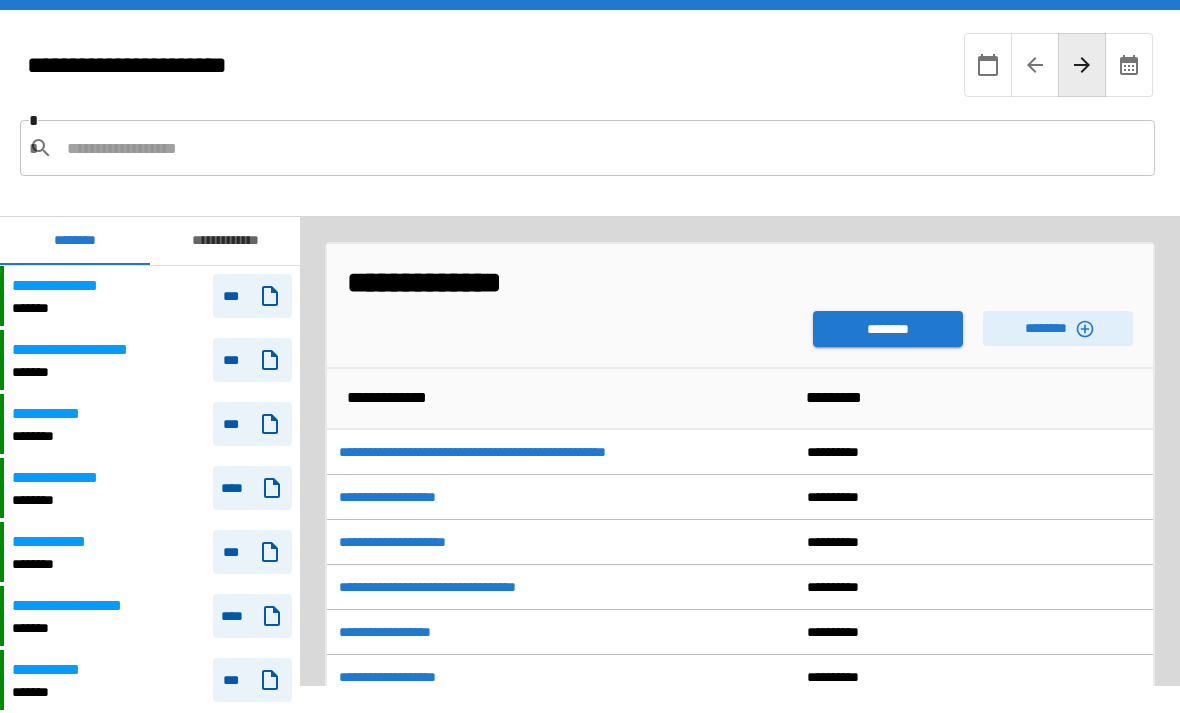 scroll, scrollTop: 0, scrollLeft: 0, axis: both 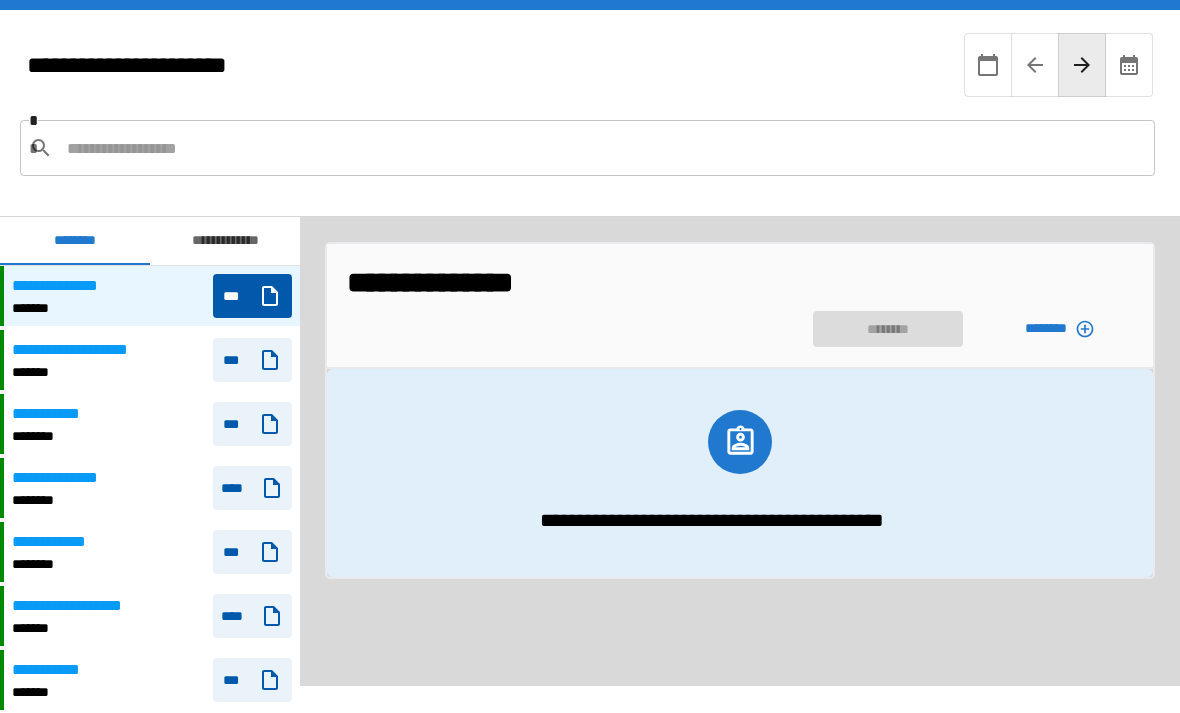 click on "********" at bounding box center (1058, 328) 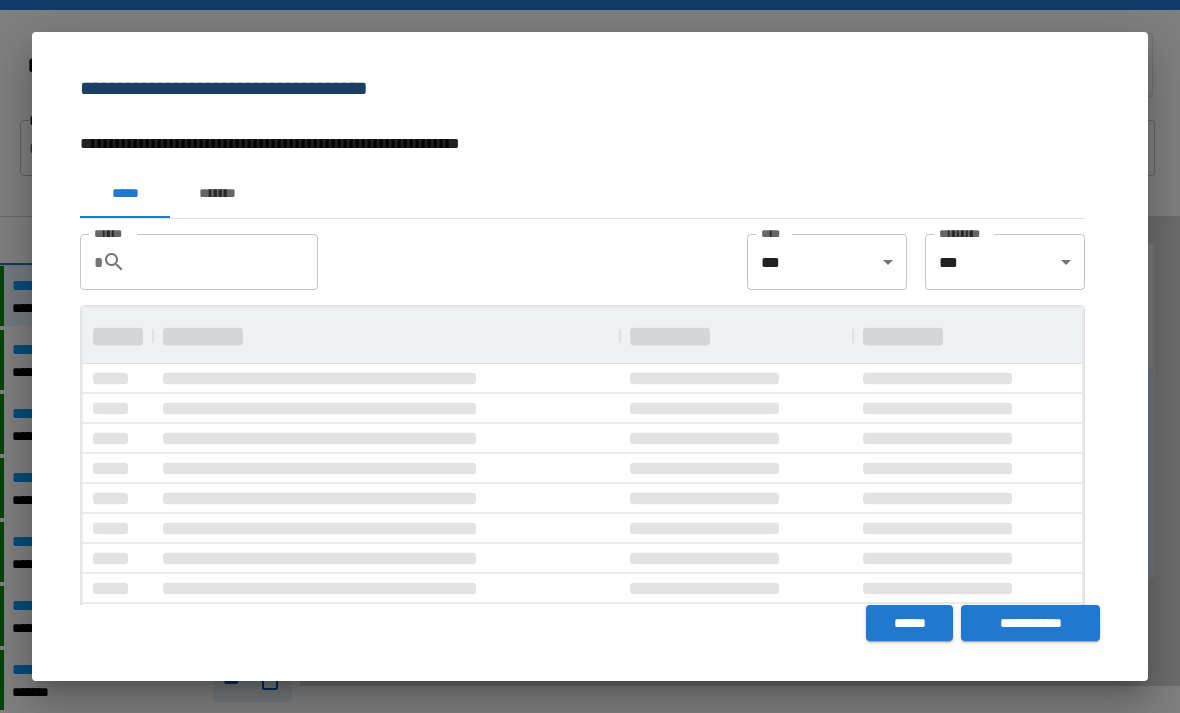 scroll, scrollTop: 0, scrollLeft: 0, axis: both 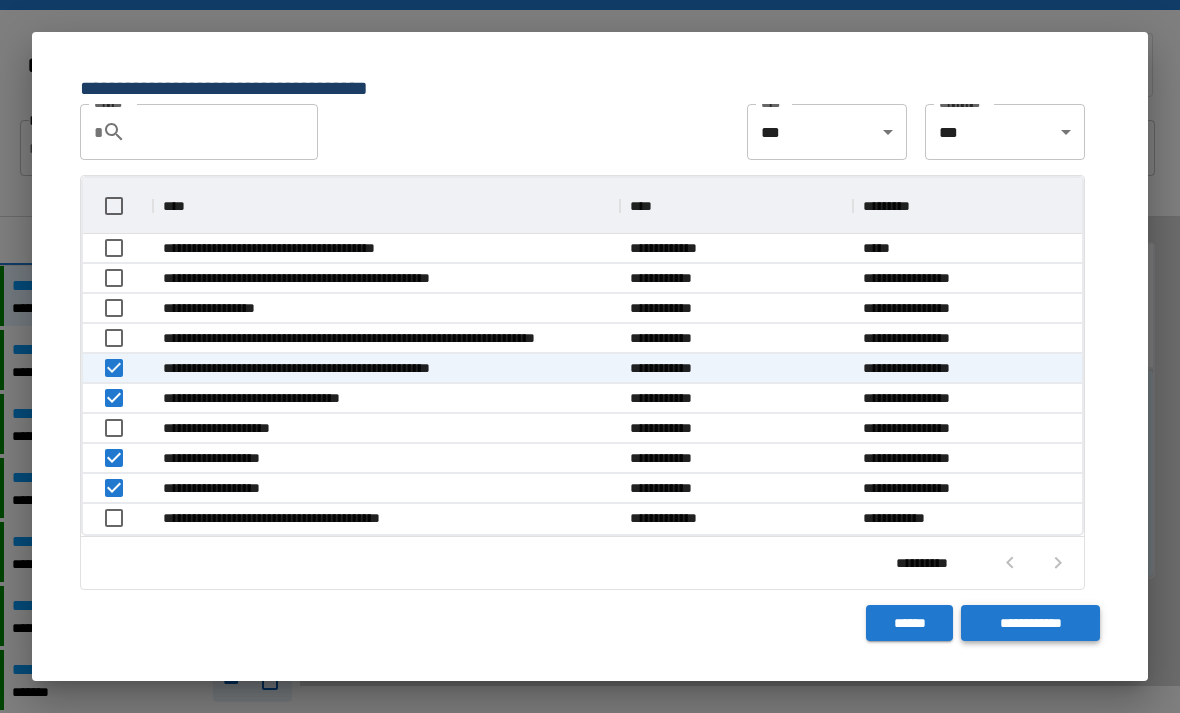 click on "**********" at bounding box center (1030, 623) 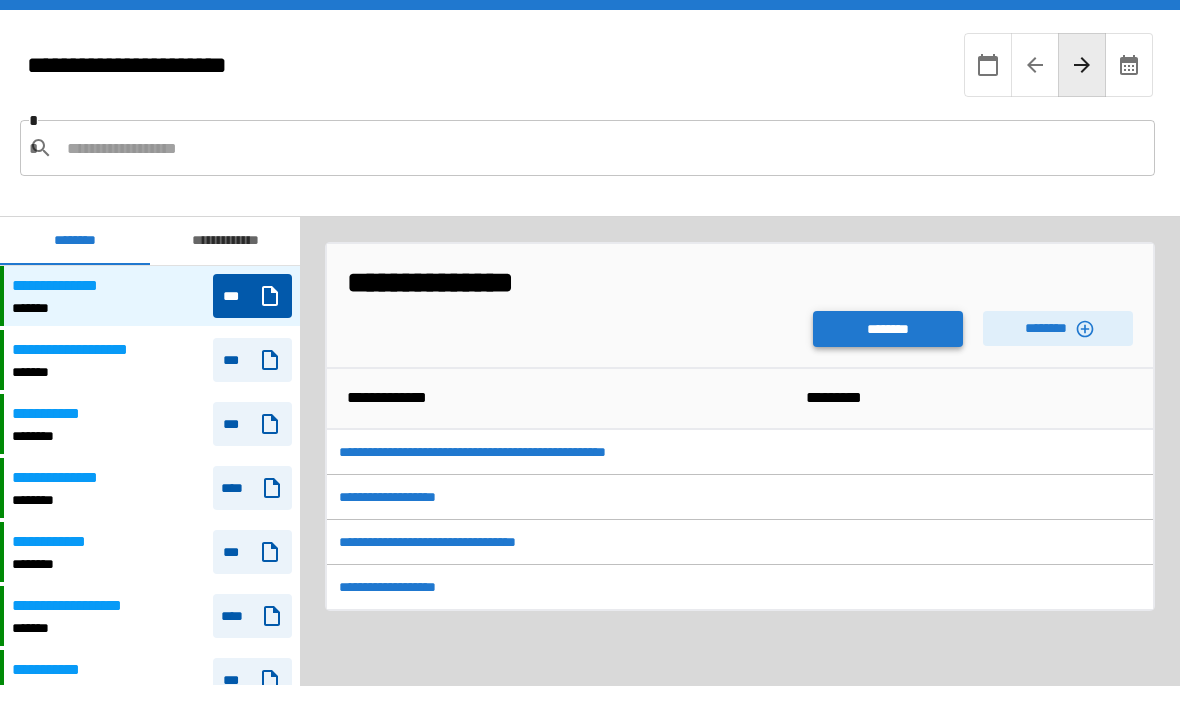 click on "********" at bounding box center (888, 329) 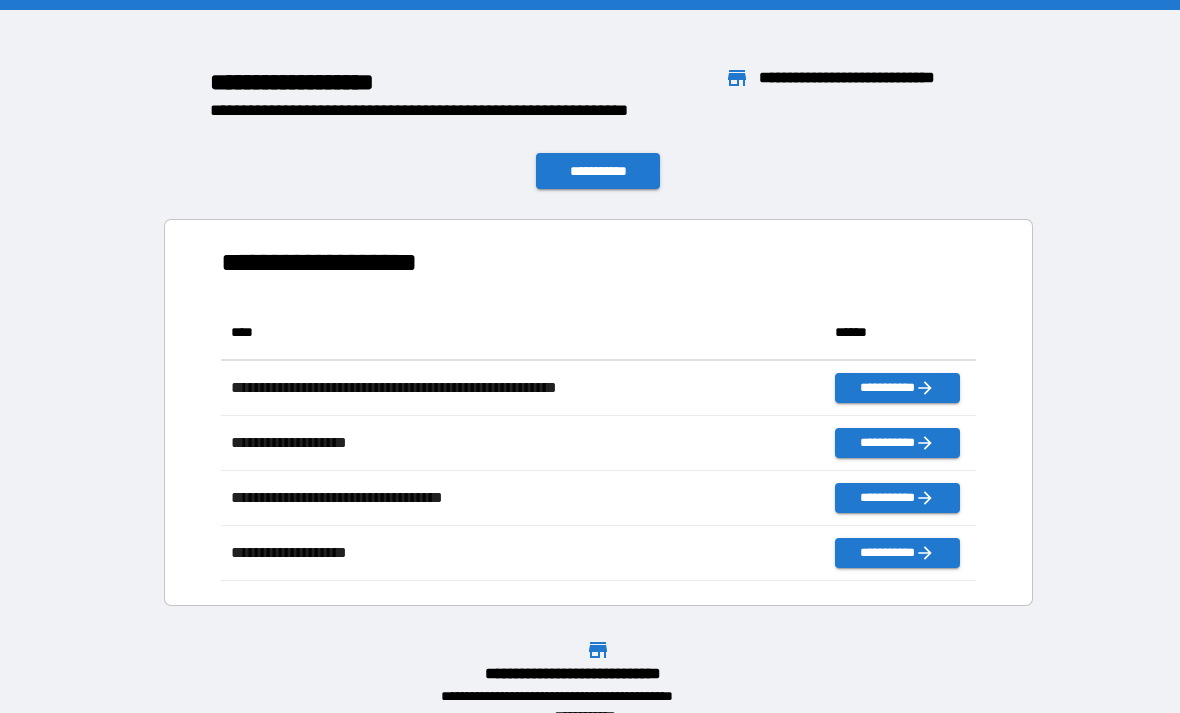 scroll, scrollTop: 1, scrollLeft: 1, axis: both 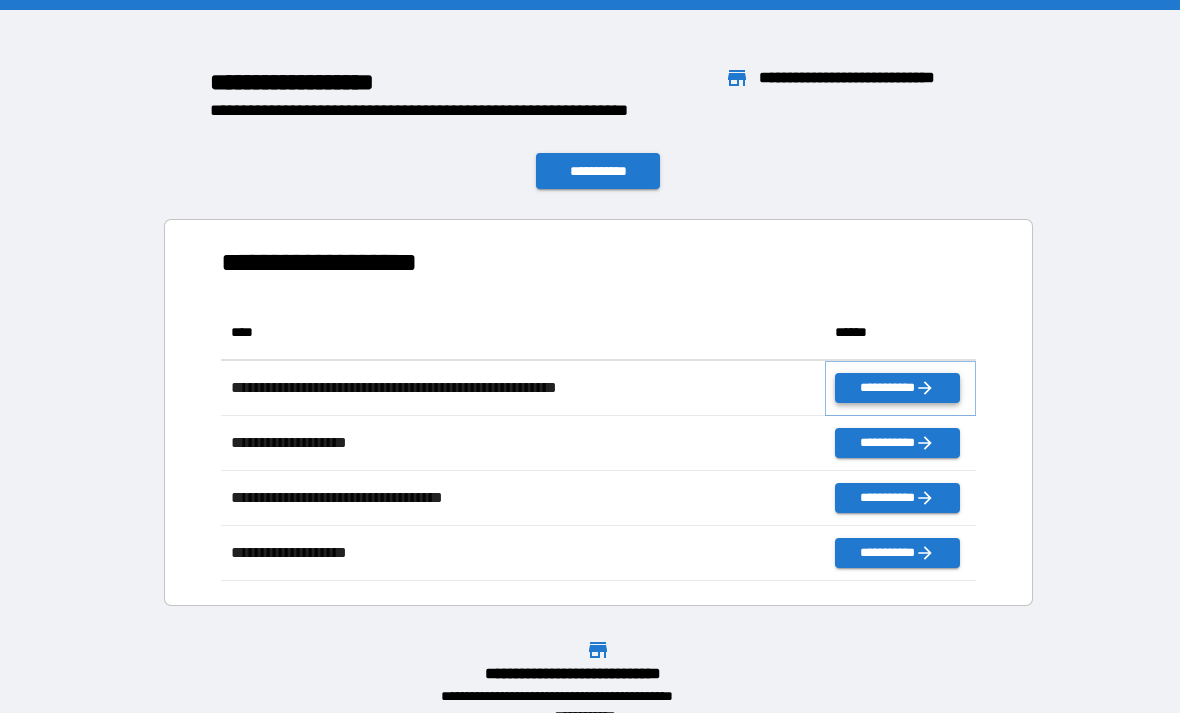 click on "**********" at bounding box center [897, 388] 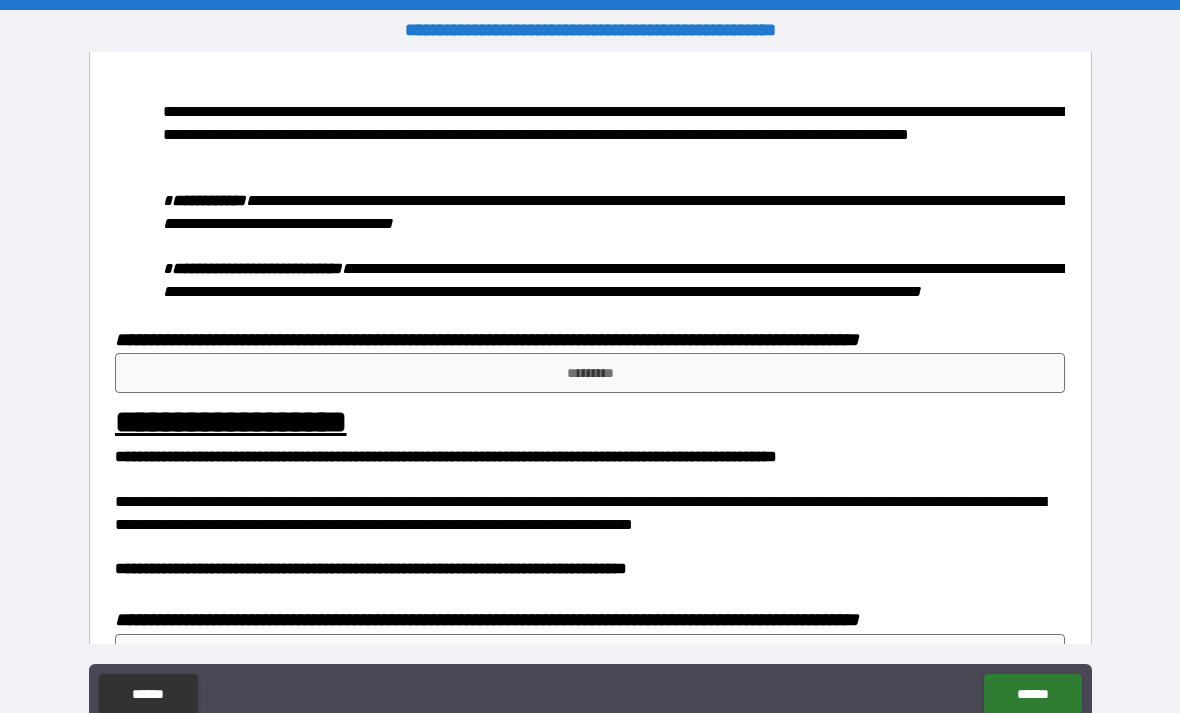 scroll, scrollTop: 853, scrollLeft: 0, axis: vertical 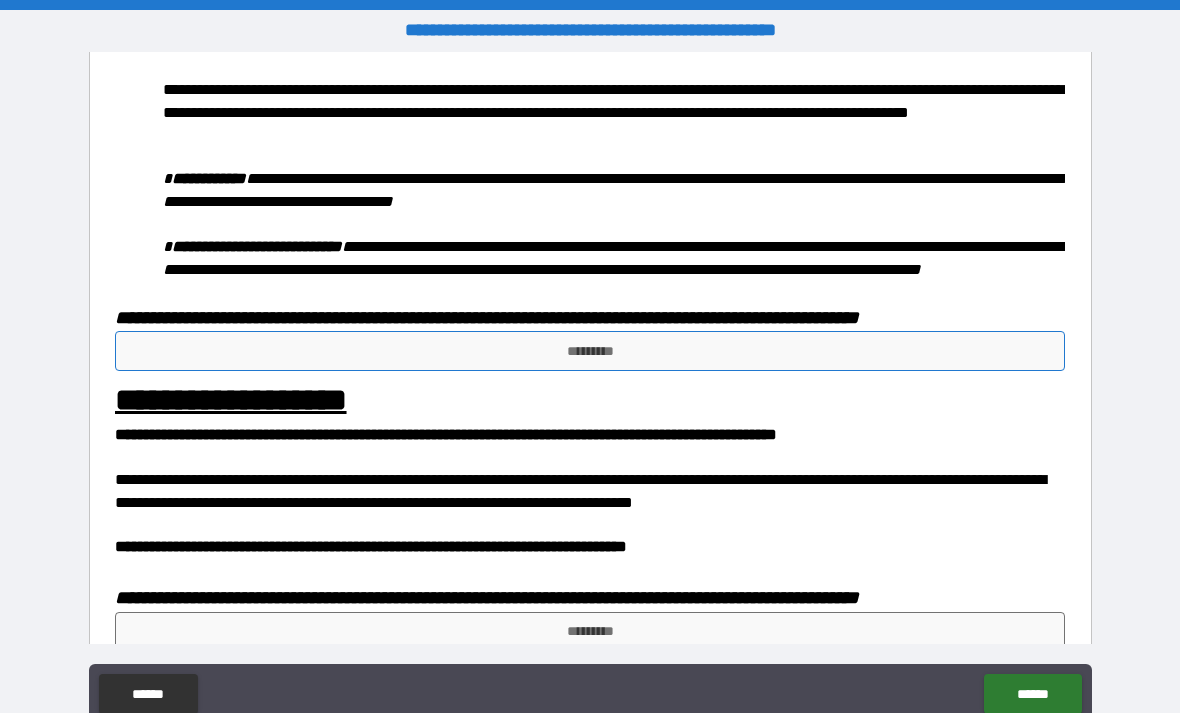 click on "*********" at bounding box center (590, 351) 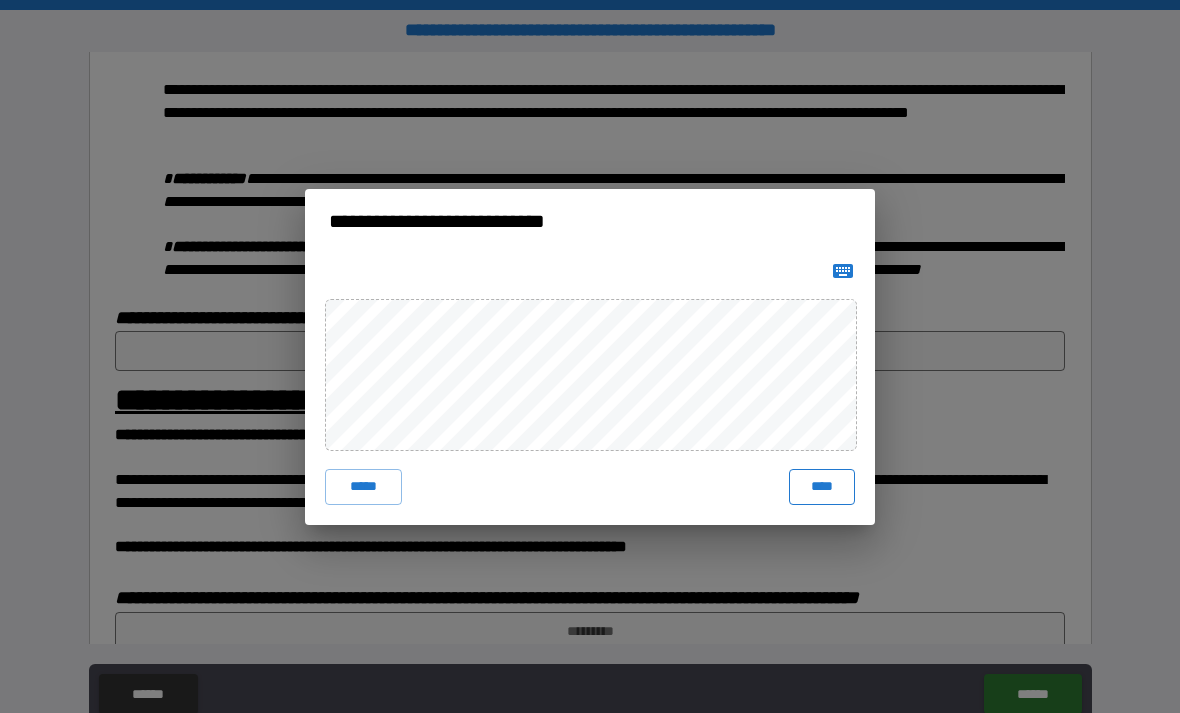 click on "****" at bounding box center [822, 487] 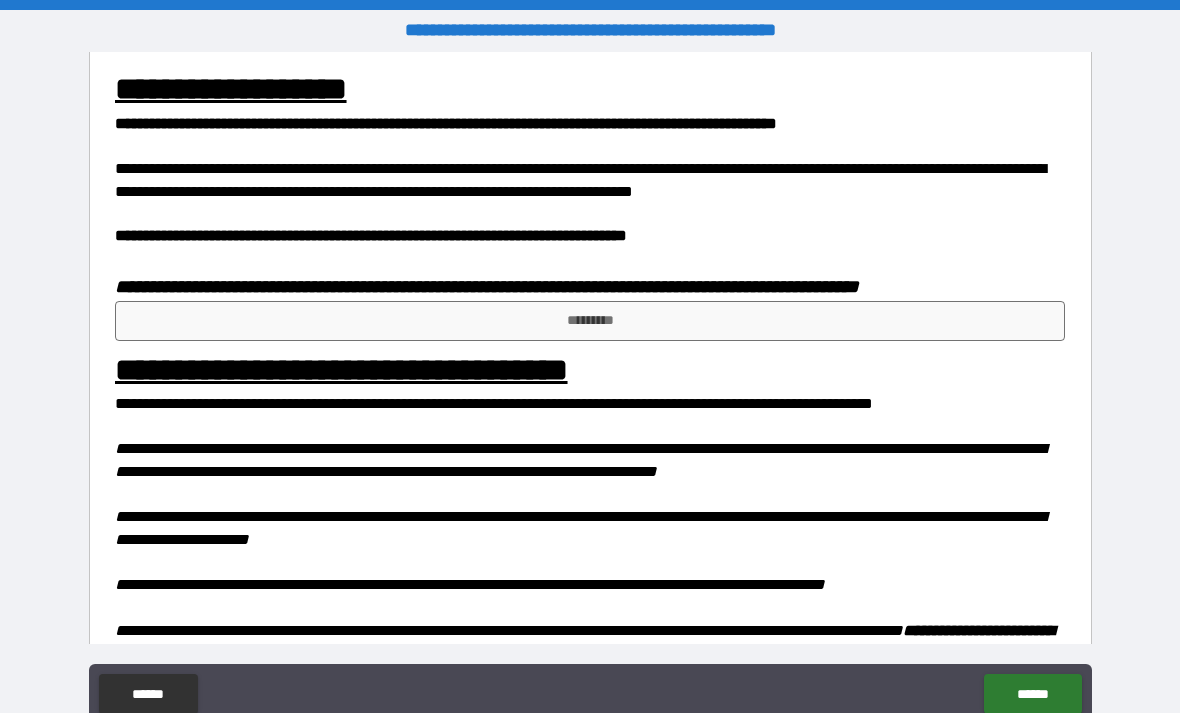 scroll, scrollTop: 1186, scrollLeft: 0, axis: vertical 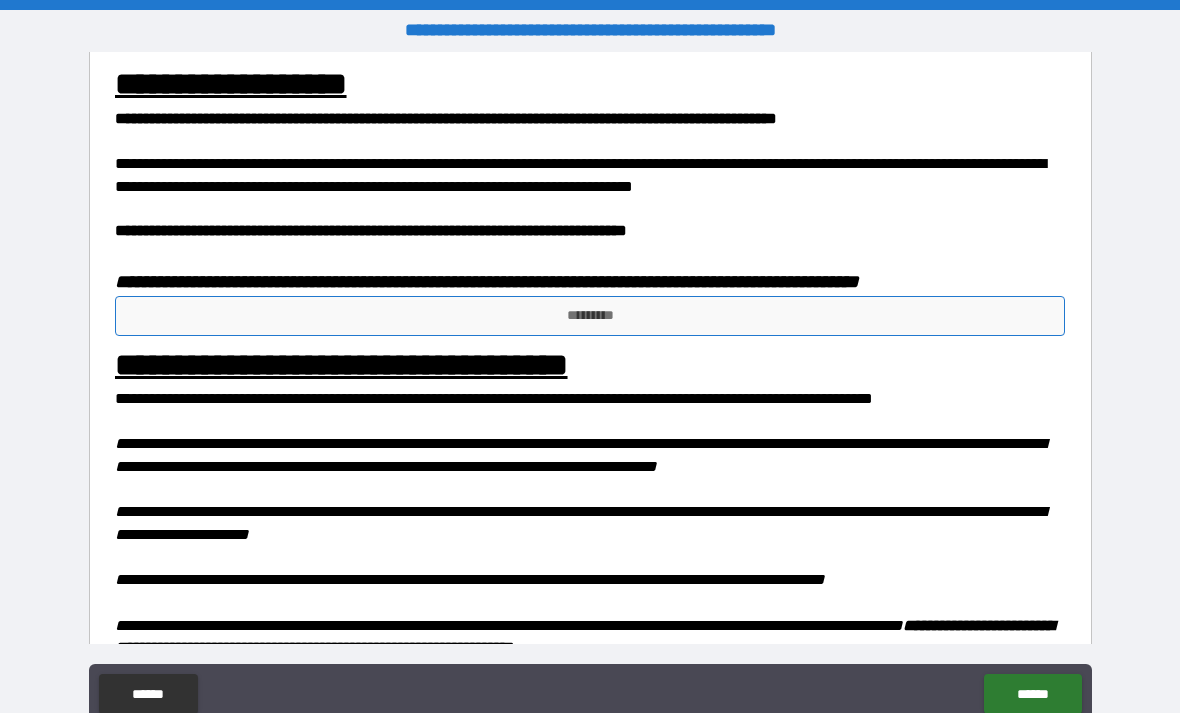 click on "*********" at bounding box center [590, 316] 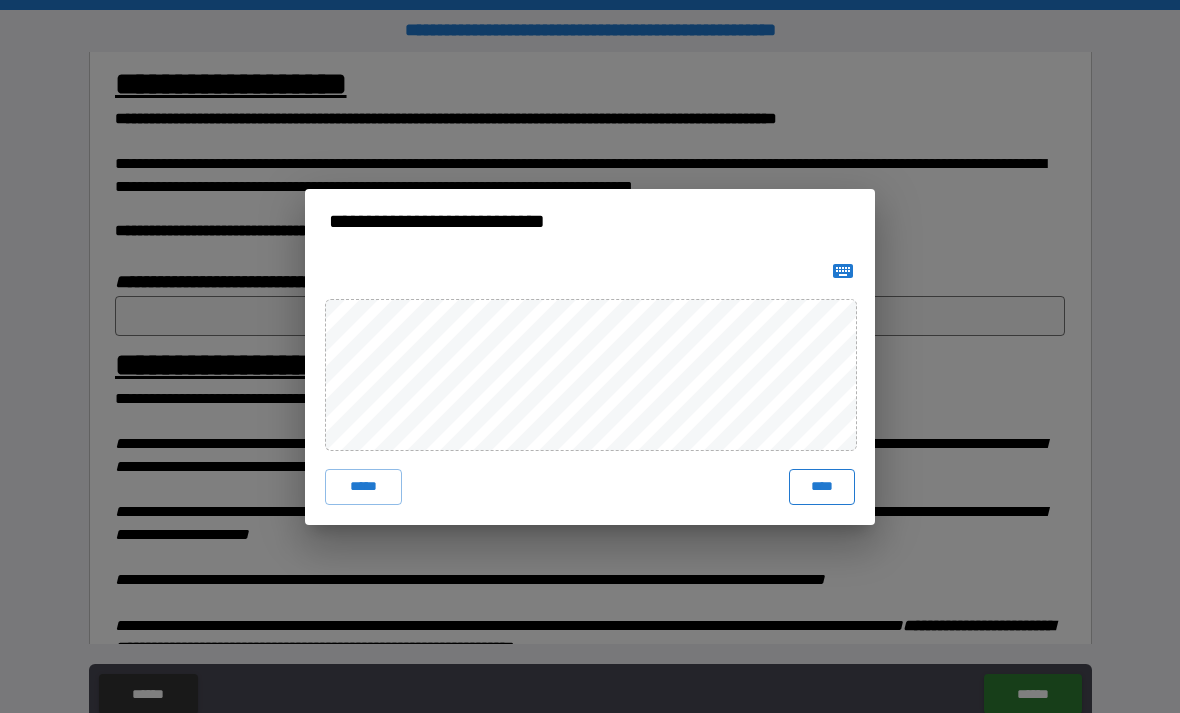click on "****" at bounding box center [822, 487] 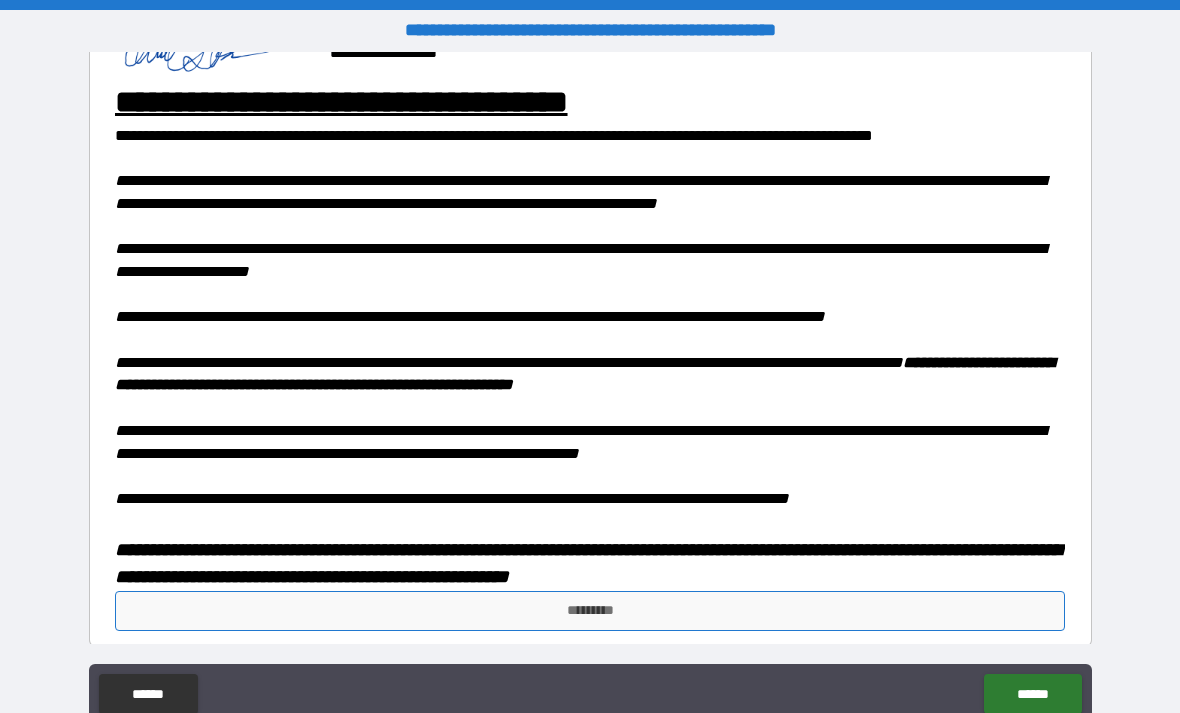 click on "*********" at bounding box center [590, 611] 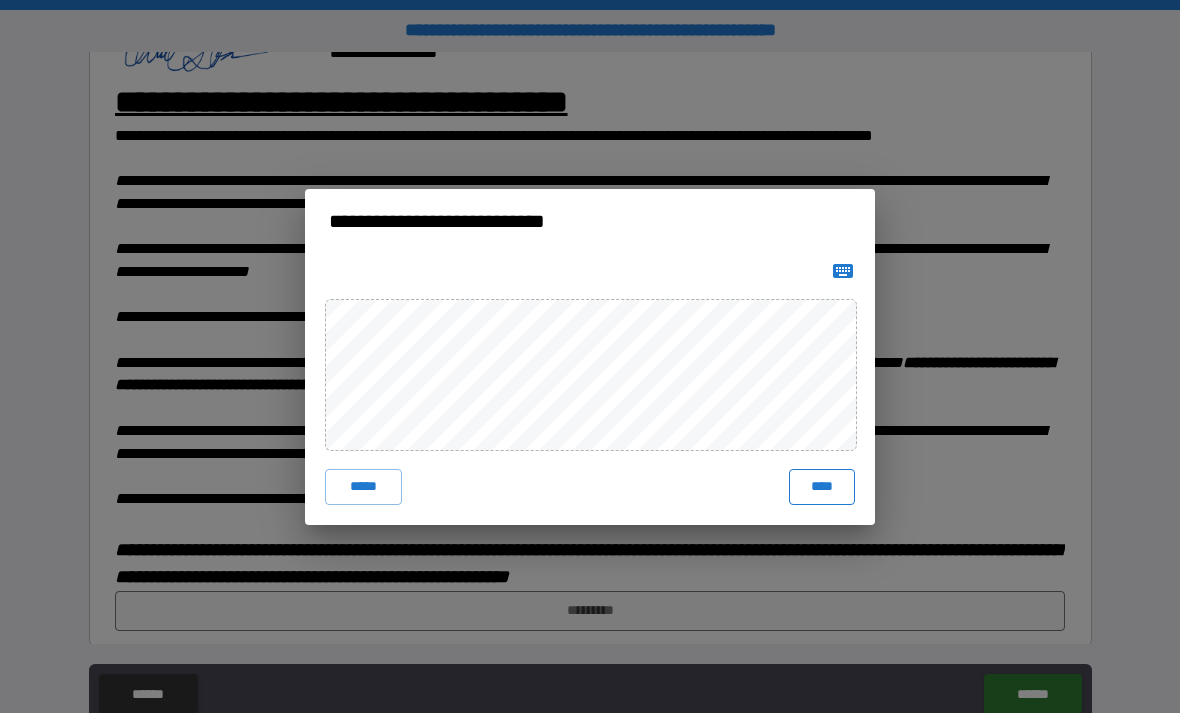 click on "****" at bounding box center [822, 487] 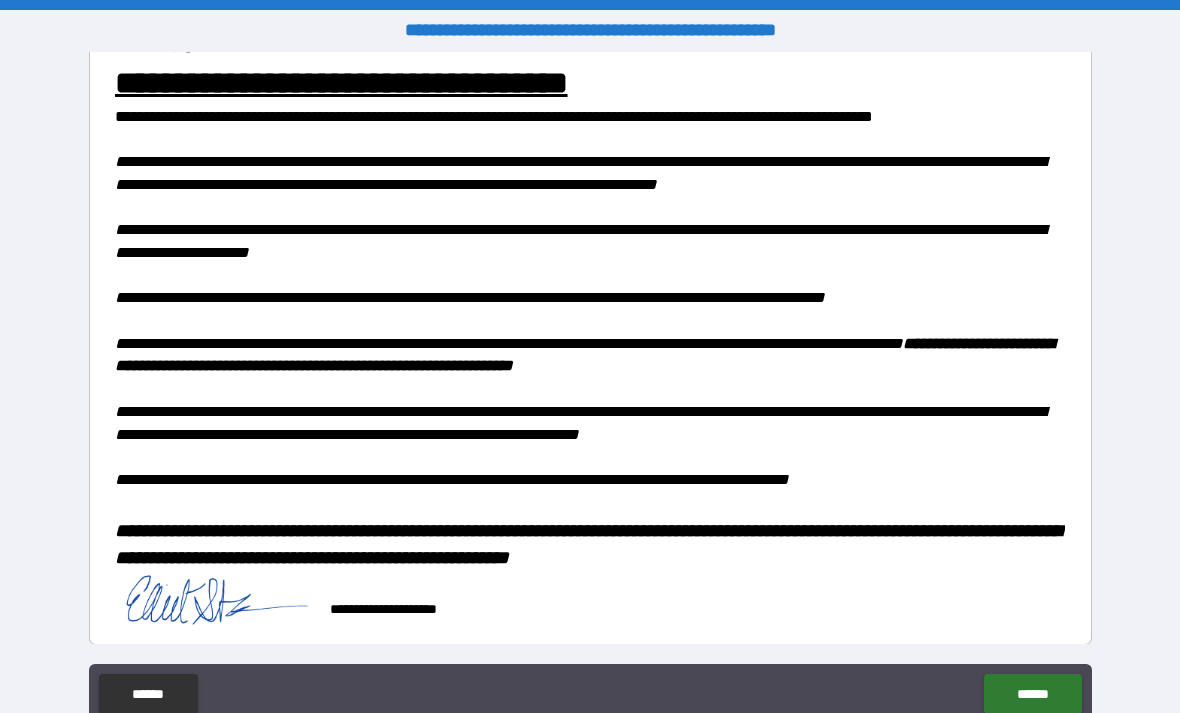 scroll, scrollTop: 1484, scrollLeft: 0, axis: vertical 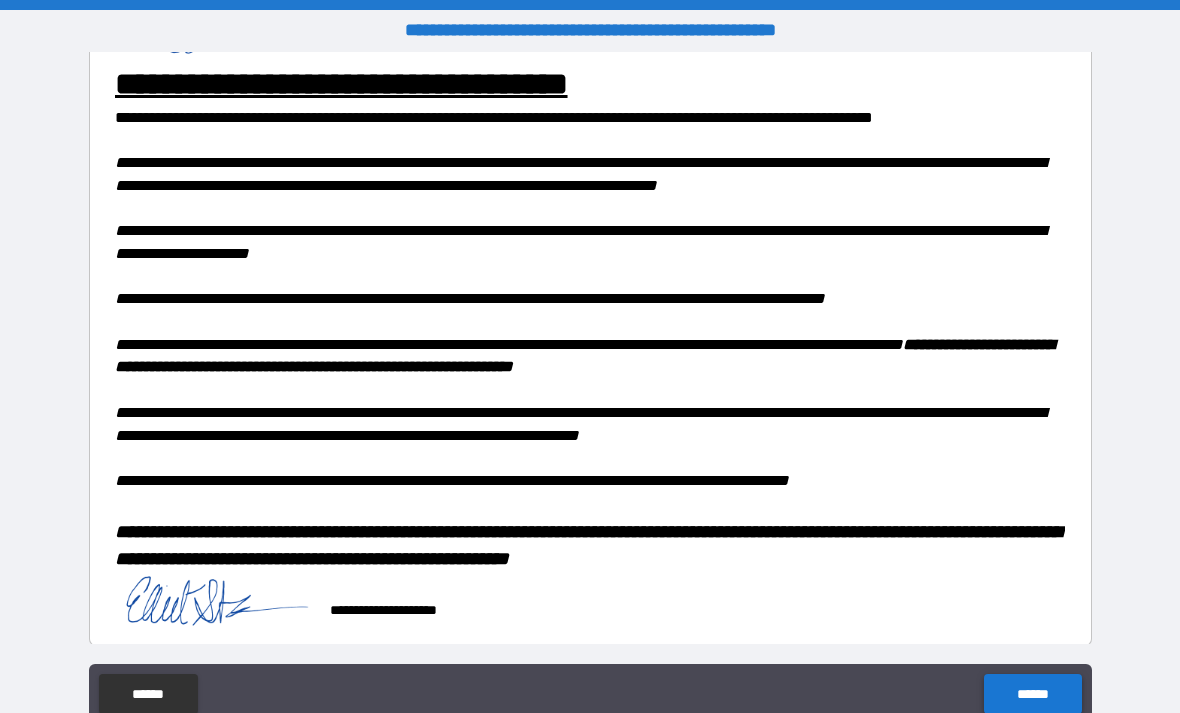 click on "******" at bounding box center [1032, 694] 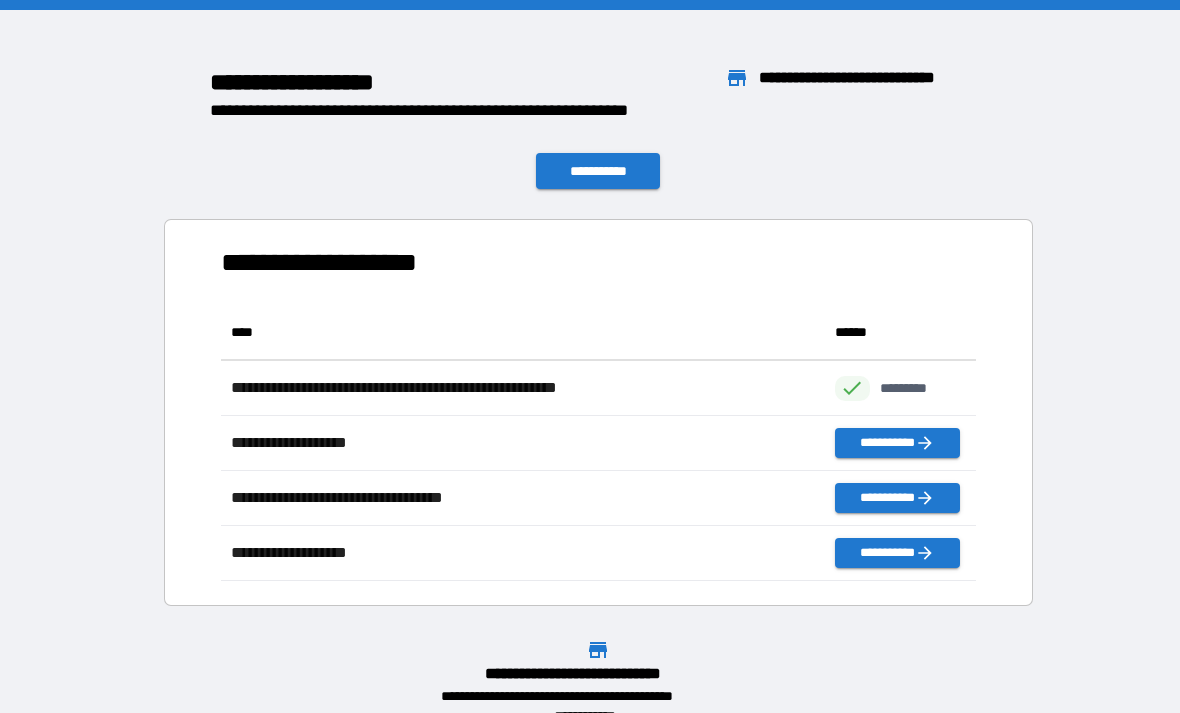 scroll, scrollTop: 1, scrollLeft: 1, axis: both 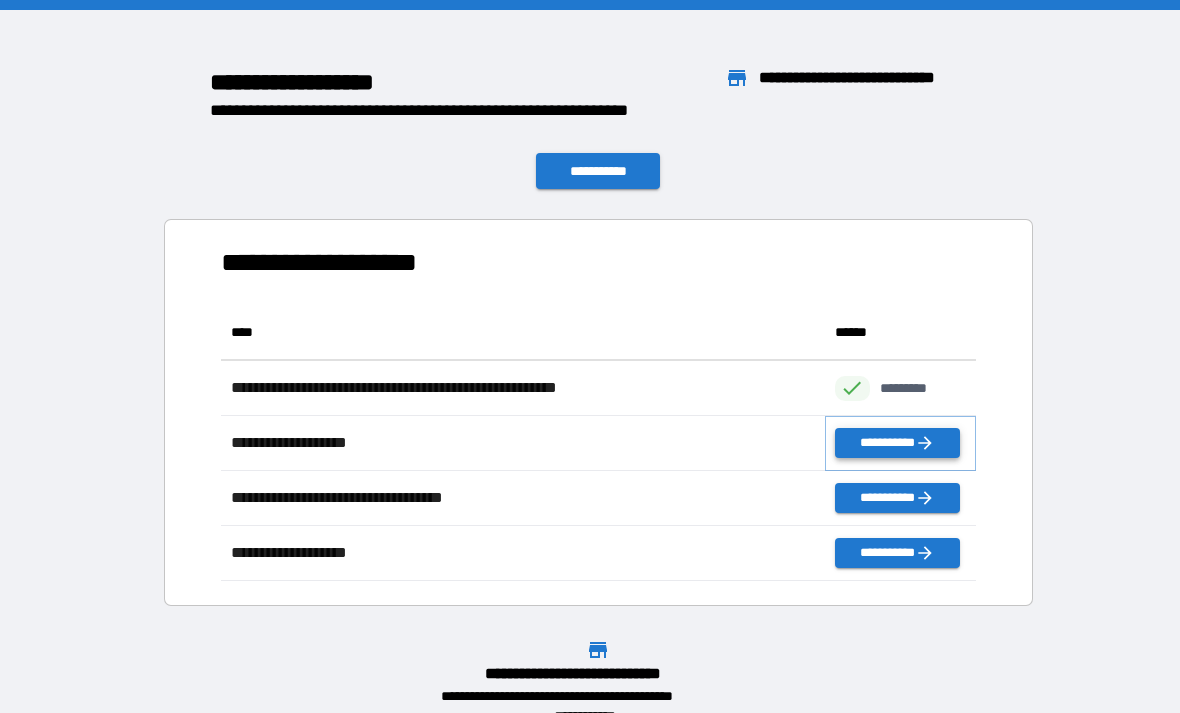 click on "**********" at bounding box center (897, 443) 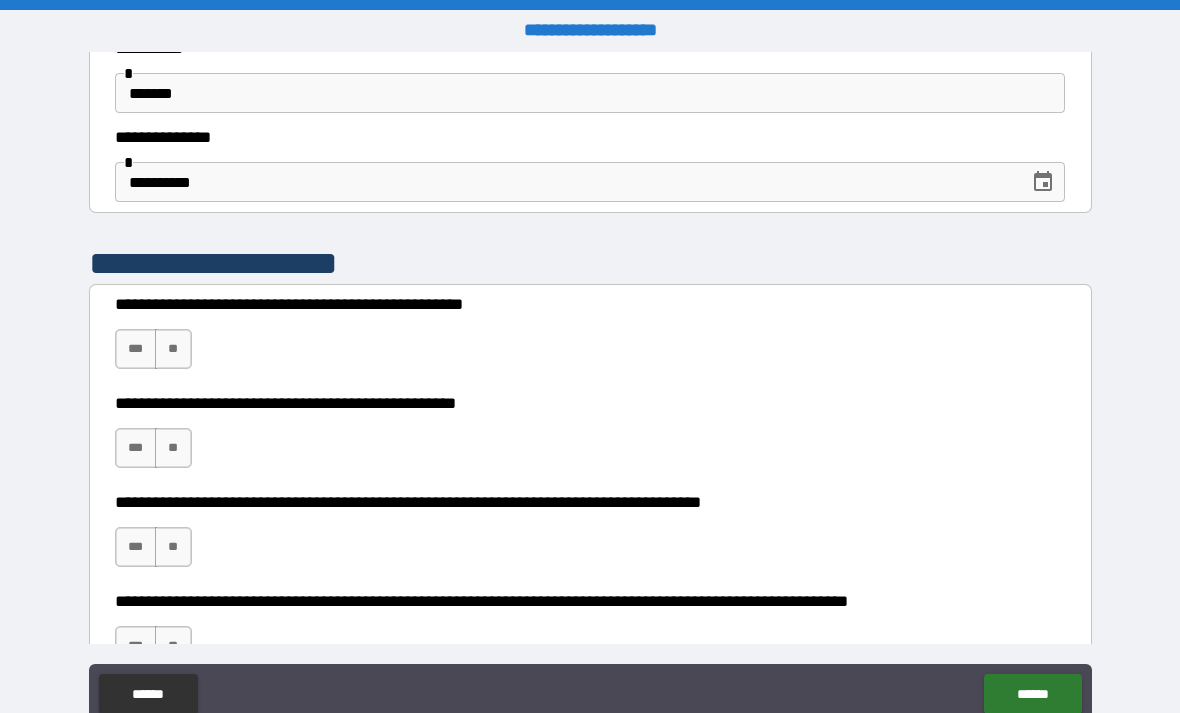 scroll, scrollTop: 227, scrollLeft: 0, axis: vertical 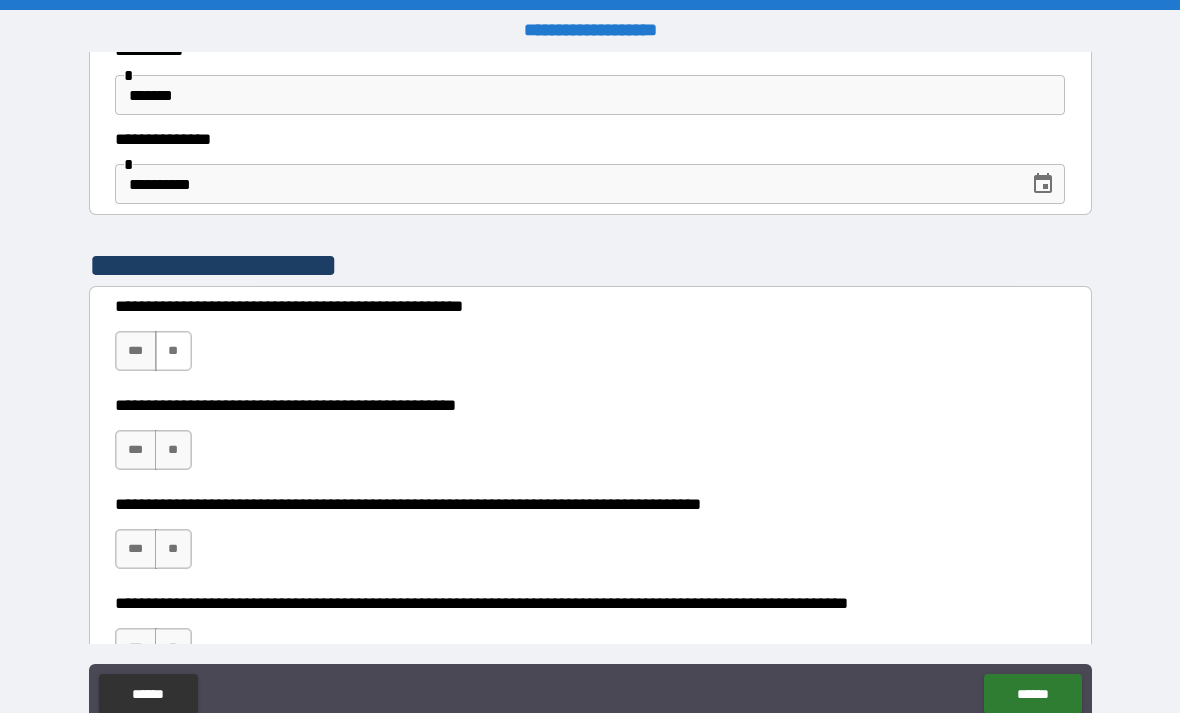 click on "**" at bounding box center [173, 351] 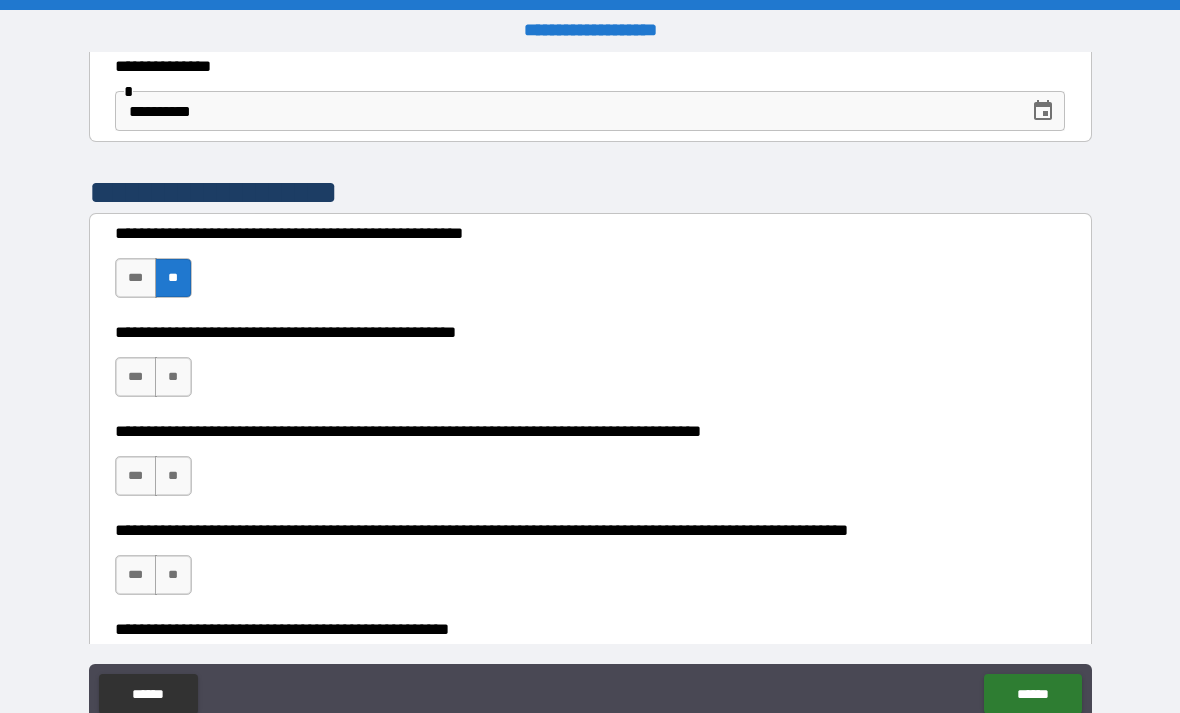 scroll, scrollTop: 312, scrollLeft: 0, axis: vertical 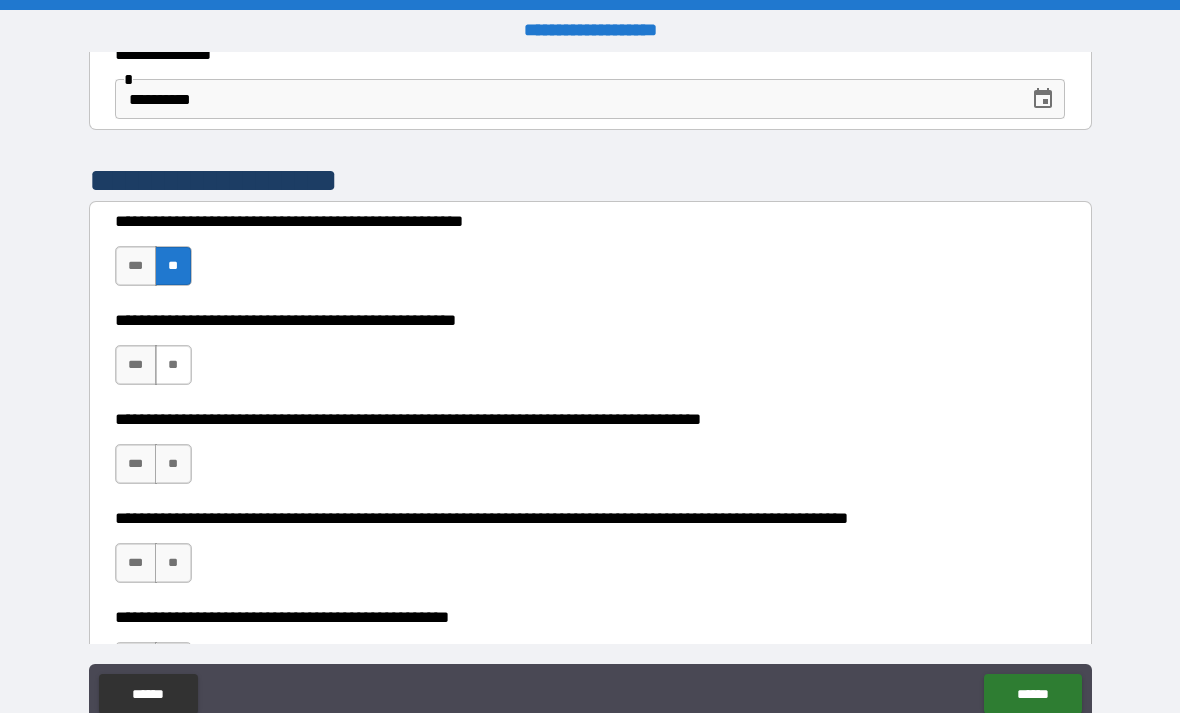 click on "**" at bounding box center [173, 365] 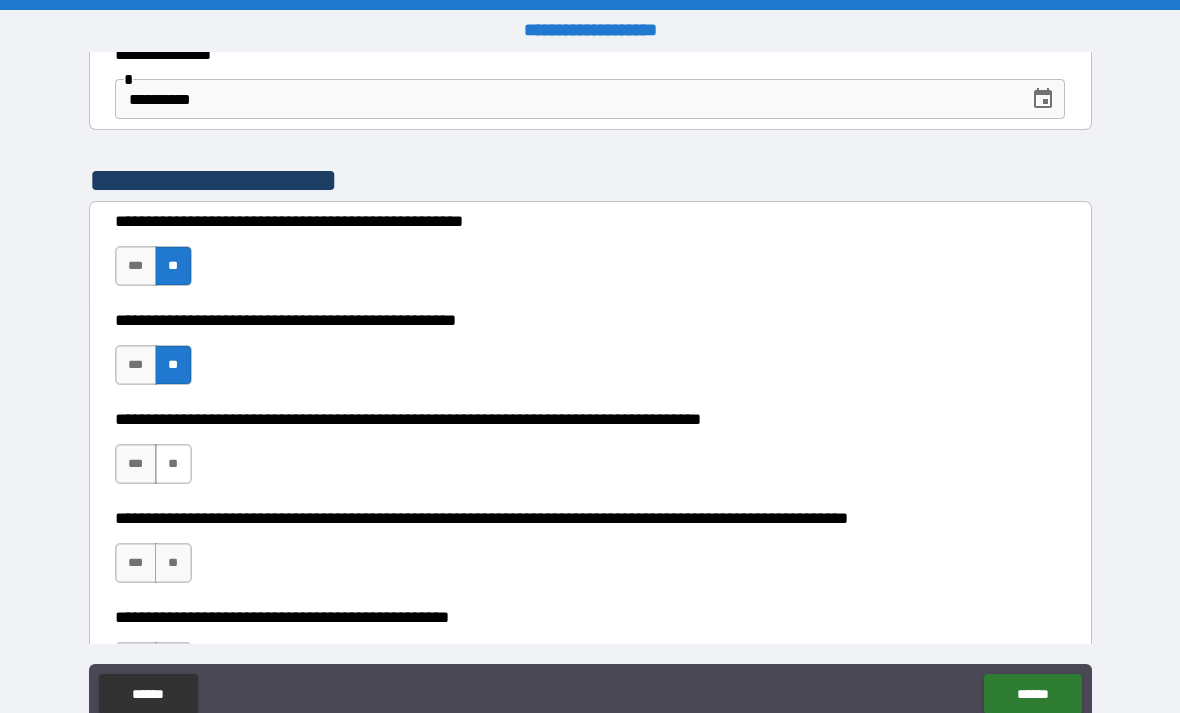 click on "**" at bounding box center [173, 464] 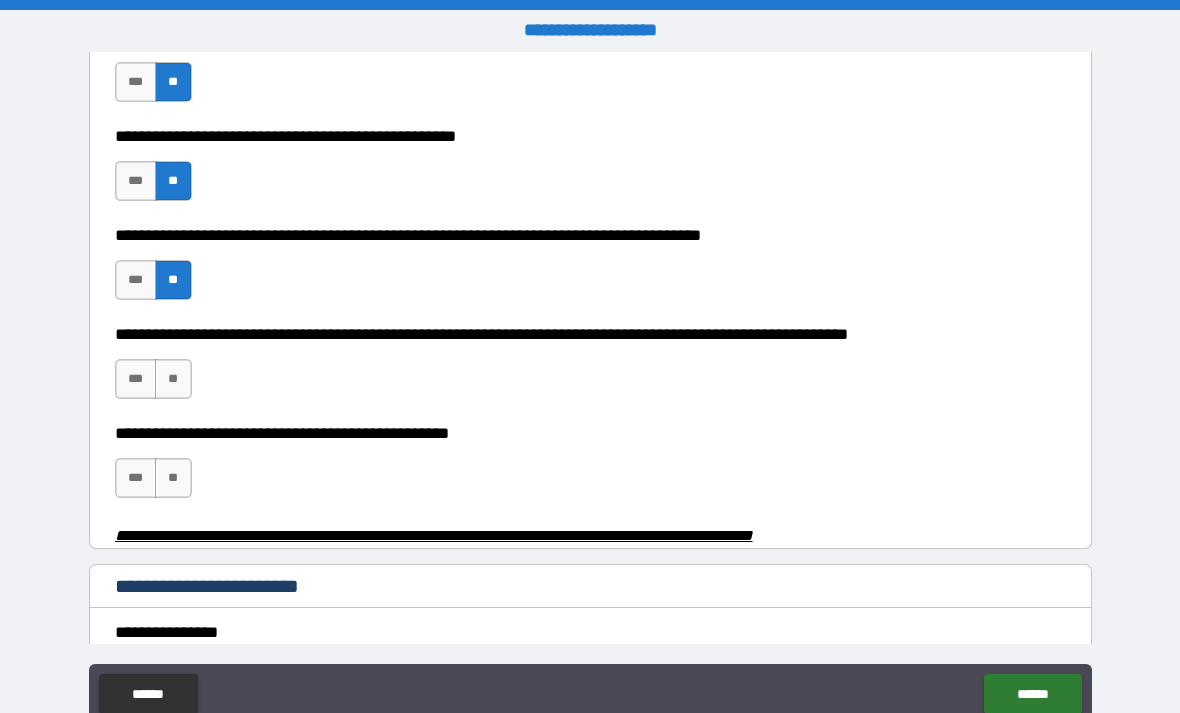 scroll, scrollTop: 500, scrollLeft: 0, axis: vertical 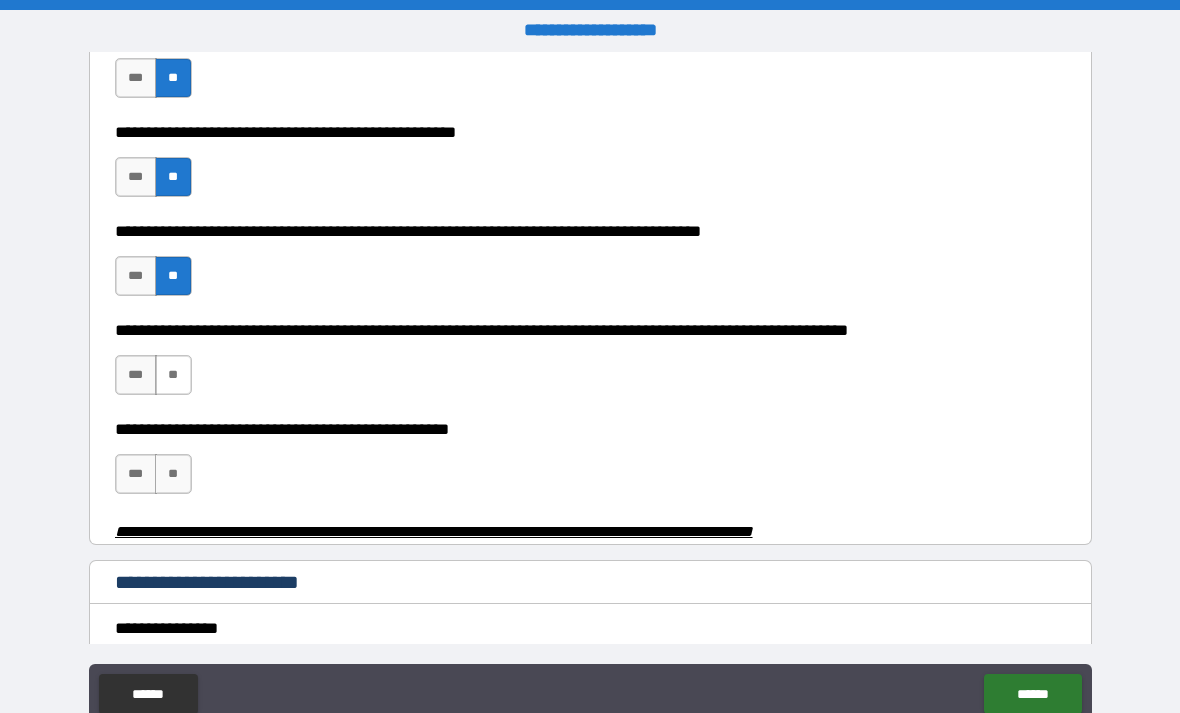 click on "**" at bounding box center (173, 375) 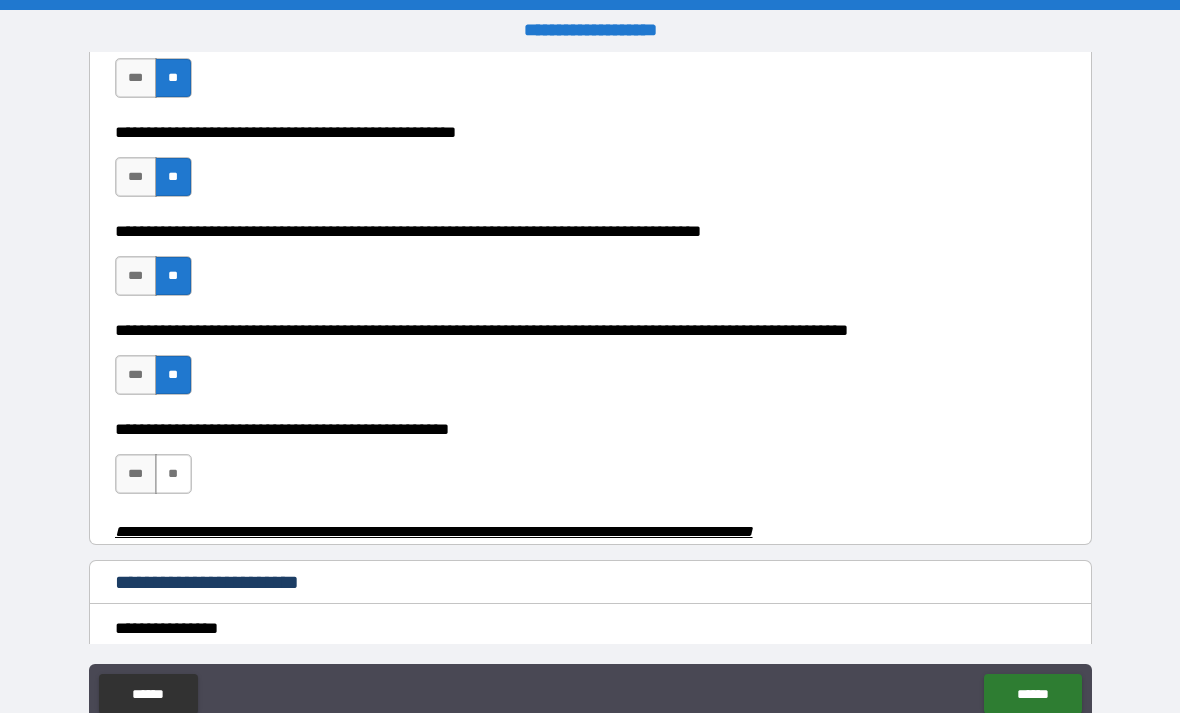 click on "**" at bounding box center [173, 474] 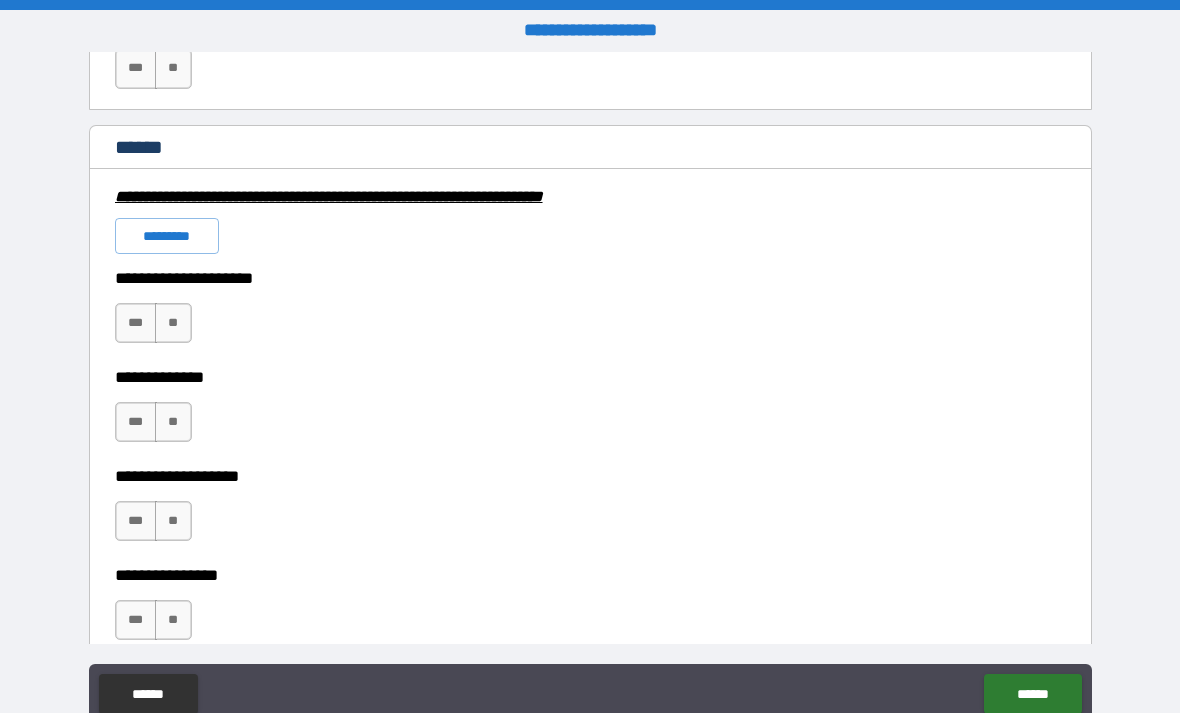 scroll, scrollTop: 1391, scrollLeft: 0, axis: vertical 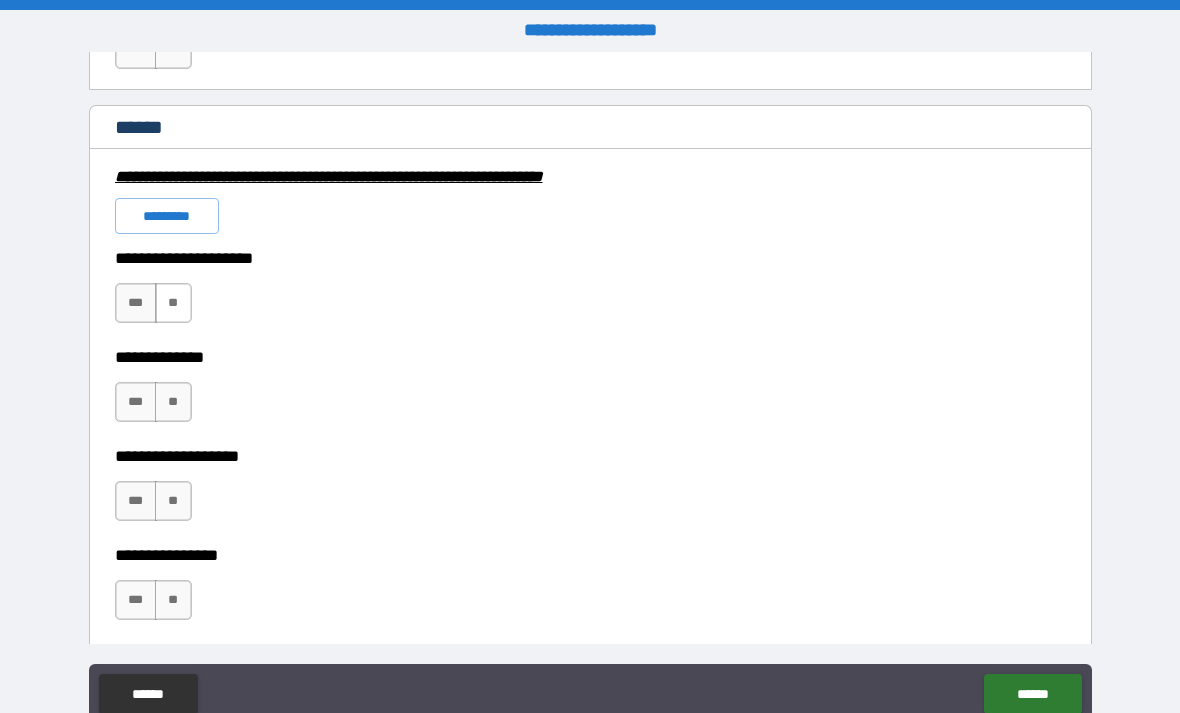 click on "**" at bounding box center (173, 303) 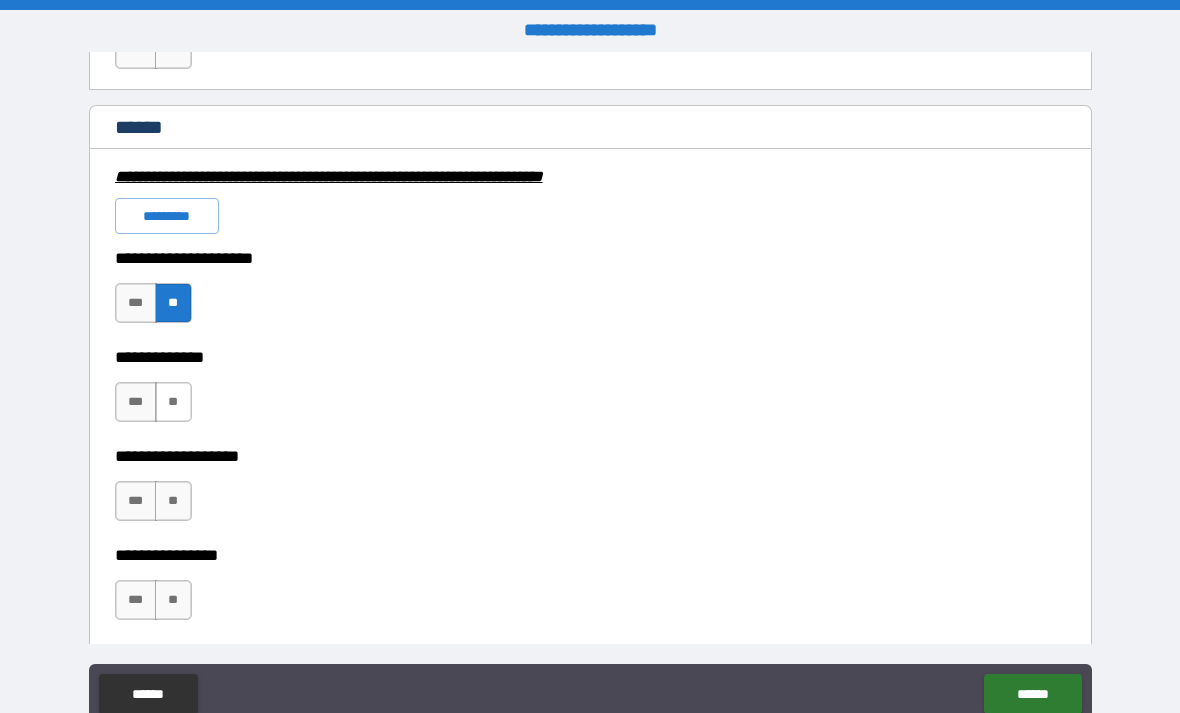 click on "**" at bounding box center [173, 402] 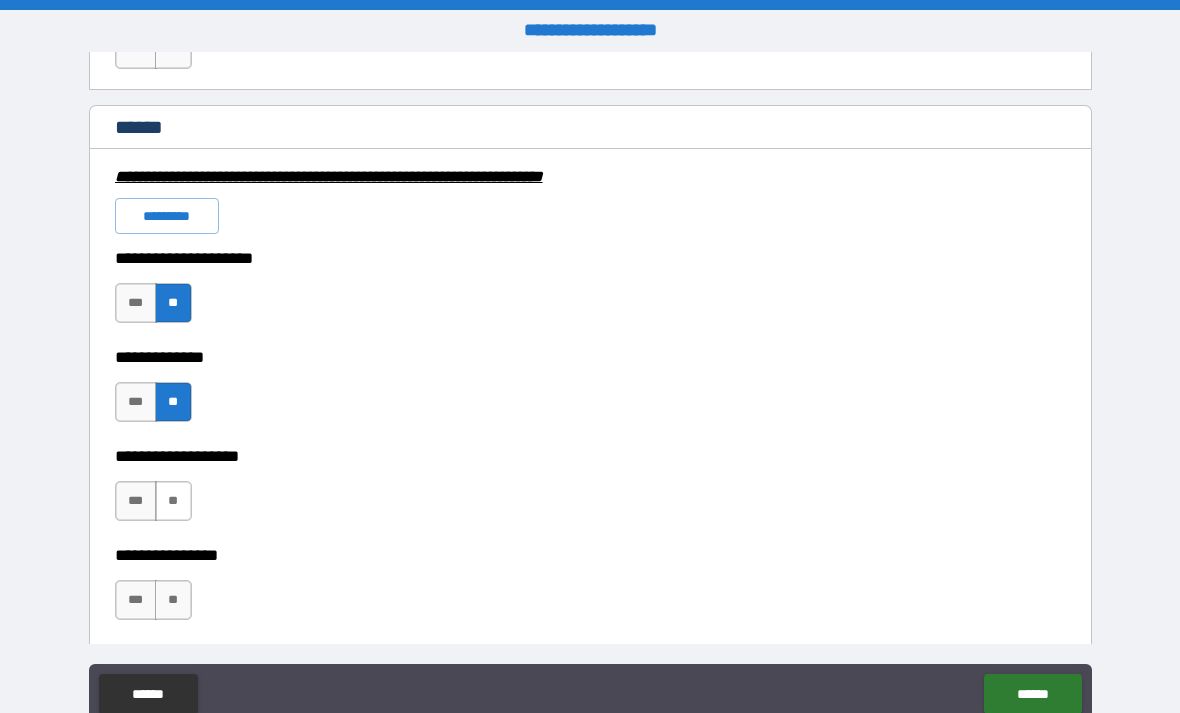 click on "**" at bounding box center (173, 501) 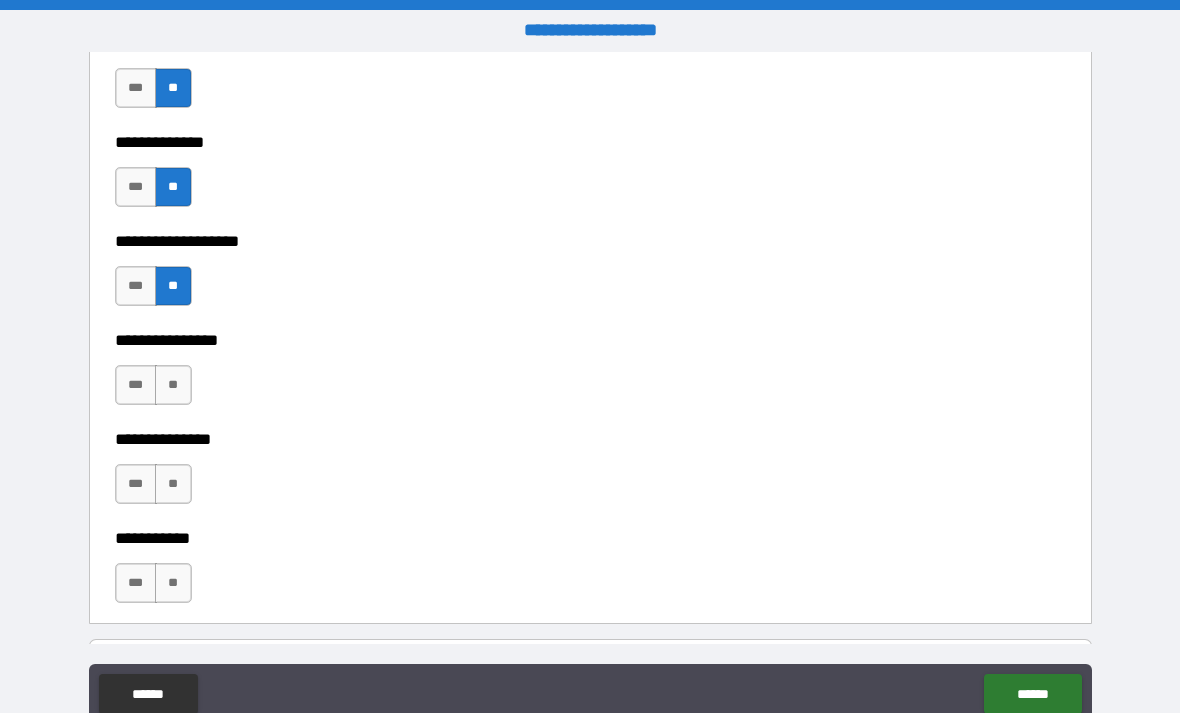 scroll, scrollTop: 1614, scrollLeft: 0, axis: vertical 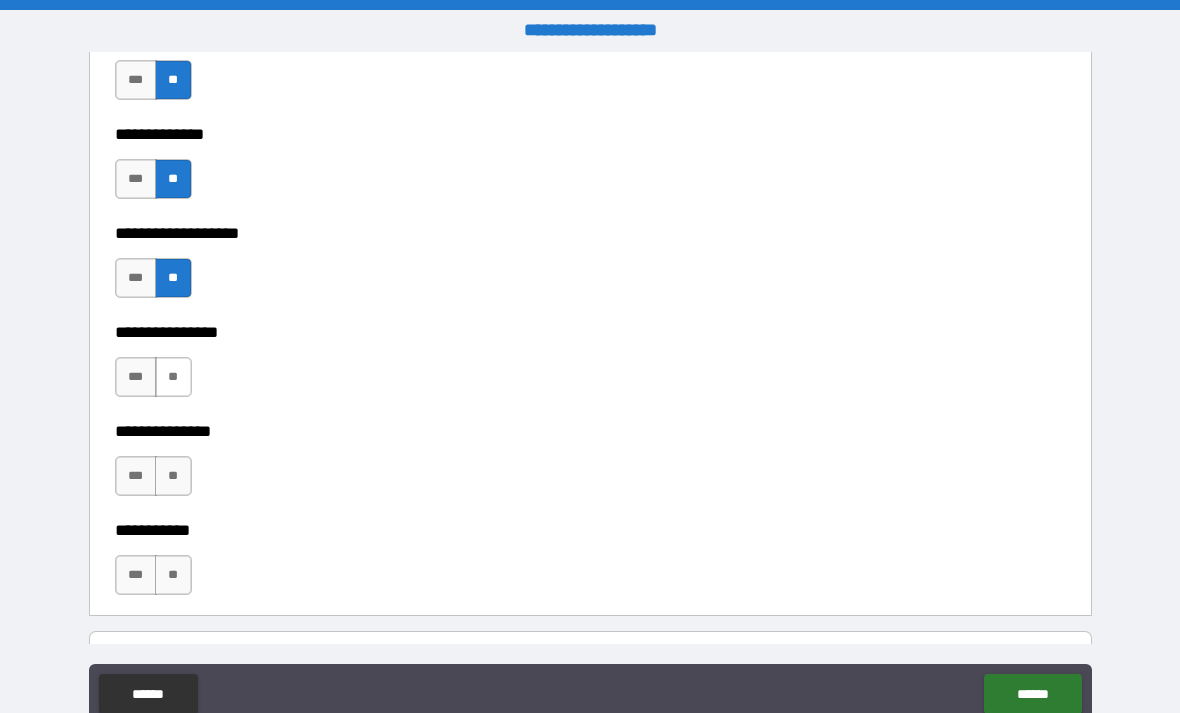 click on "**" at bounding box center [173, 377] 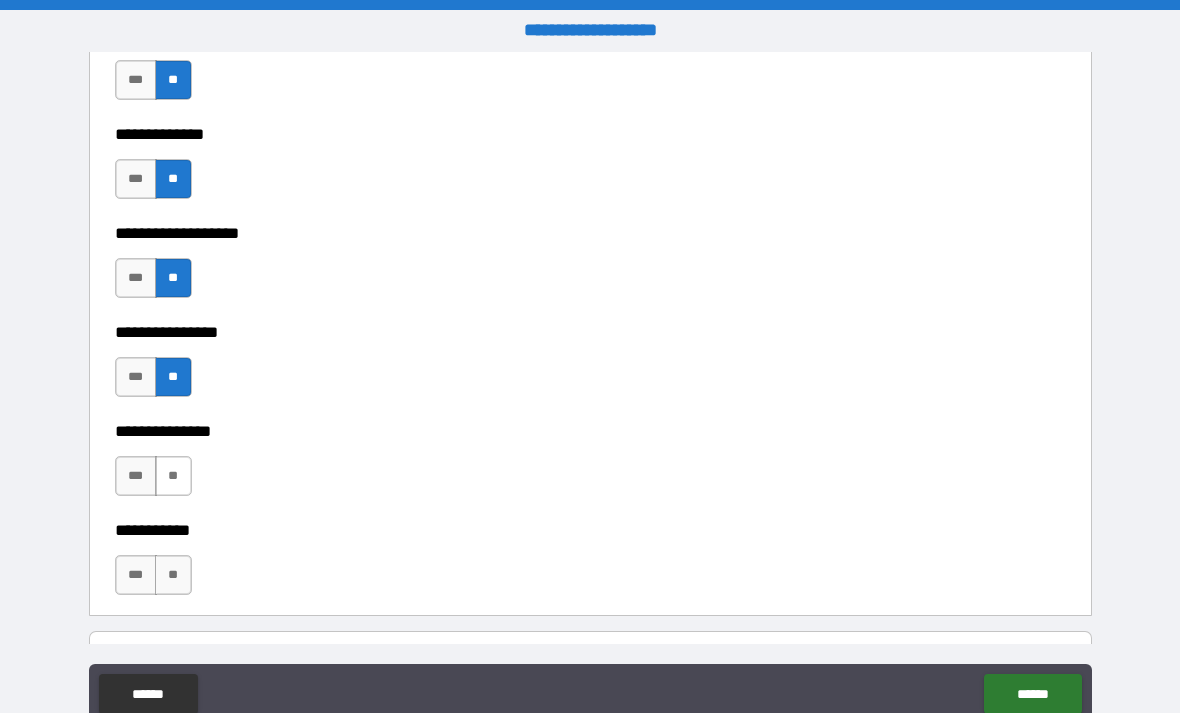 click on "**" at bounding box center [173, 476] 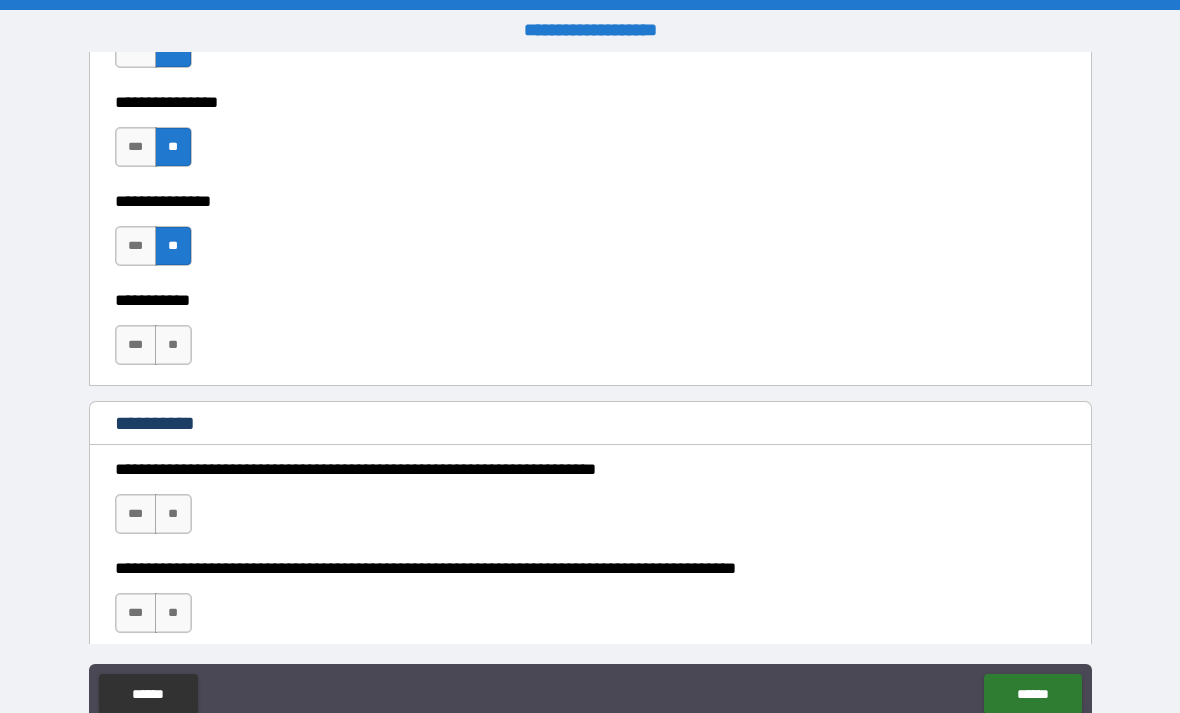 scroll, scrollTop: 1848, scrollLeft: 0, axis: vertical 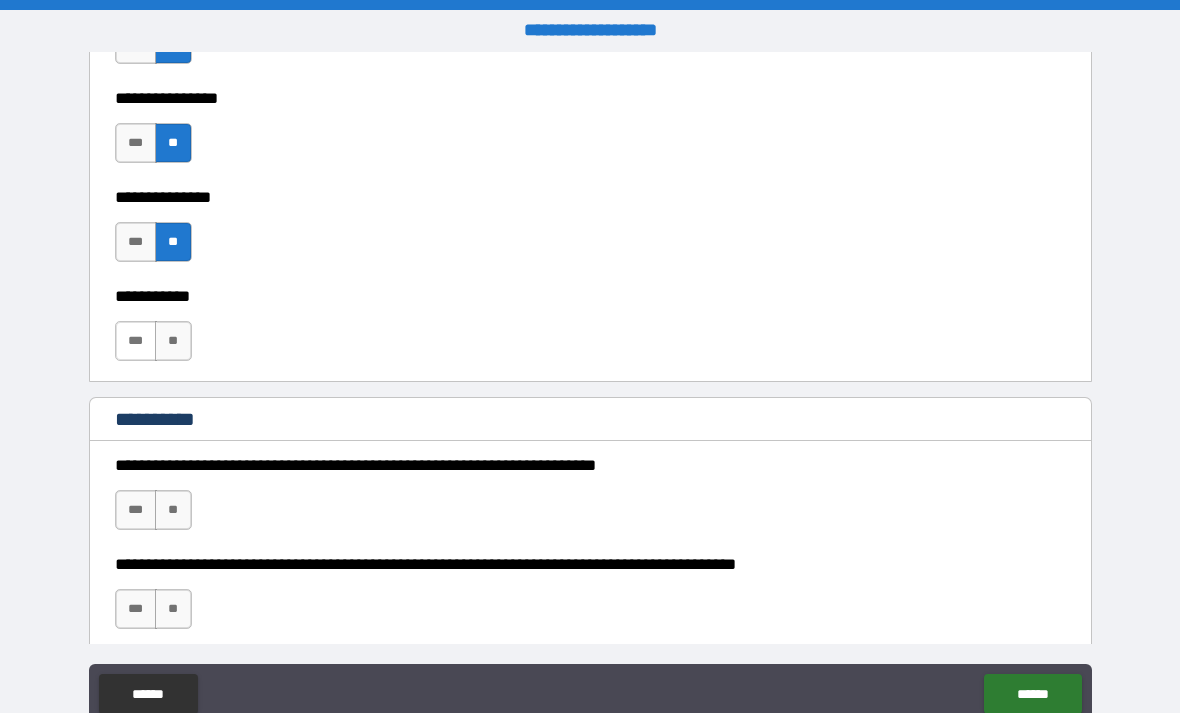click on "***" at bounding box center [136, 341] 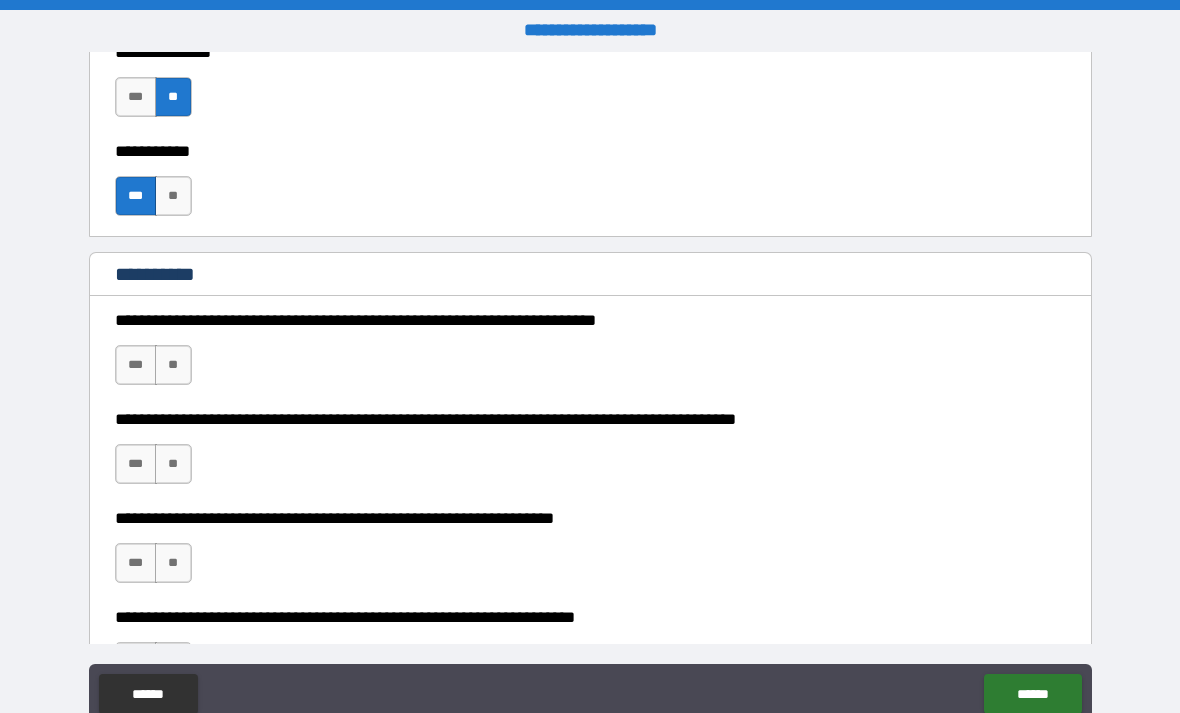 scroll, scrollTop: 2006, scrollLeft: 0, axis: vertical 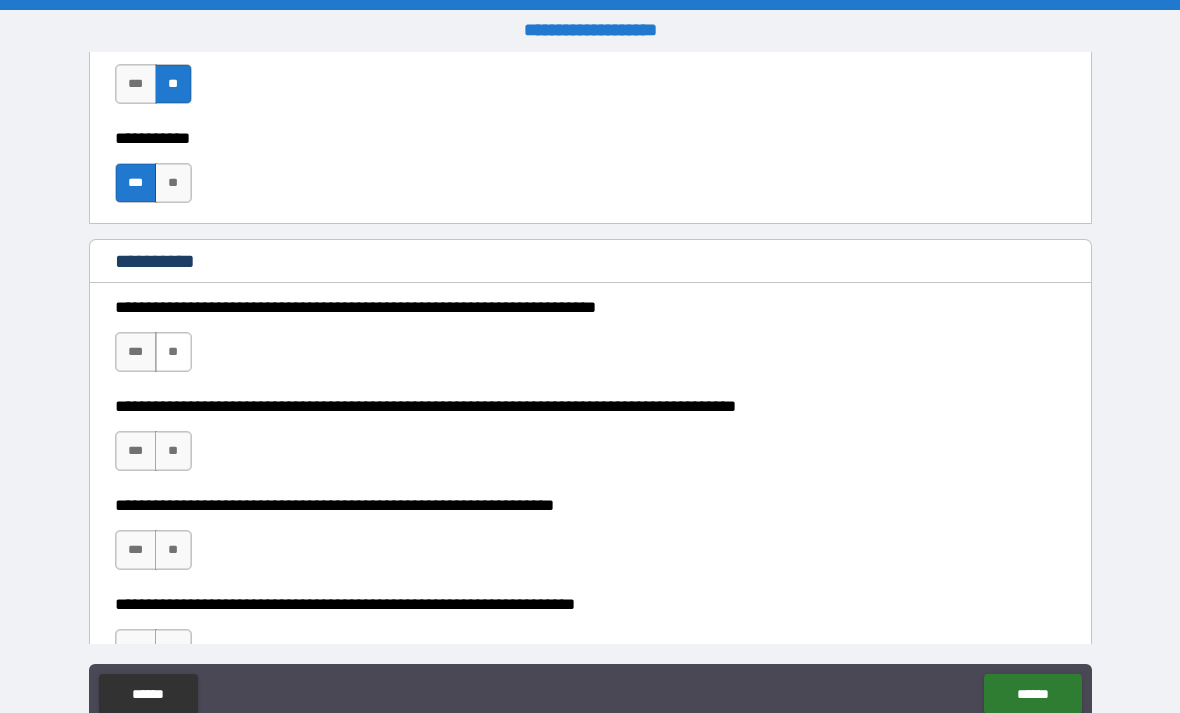 click on "**" at bounding box center [173, 352] 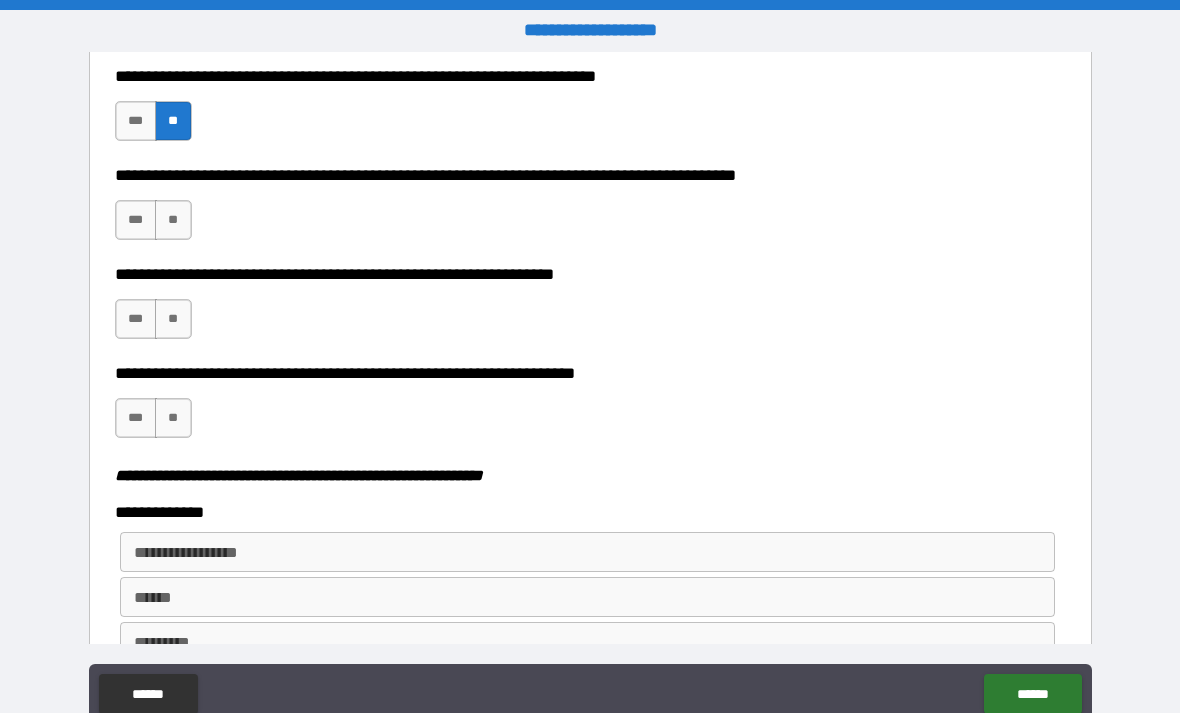 scroll, scrollTop: 2238, scrollLeft: 0, axis: vertical 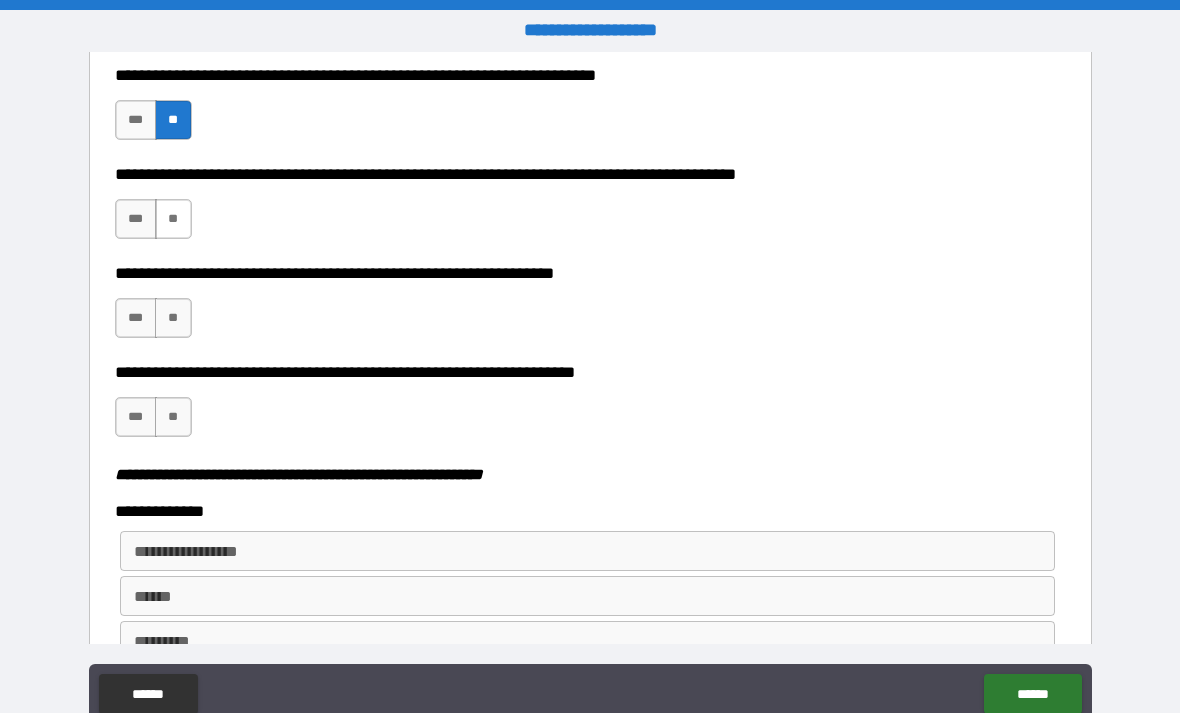 click on "**" at bounding box center (173, 219) 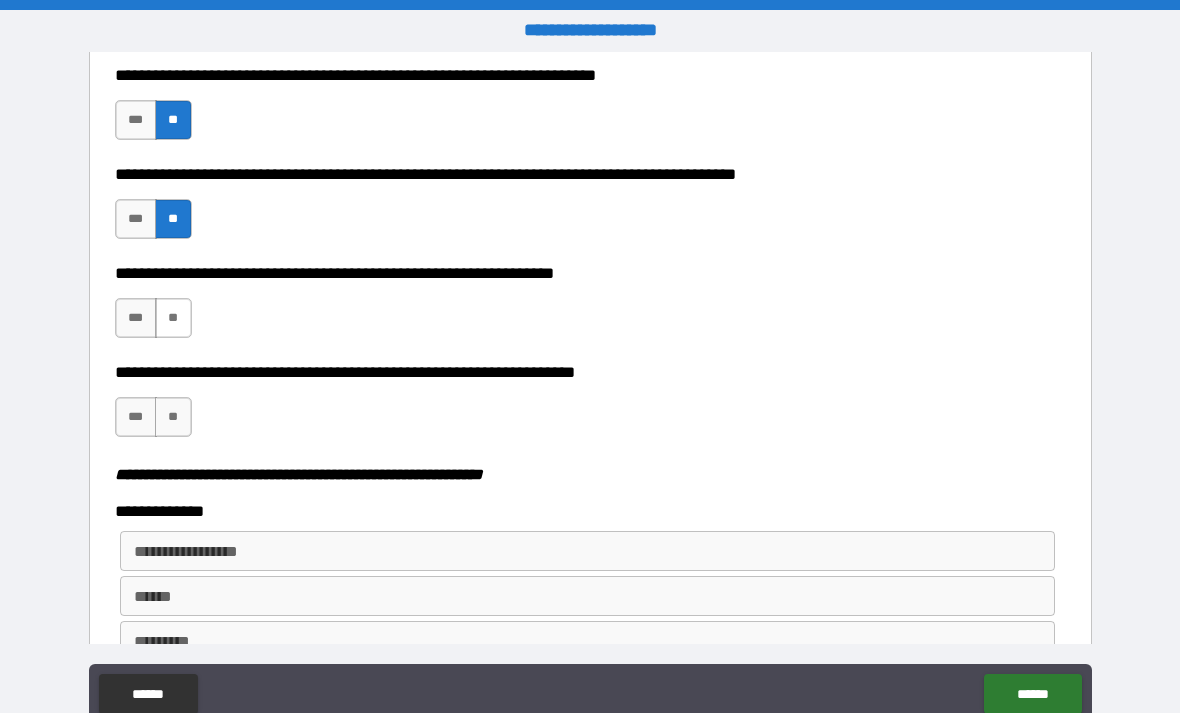 click on "**" at bounding box center (173, 318) 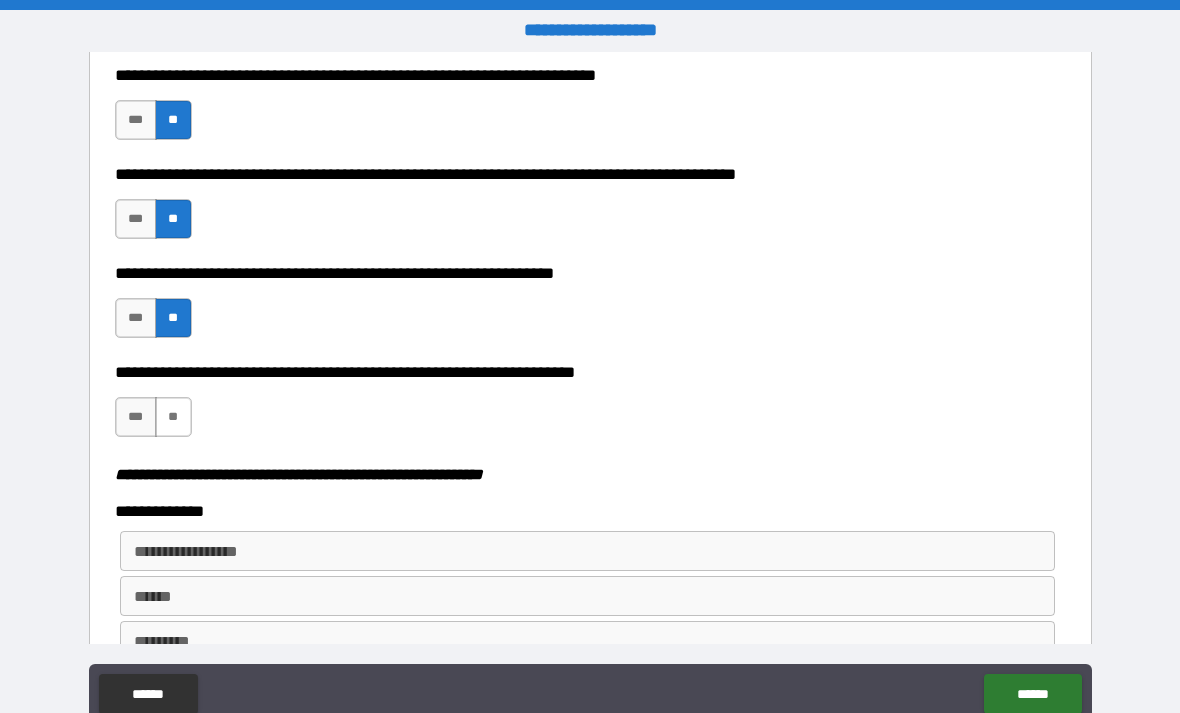 click on "**" at bounding box center [173, 417] 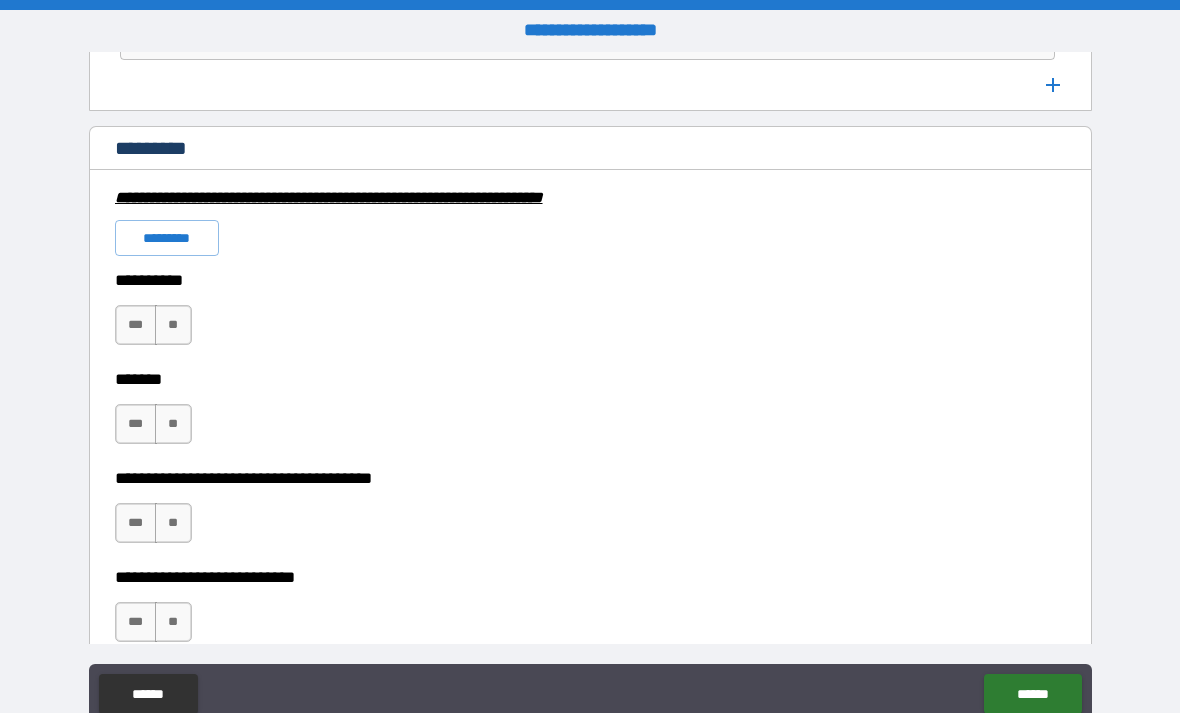 scroll, scrollTop: 2844, scrollLeft: 0, axis: vertical 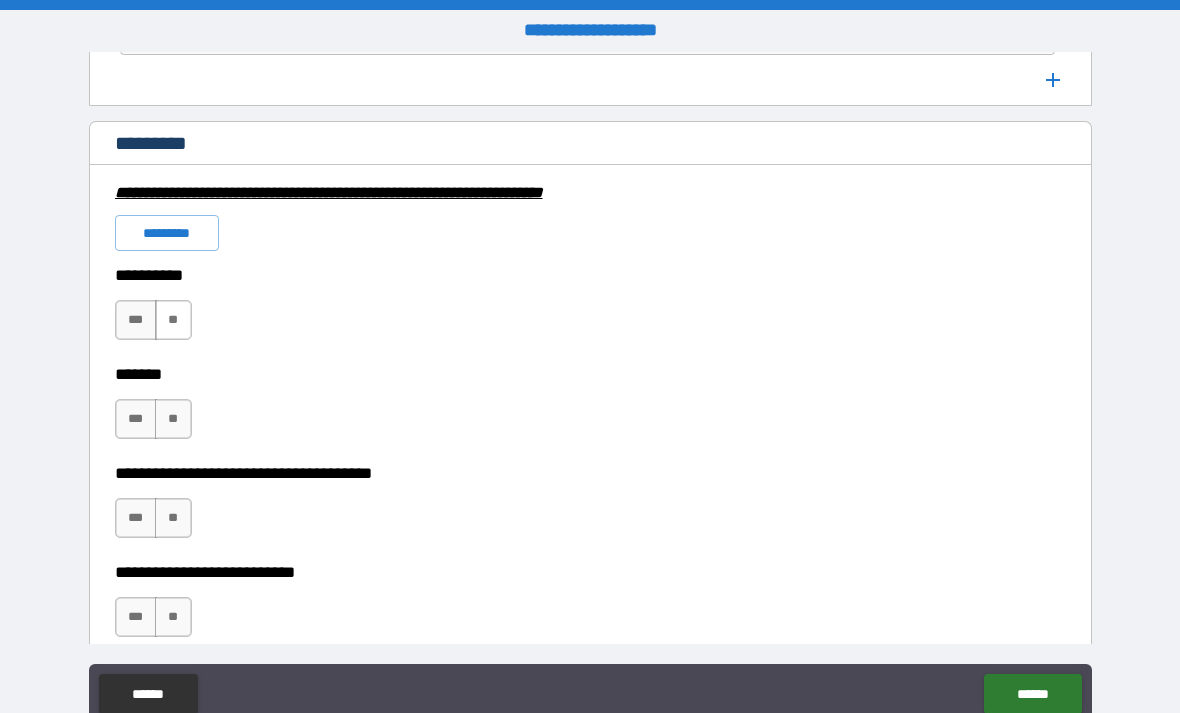 click on "**" at bounding box center (173, 320) 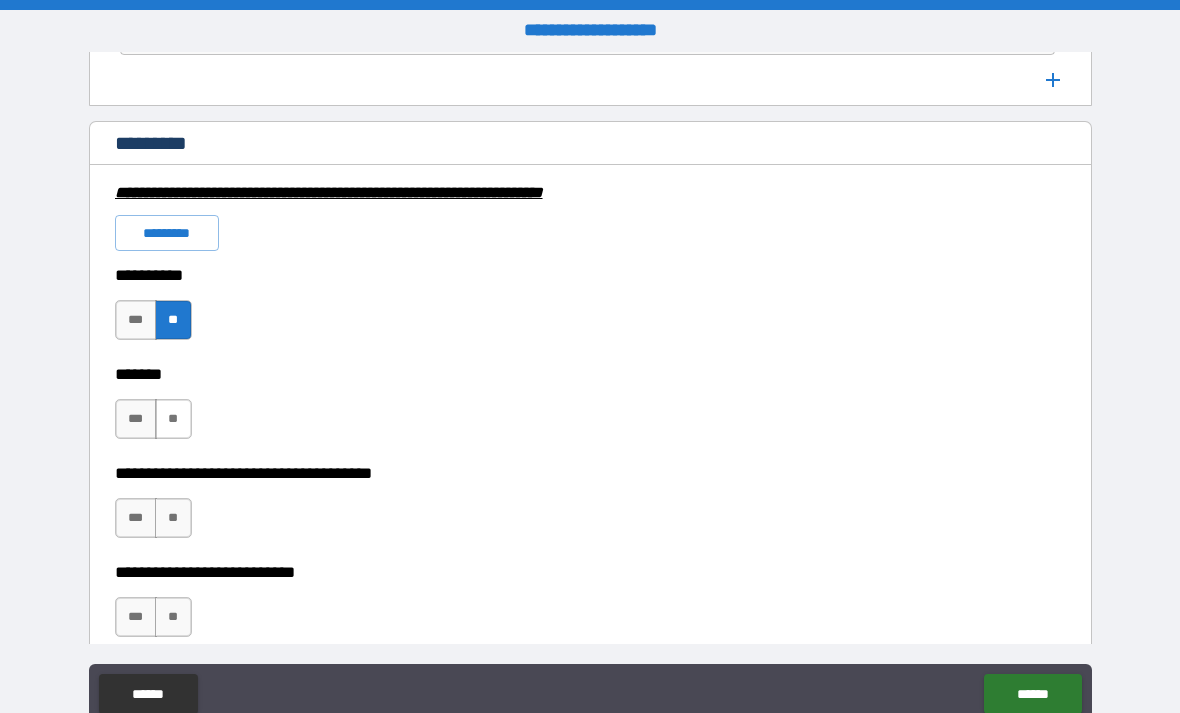 click on "**" at bounding box center [173, 419] 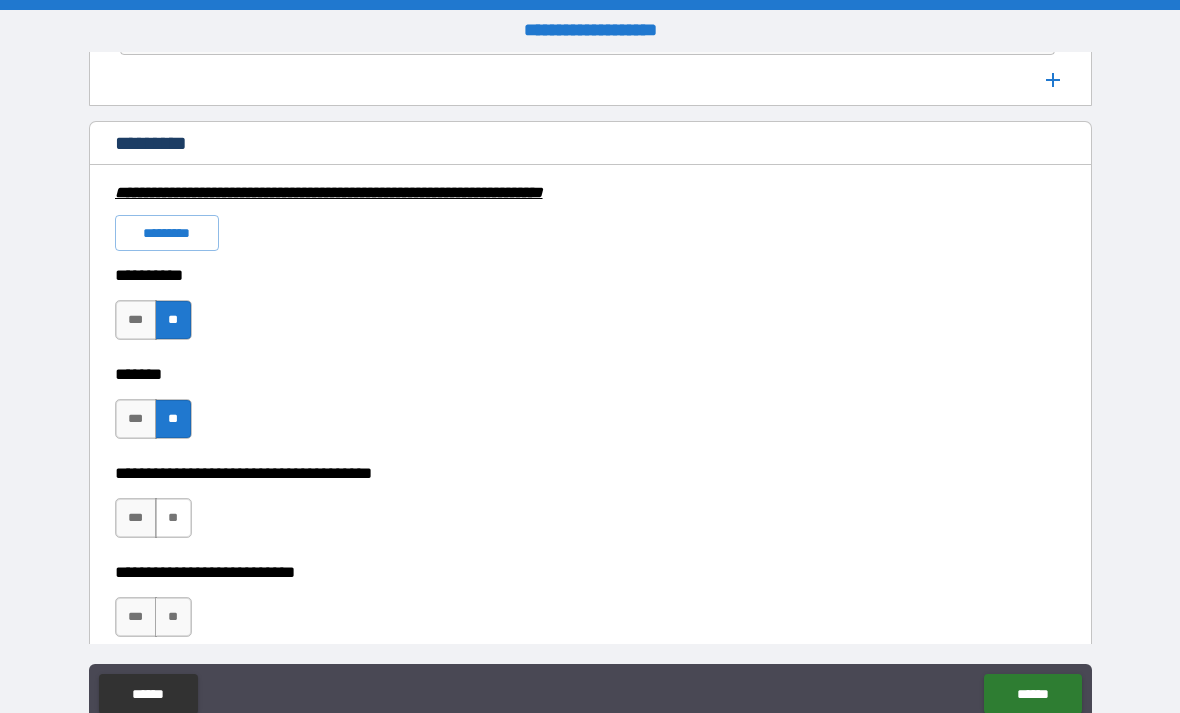 click on "**" at bounding box center [173, 518] 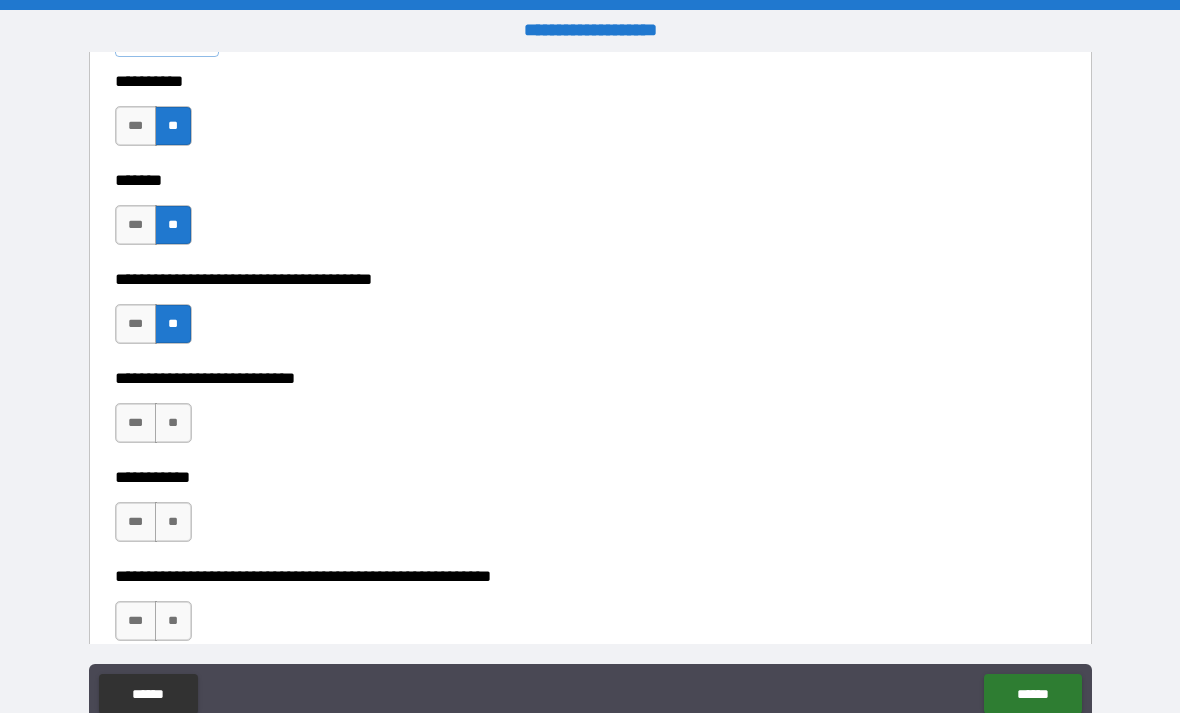 scroll, scrollTop: 3040, scrollLeft: 0, axis: vertical 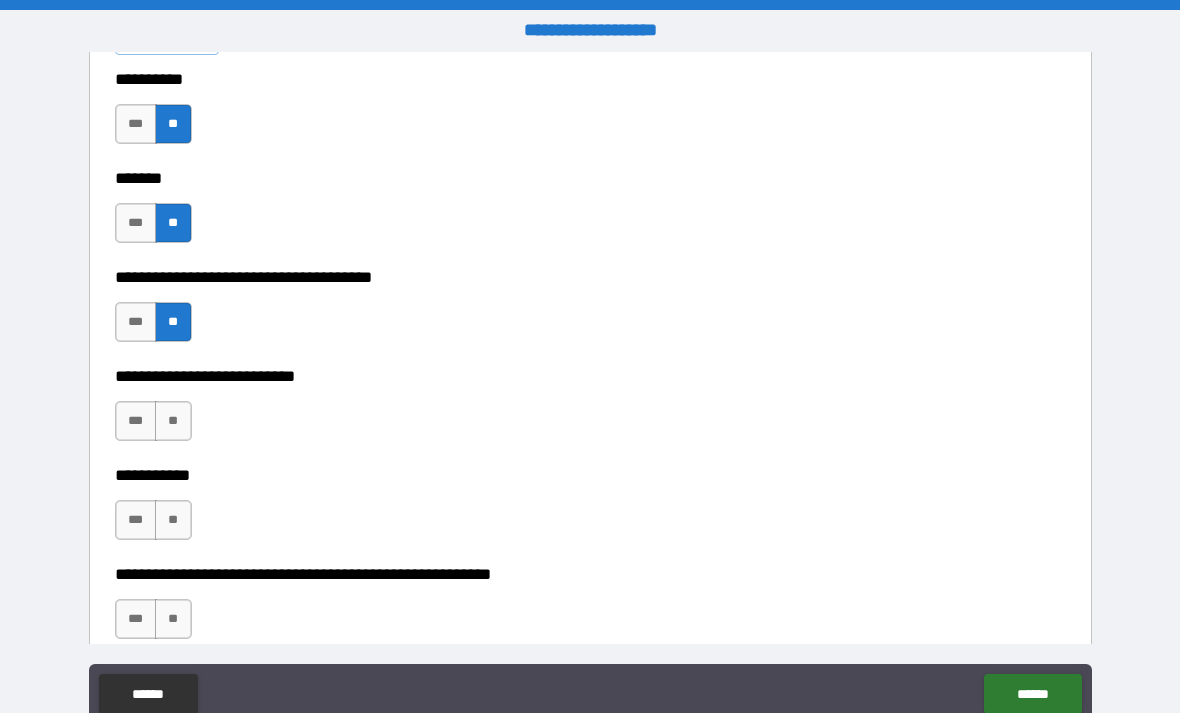 click on "**********" at bounding box center (590, 376) 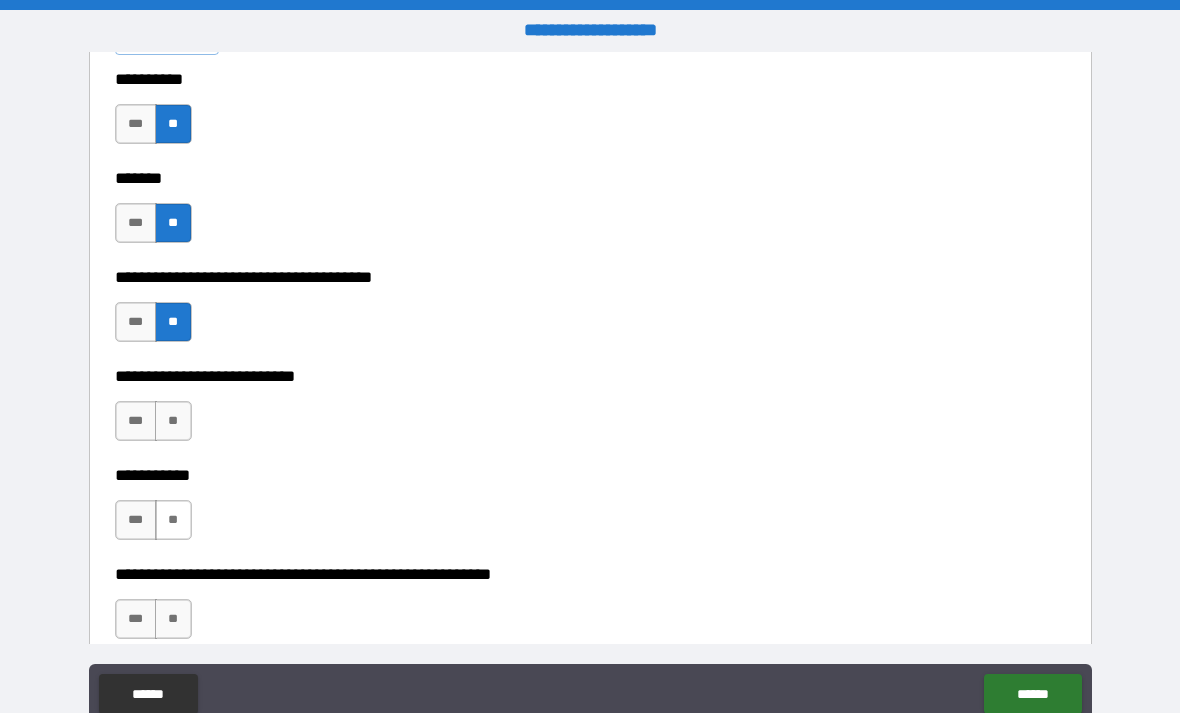click on "**" at bounding box center (173, 520) 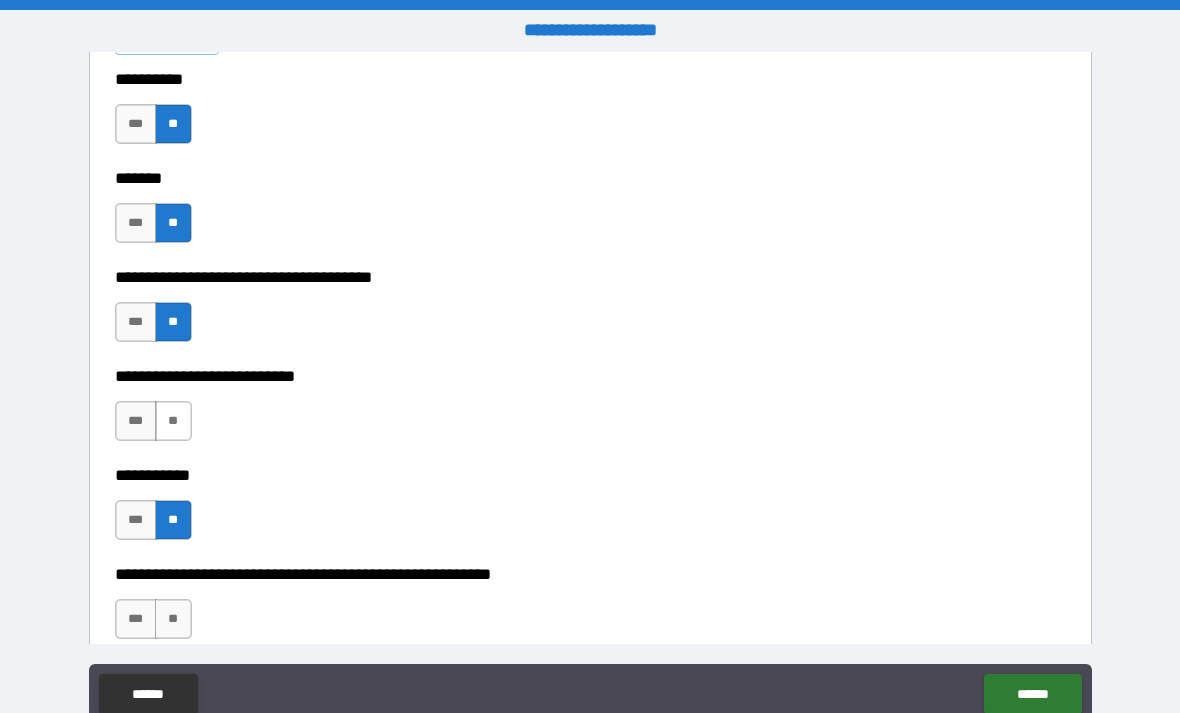 click on "**" at bounding box center (173, 421) 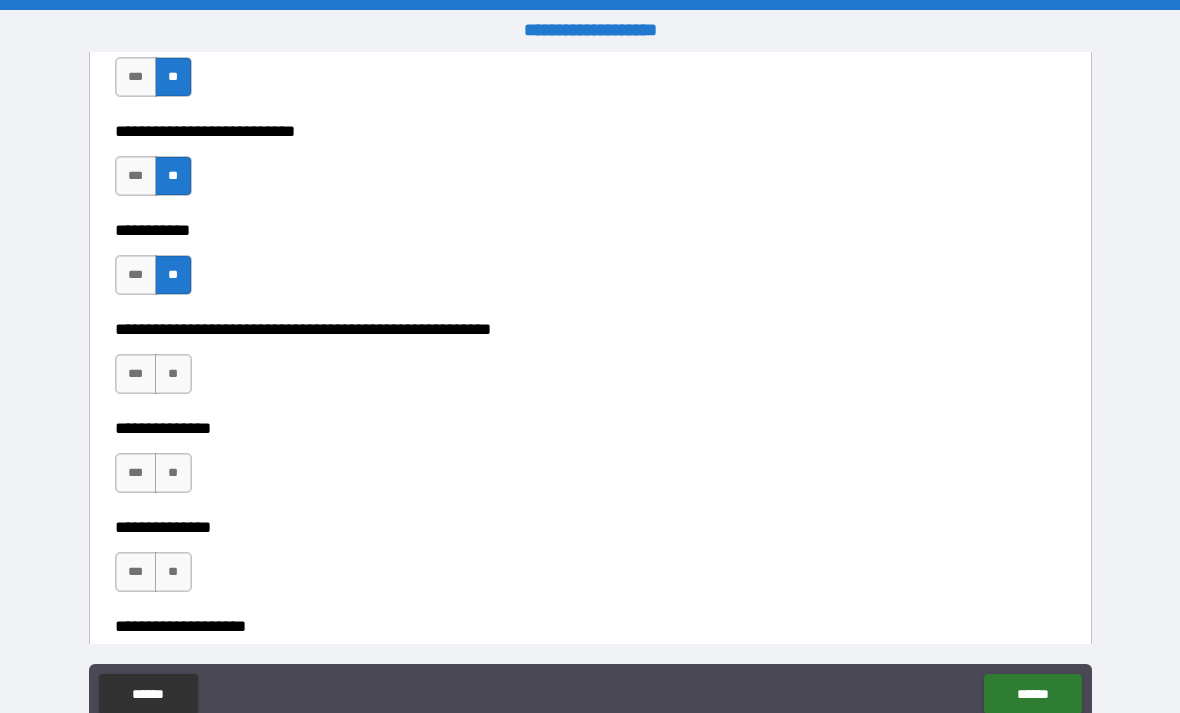 scroll, scrollTop: 3300, scrollLeft: 0, axis: vertical 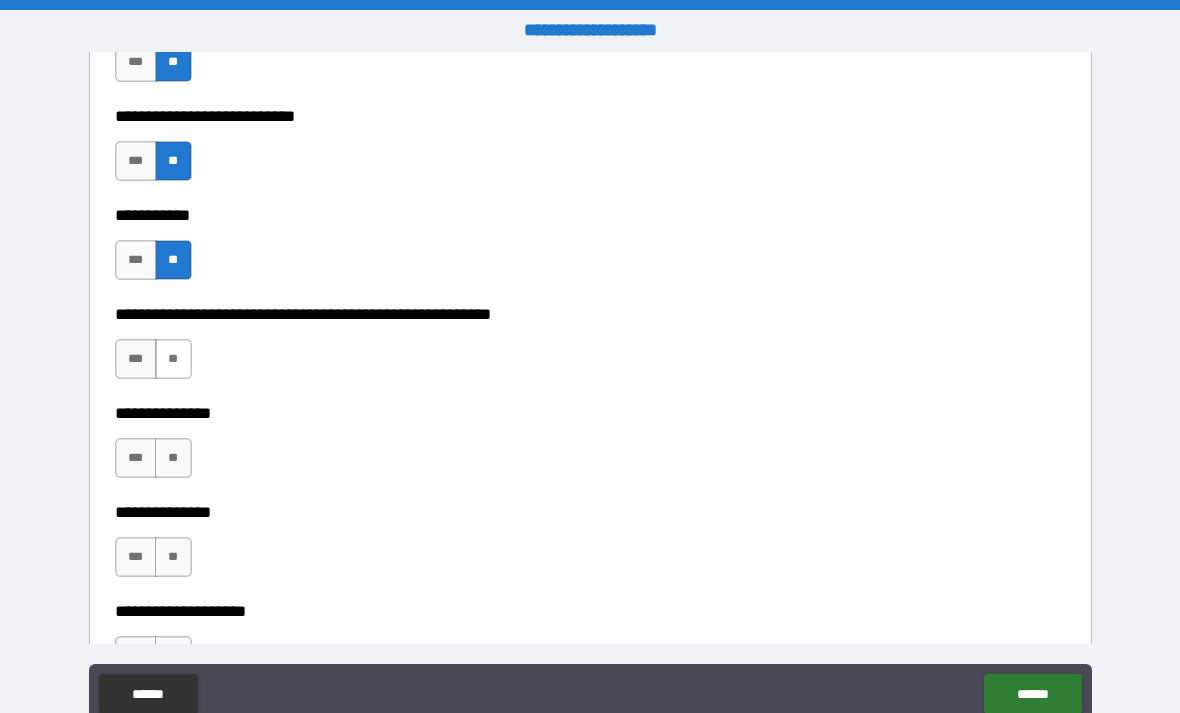 click on "**" at bounding box center [173, 359] 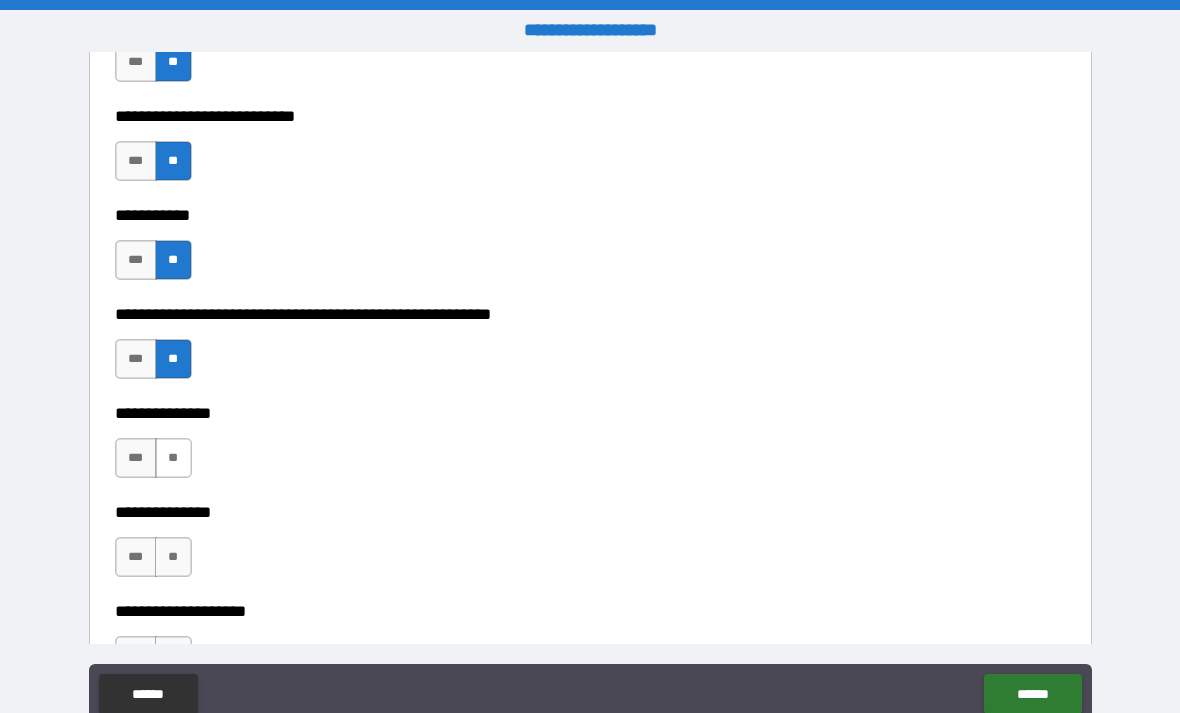 click on "**" at bounding box center (173, 458) 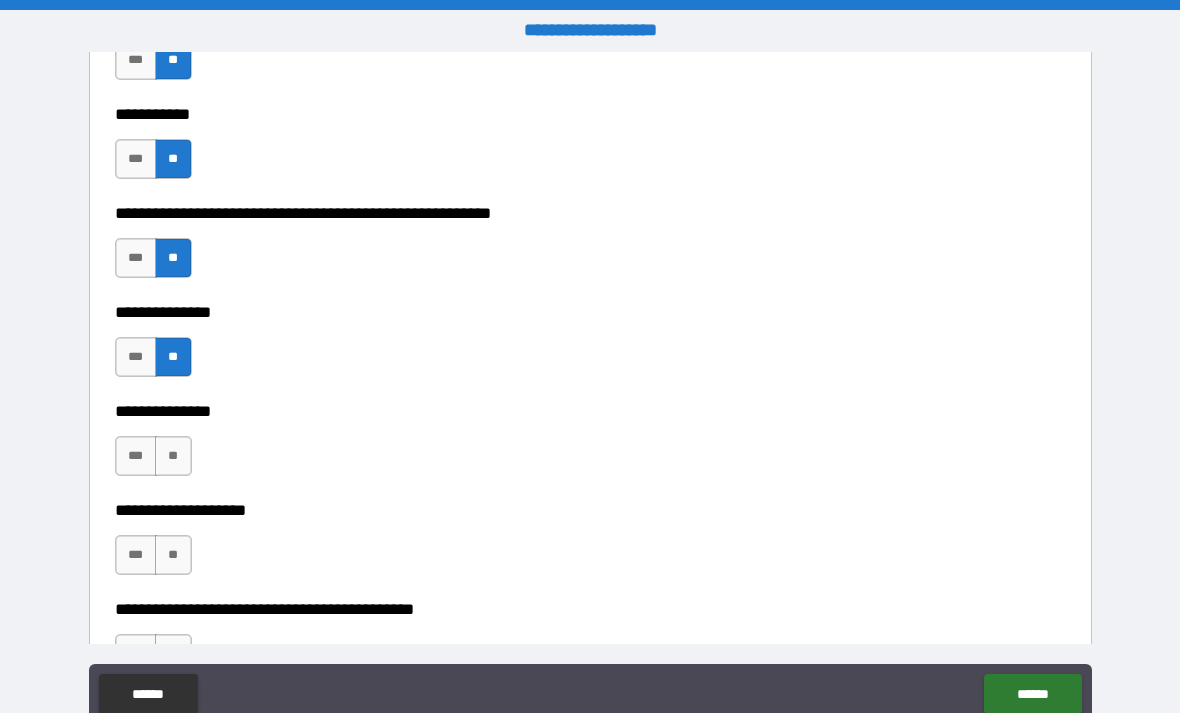 scroll, scrollTop: 3445, scrollLeft: 0, axis: vertical 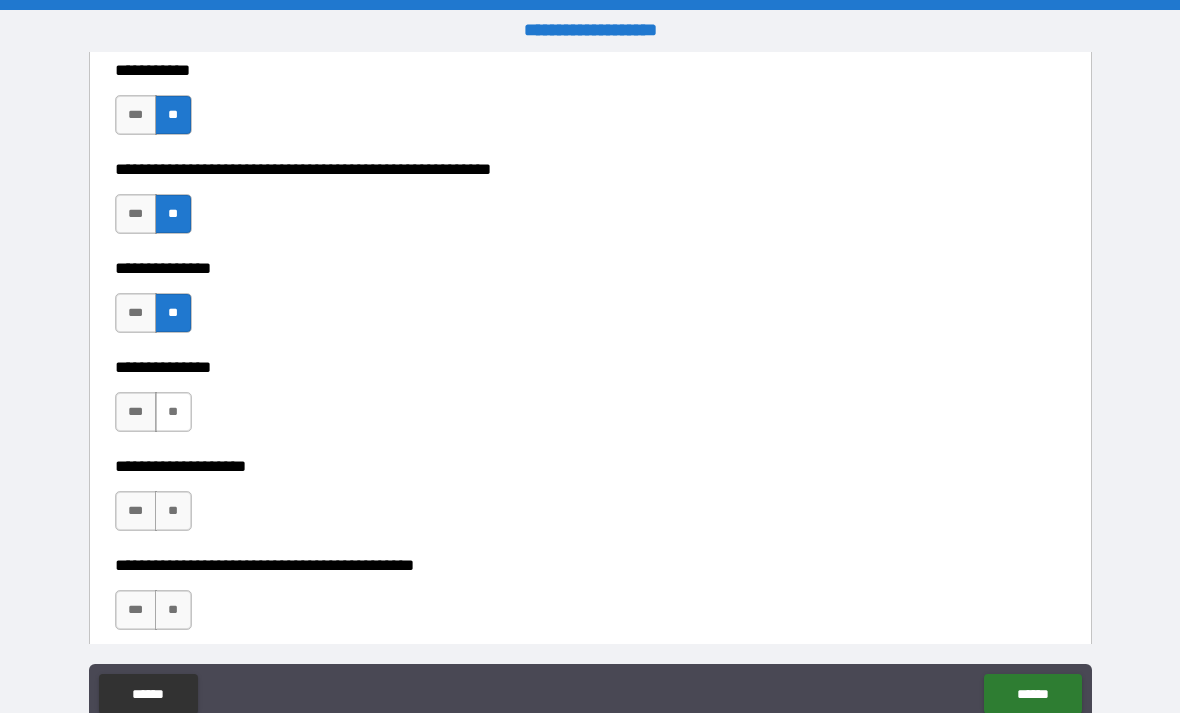 click on "**" at bounding box center [173, 412] 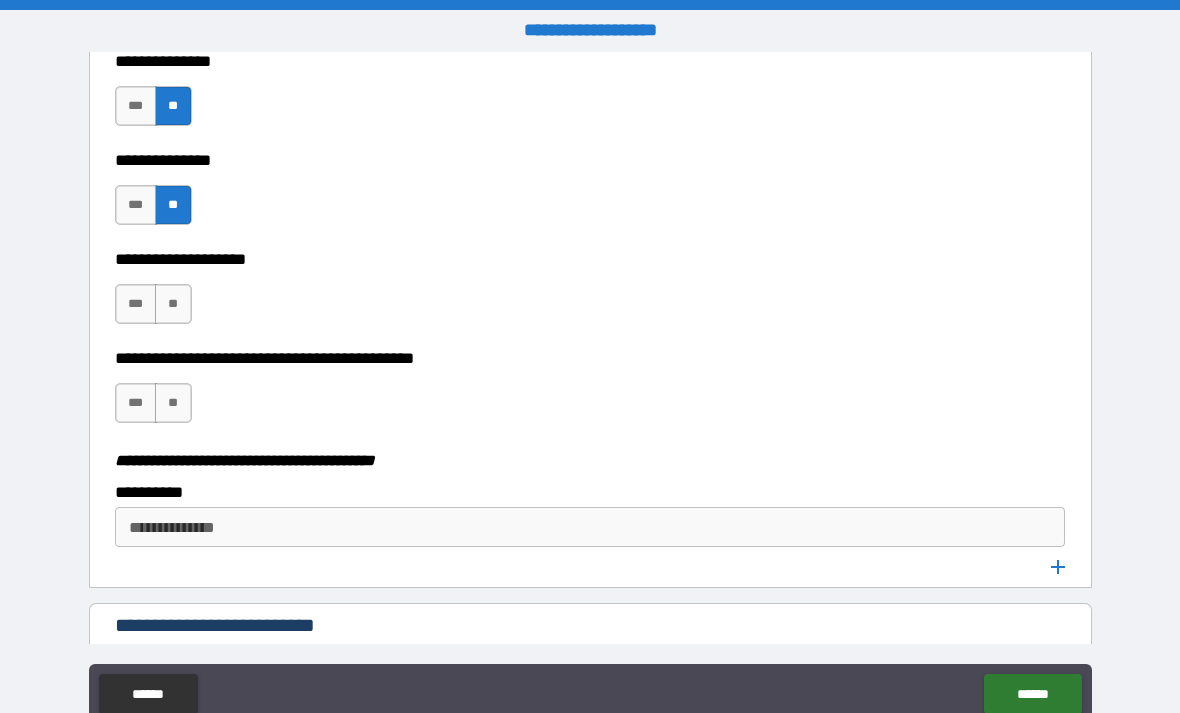 scroll, scrollTop: 3678, scrollLeft: 0, axis: vertical 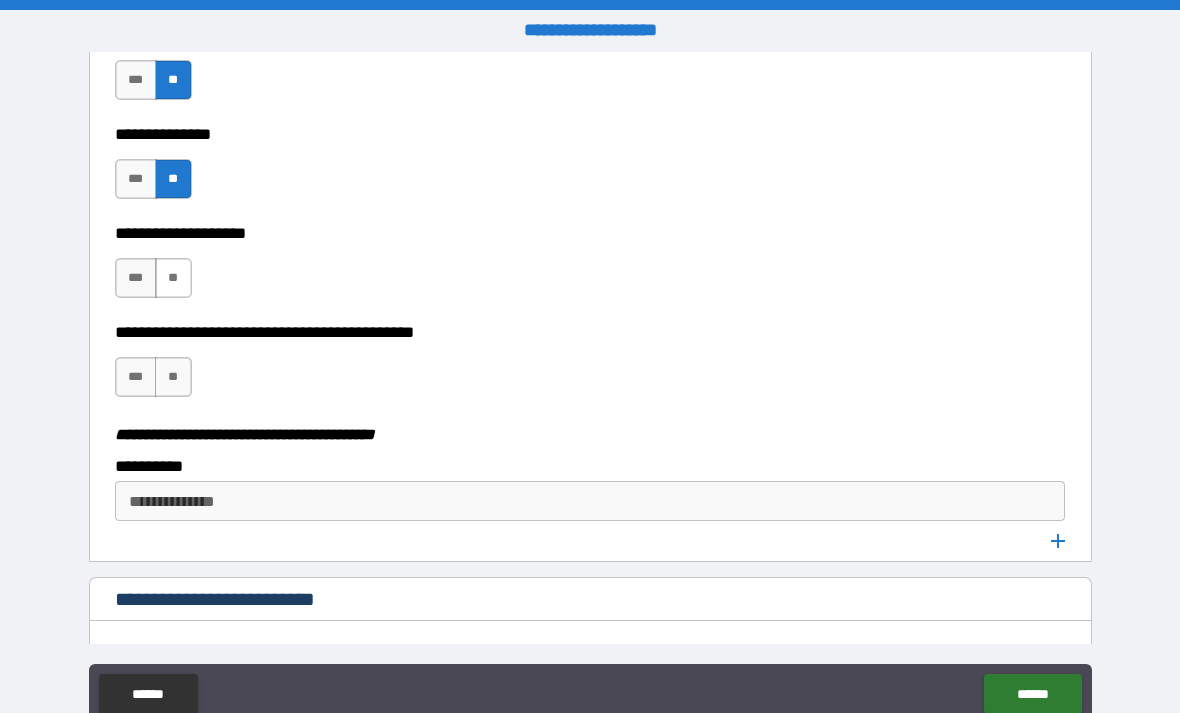 click on "**" at bounding box center [173, 278] 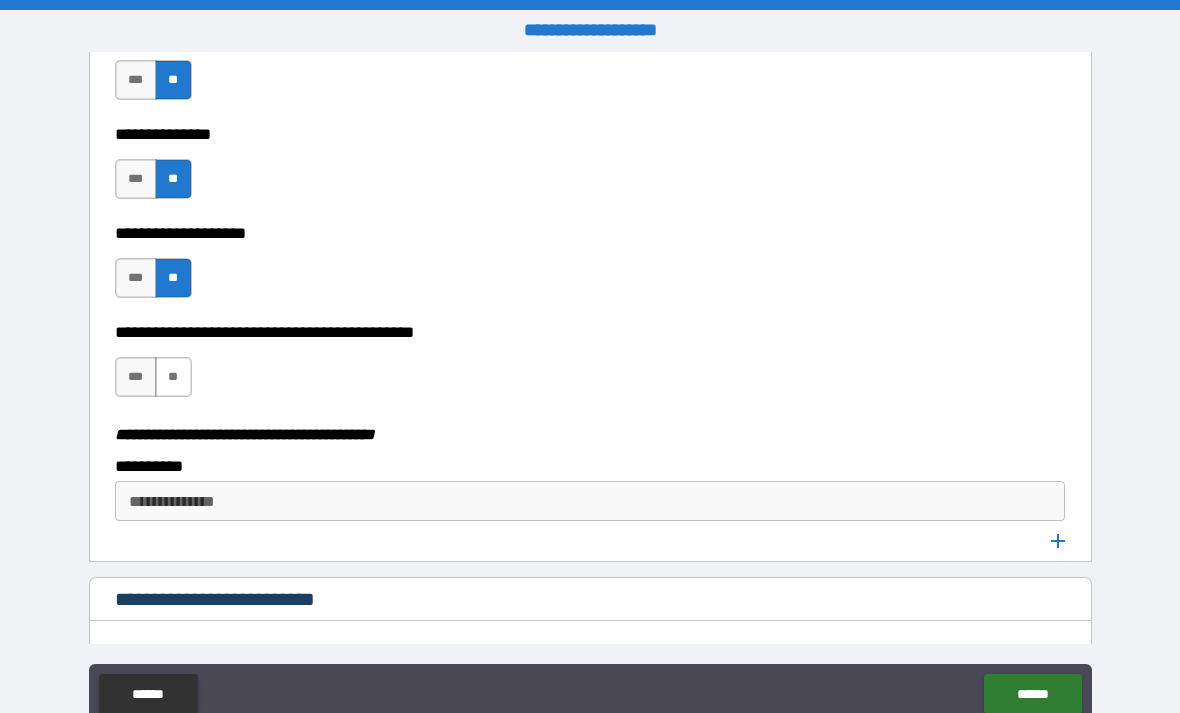 click on "**" at bounding box center [173, 377] 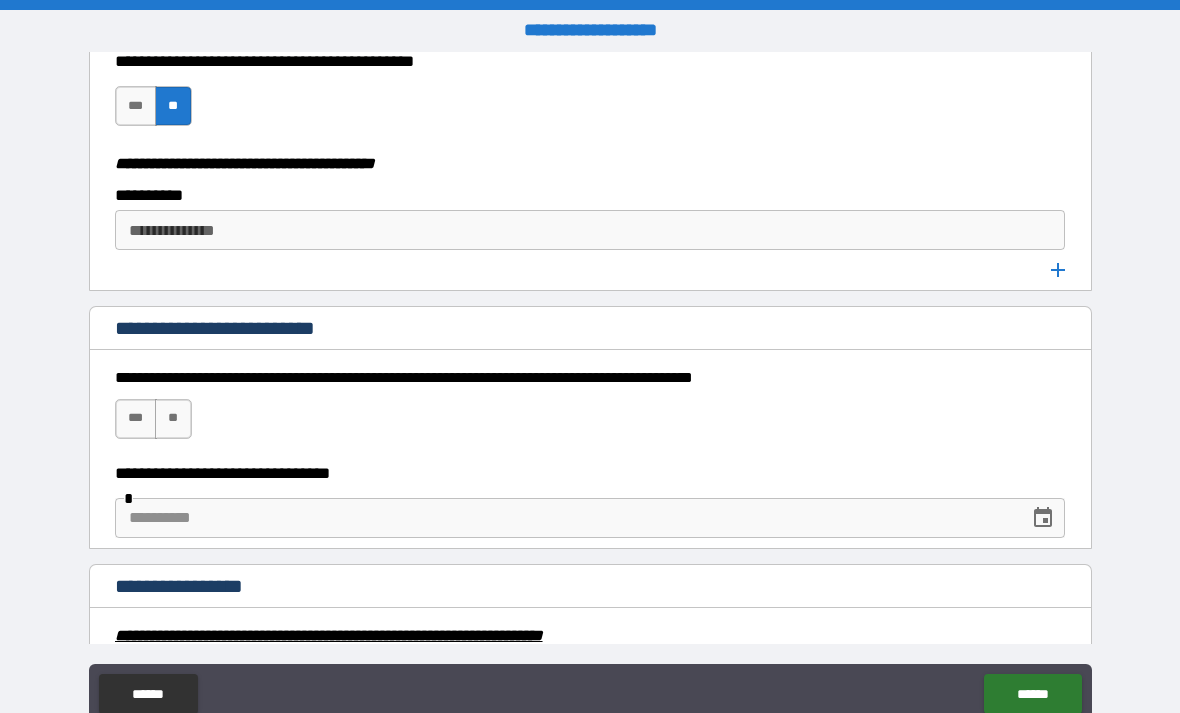 scroll, scrollTop: 4007, scrollLeft: 0, axis: vertical 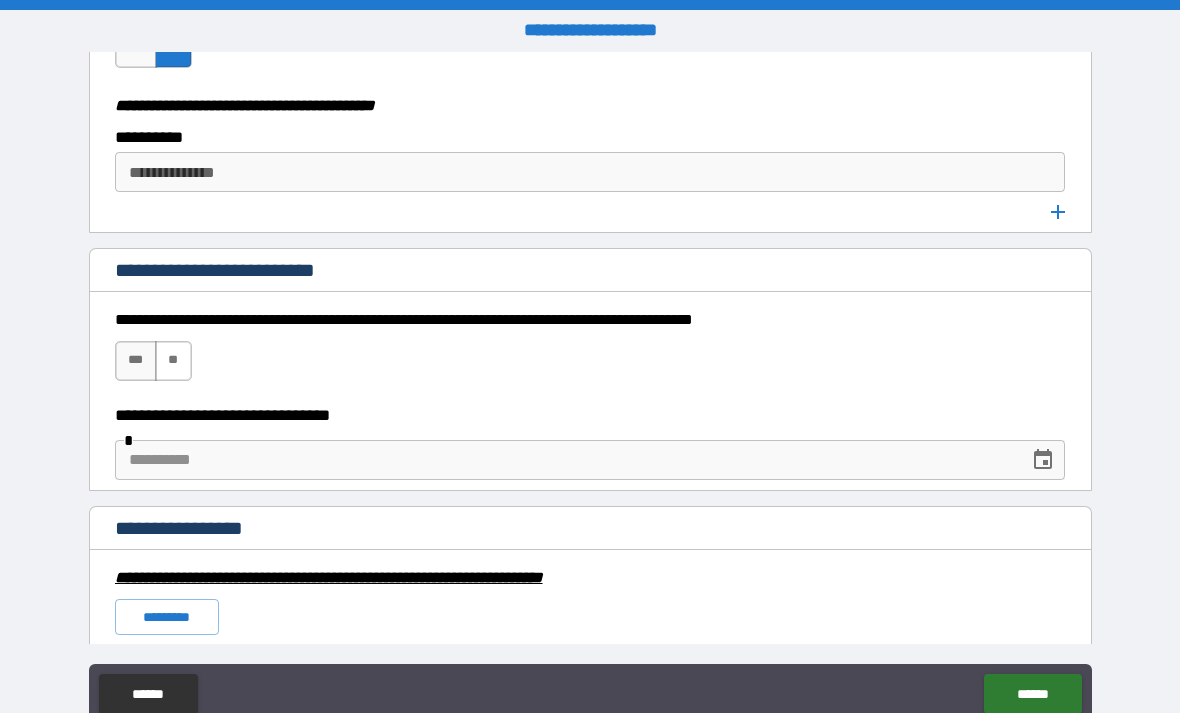 click on "**" at bounding box center (173, 361) 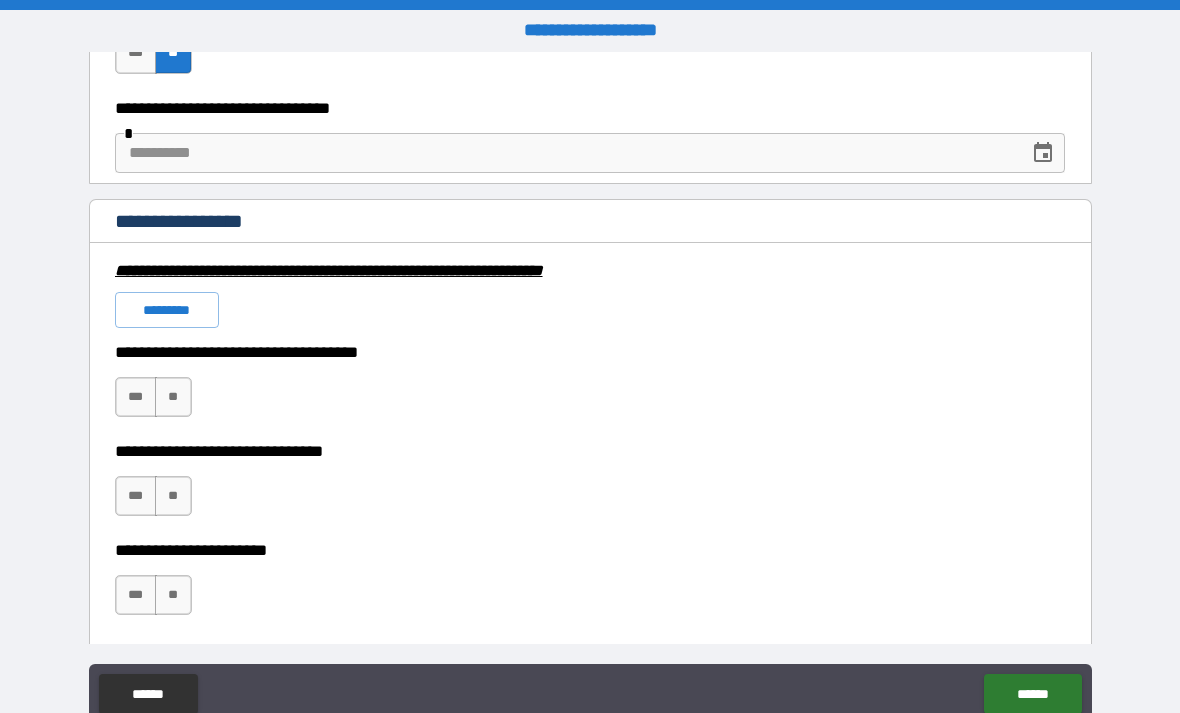 scroll, scrollTop: 4316, scrollLeft: 0, axis: vertical 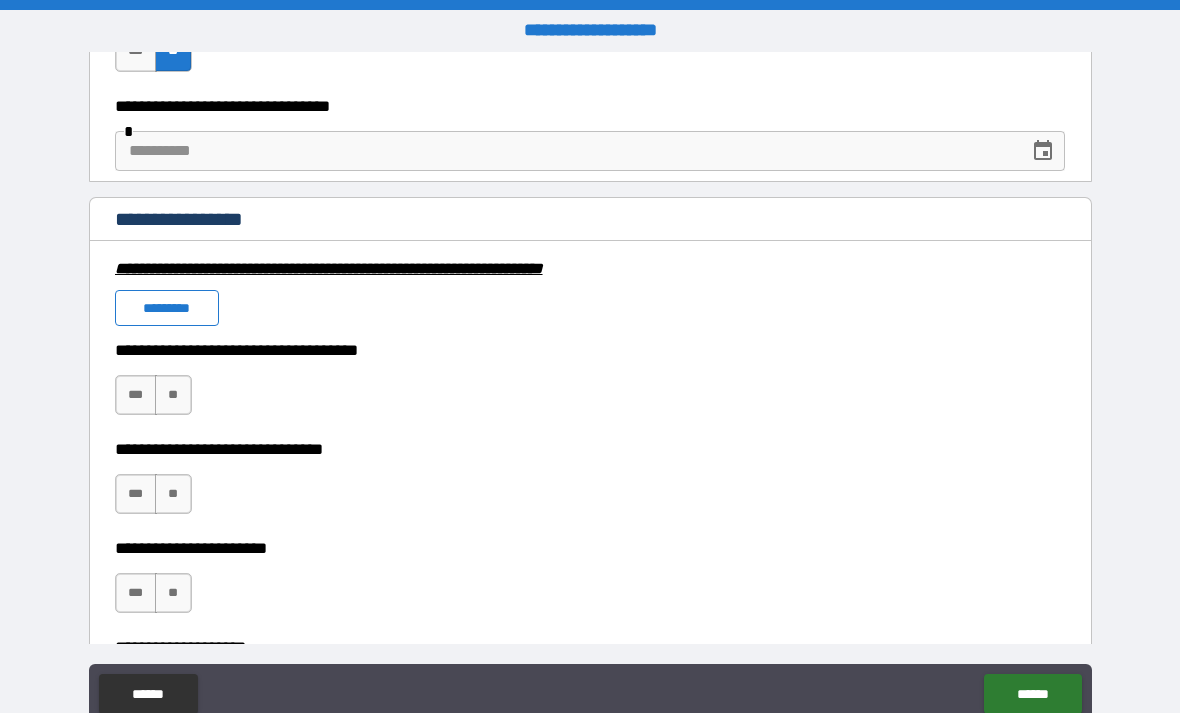 click on "*********" at bounding box center (167, 308) 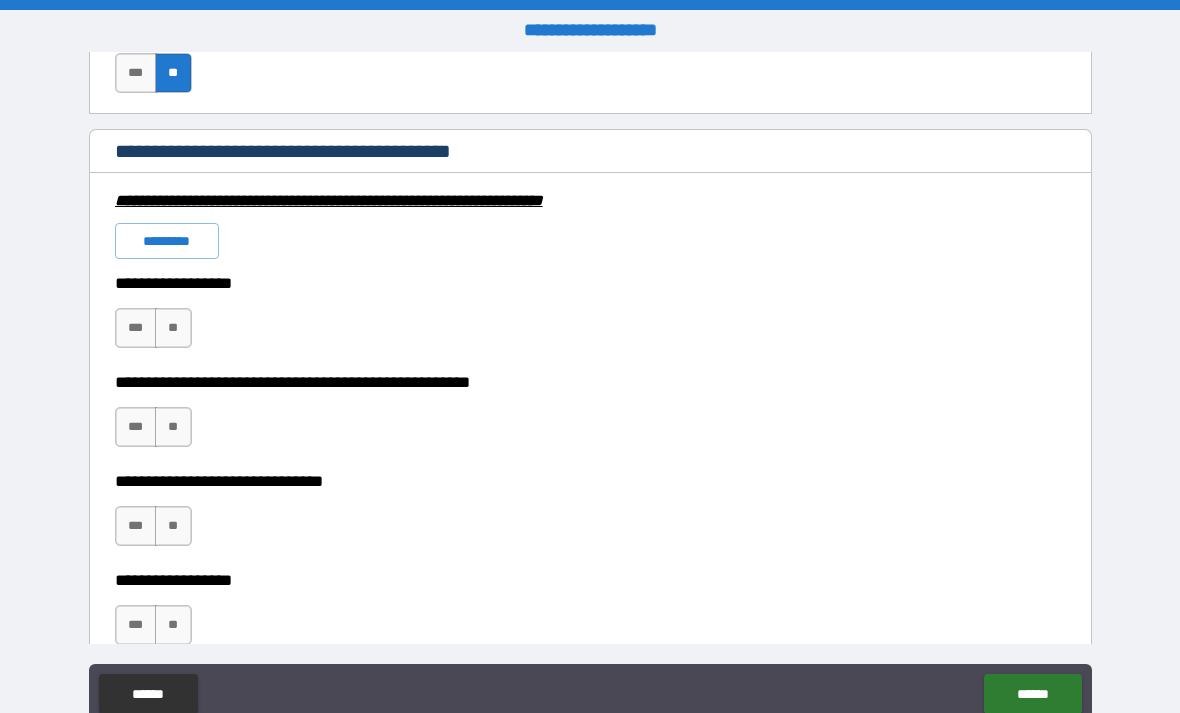 scroll, scrollTop: 5927, scrollLeft: 0, axis: vertical 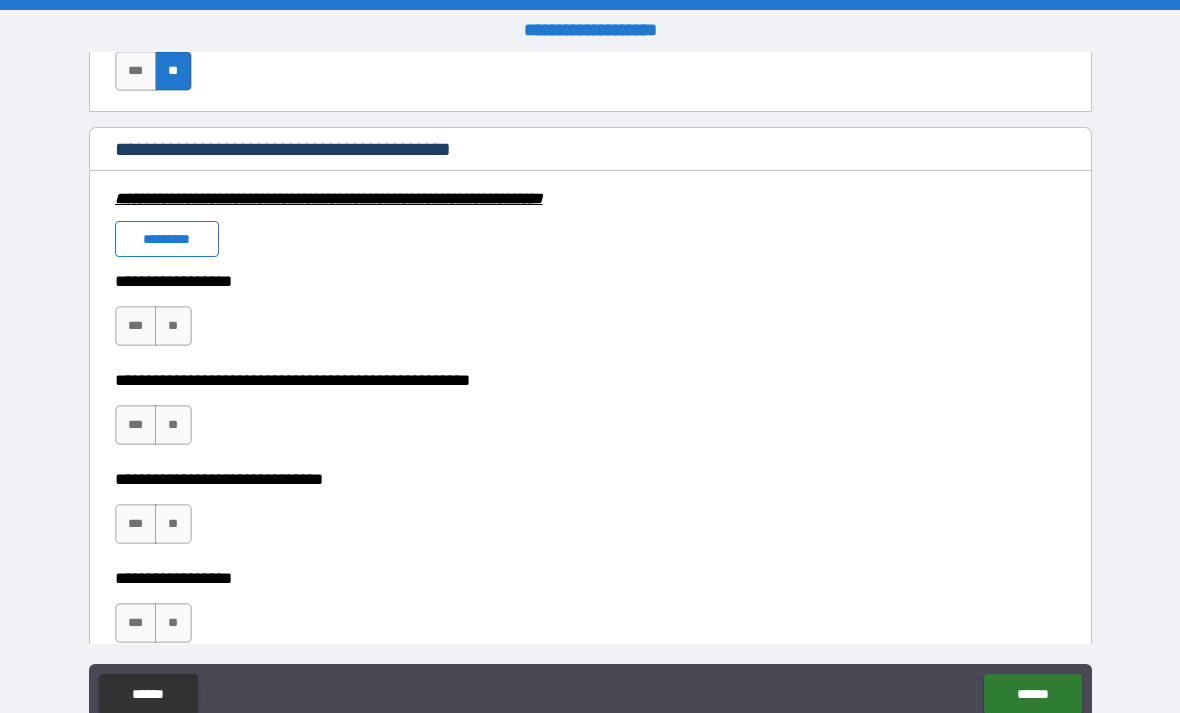 click on "*********" at bounding box center [167, 239] 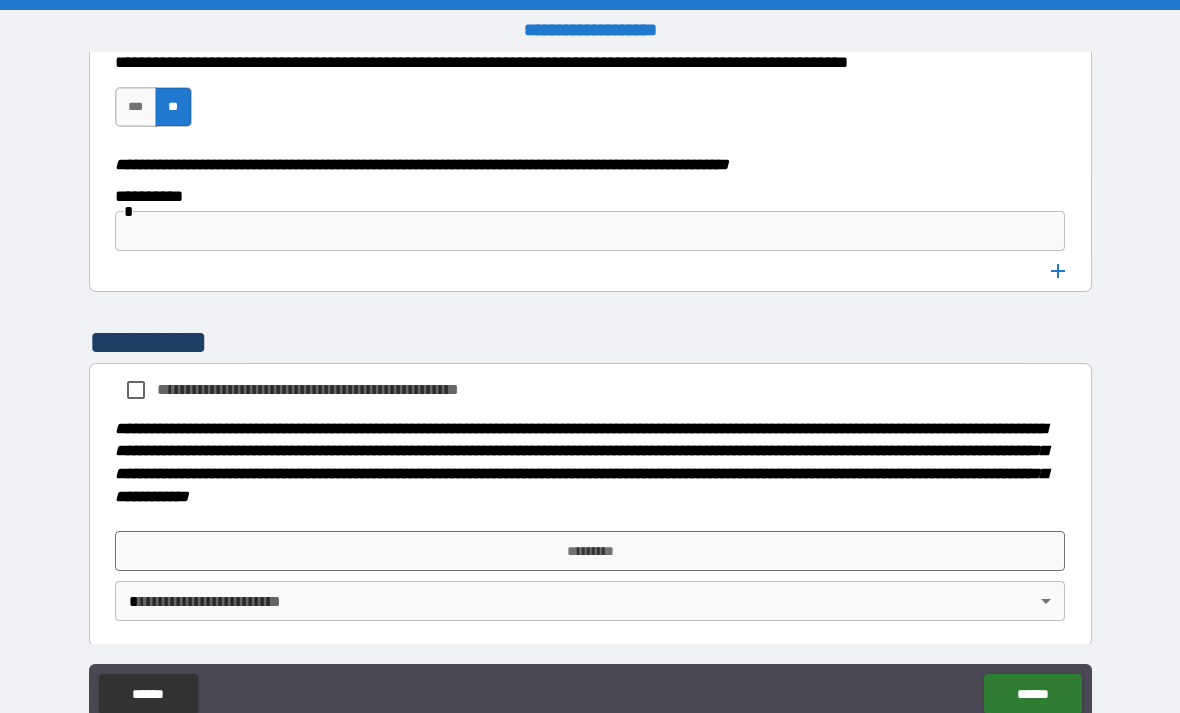 scroll, scrollTop: 10105, scrollLeft: 0, axis: vertical 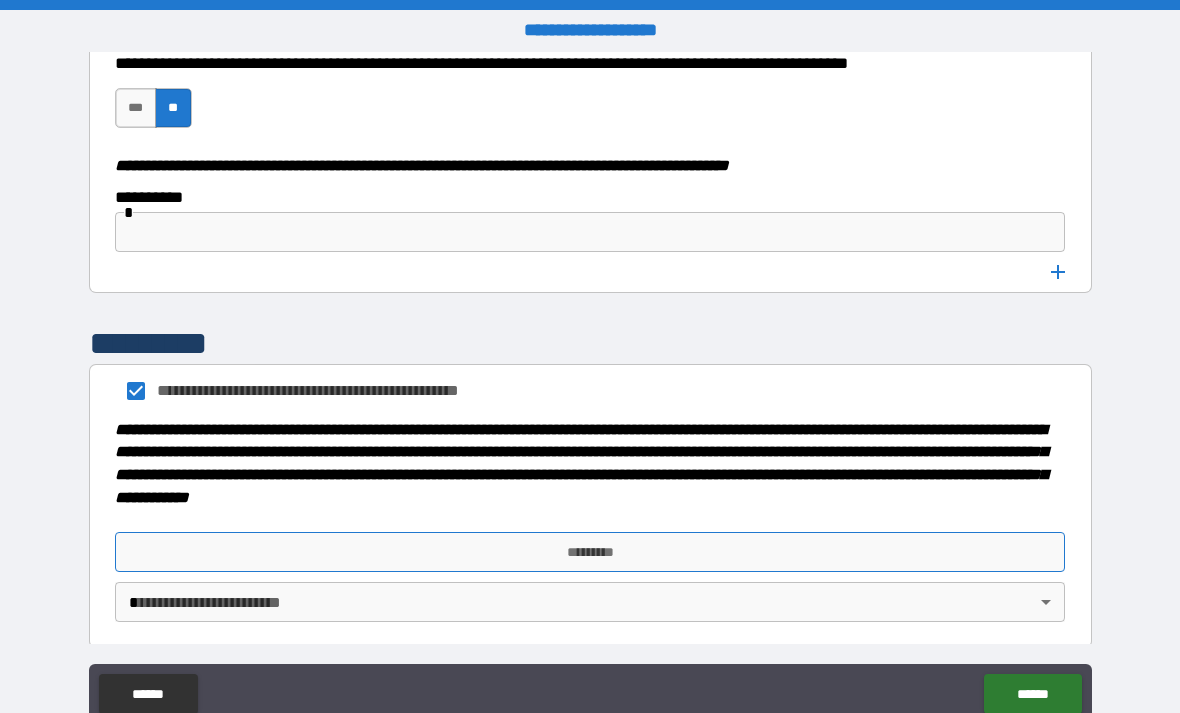 click on "*********" at bounding box center [590, 552] 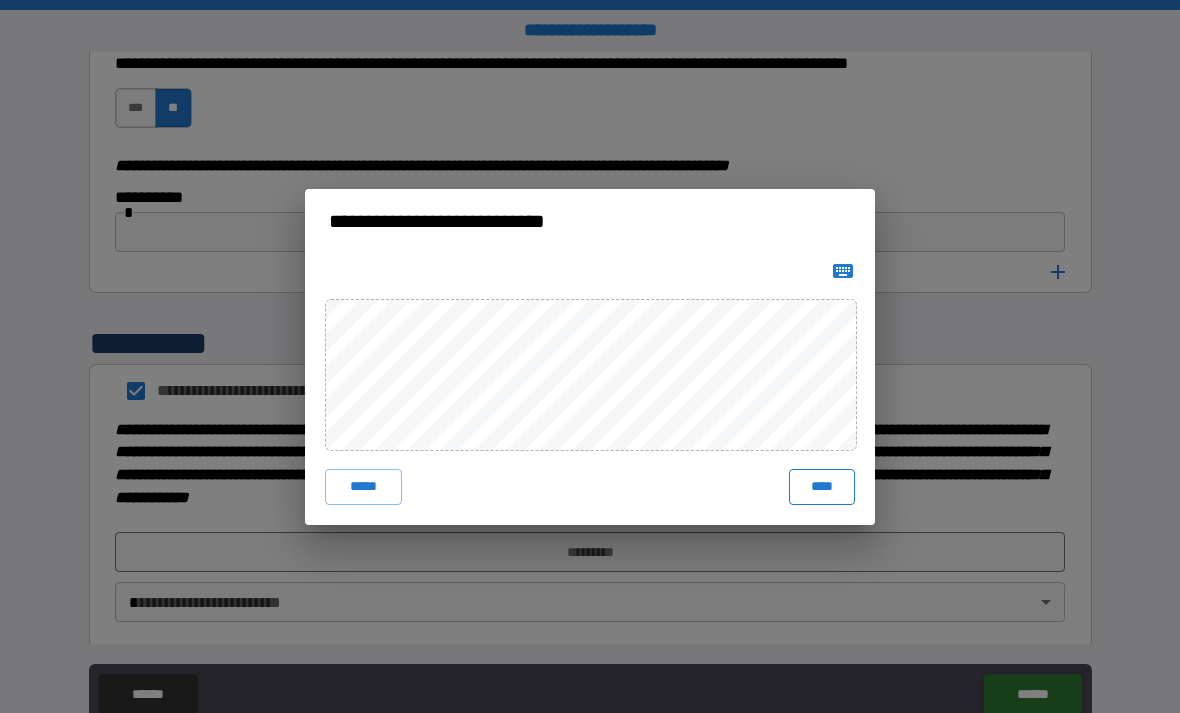 click on "****" at bounding box center (822, 487) 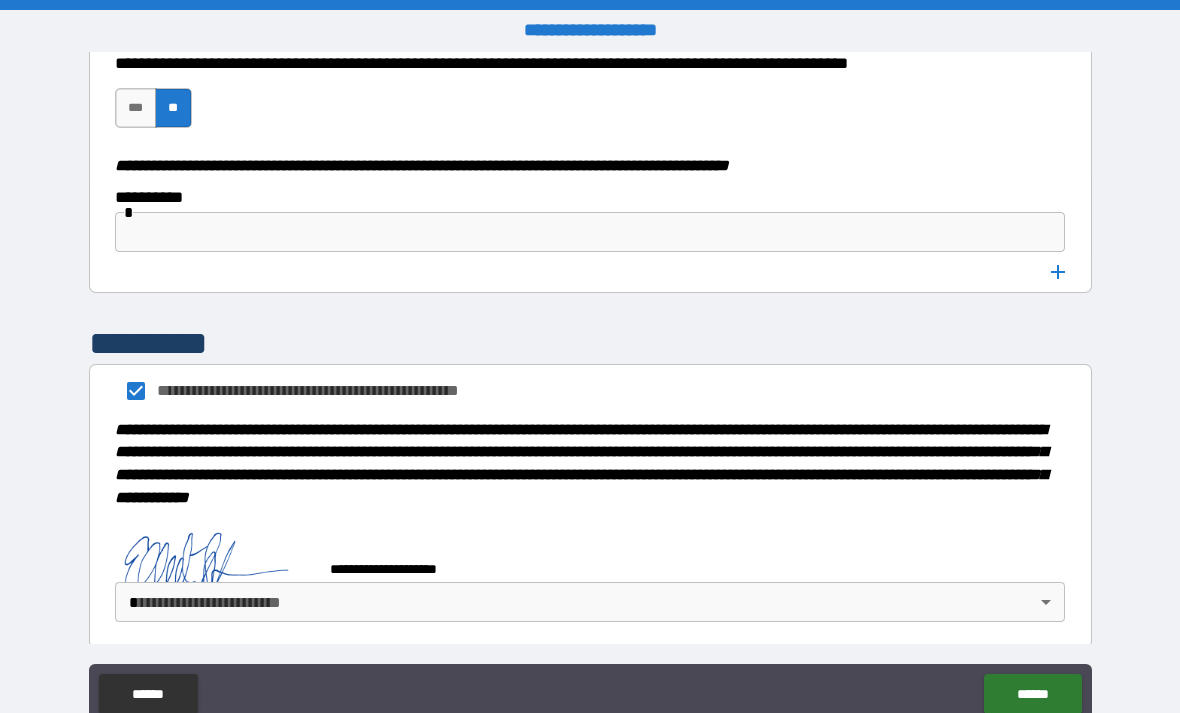 scroll, scrollTop: 10095, scrollLeft: 0, axis: vertical 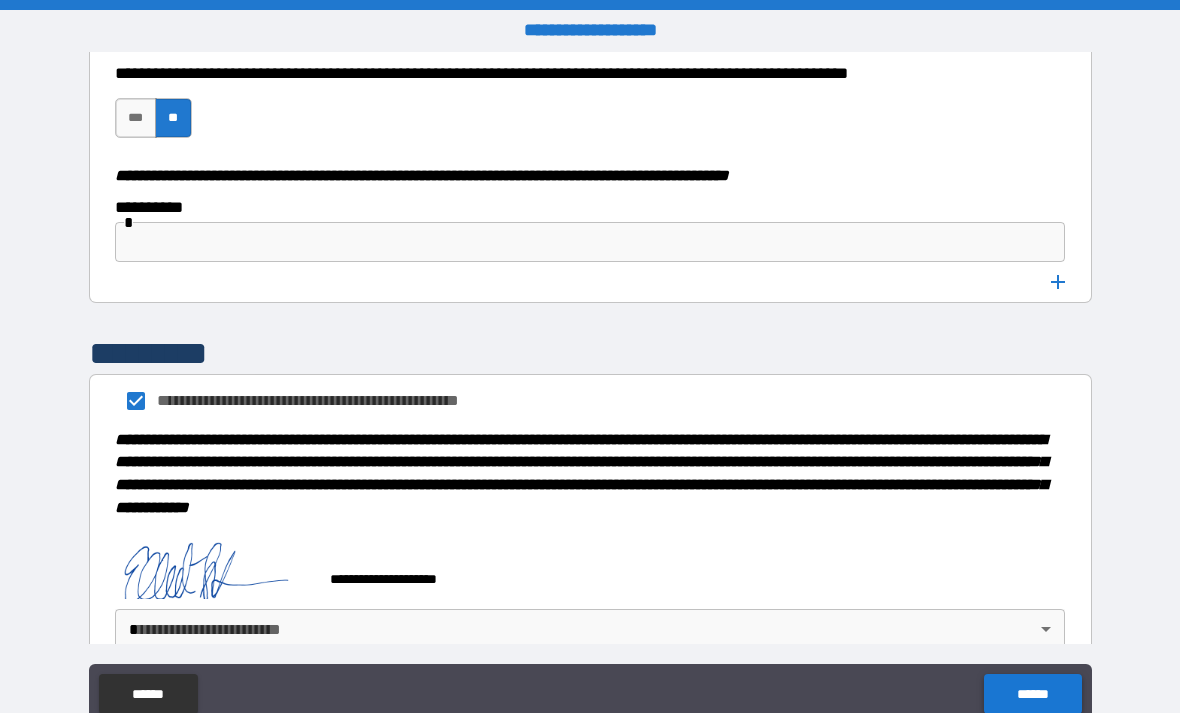 click on "******" at bounding box center (1032, 694) 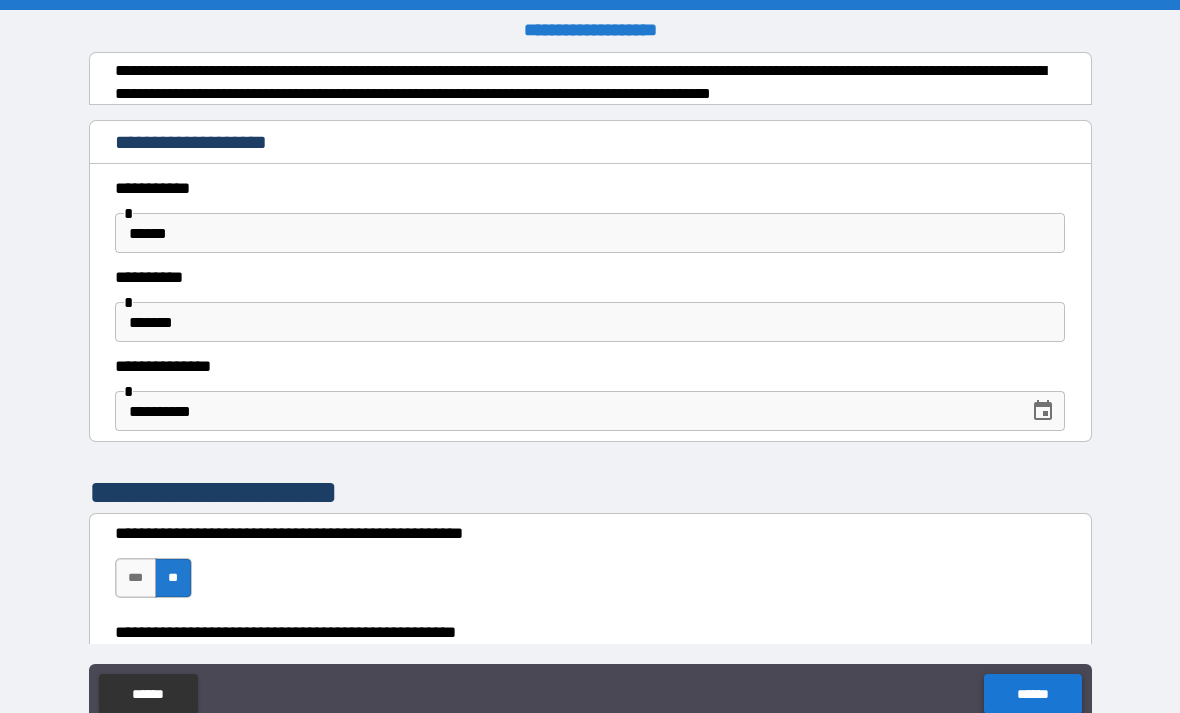 scroll, scrollTop: 0, scrollLeft: 0, axis: both 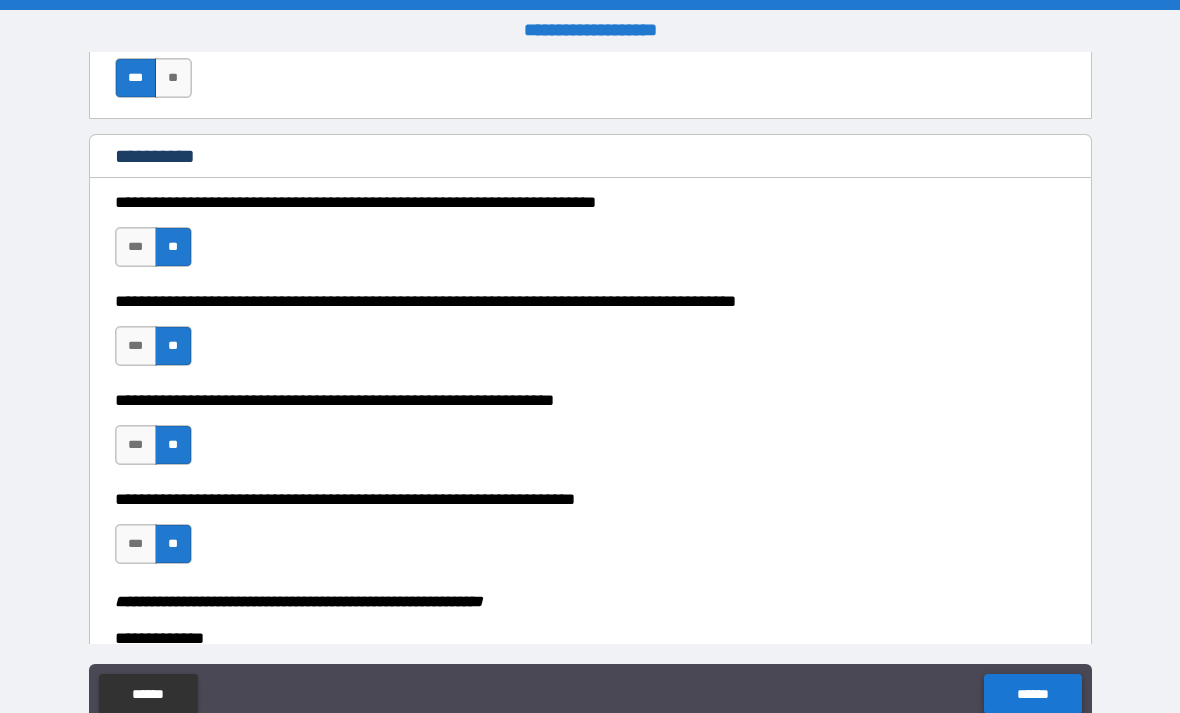 click on "******" at bounding box center (1032, 694) 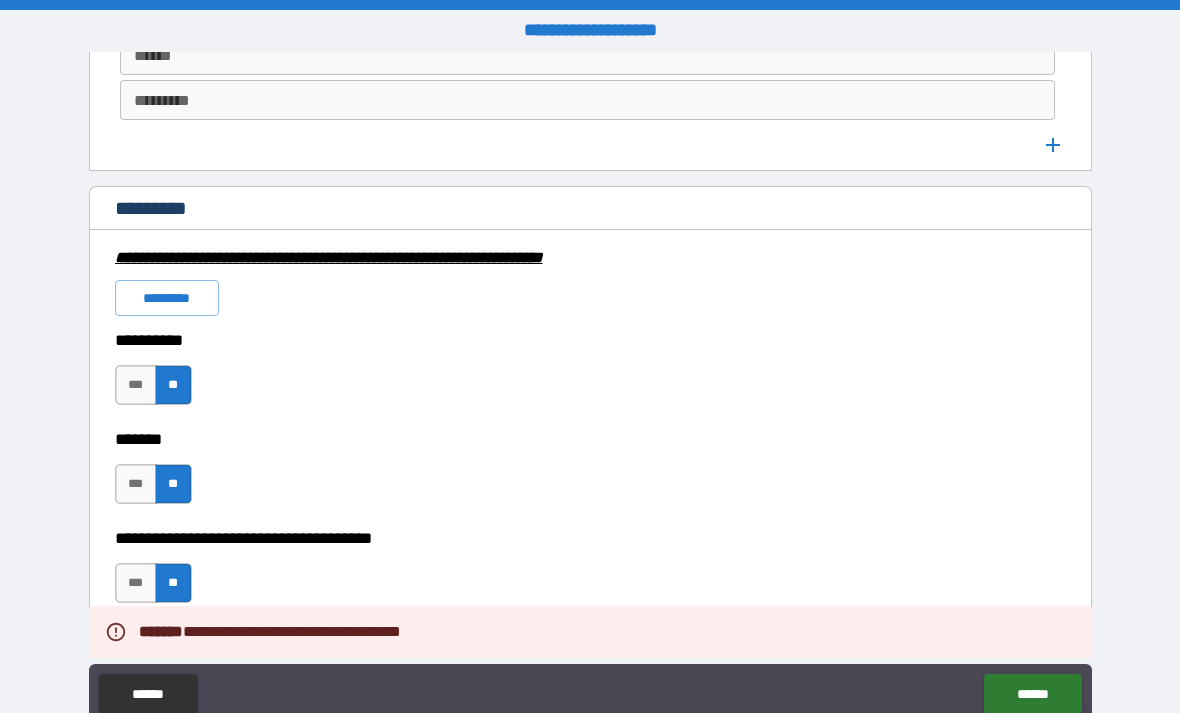 scroll, scrollTop: 2781, scrollLeft: 0, axis: vertical 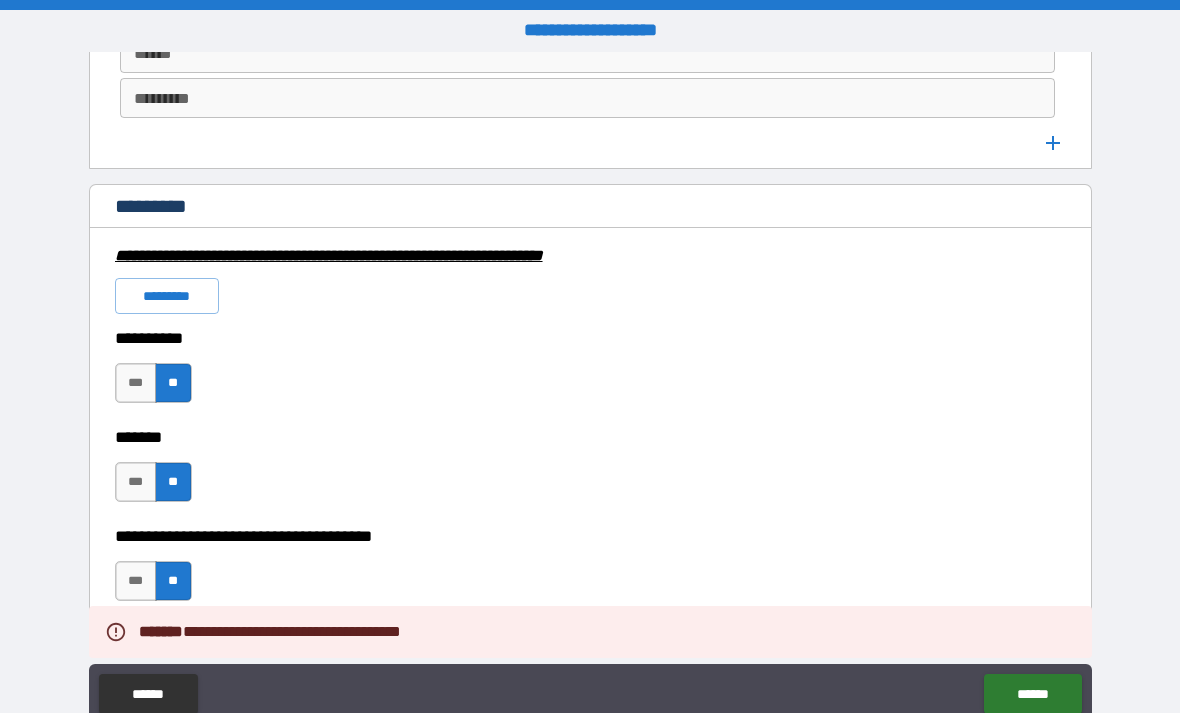 click on "**********" at bounding box center (590, 635) 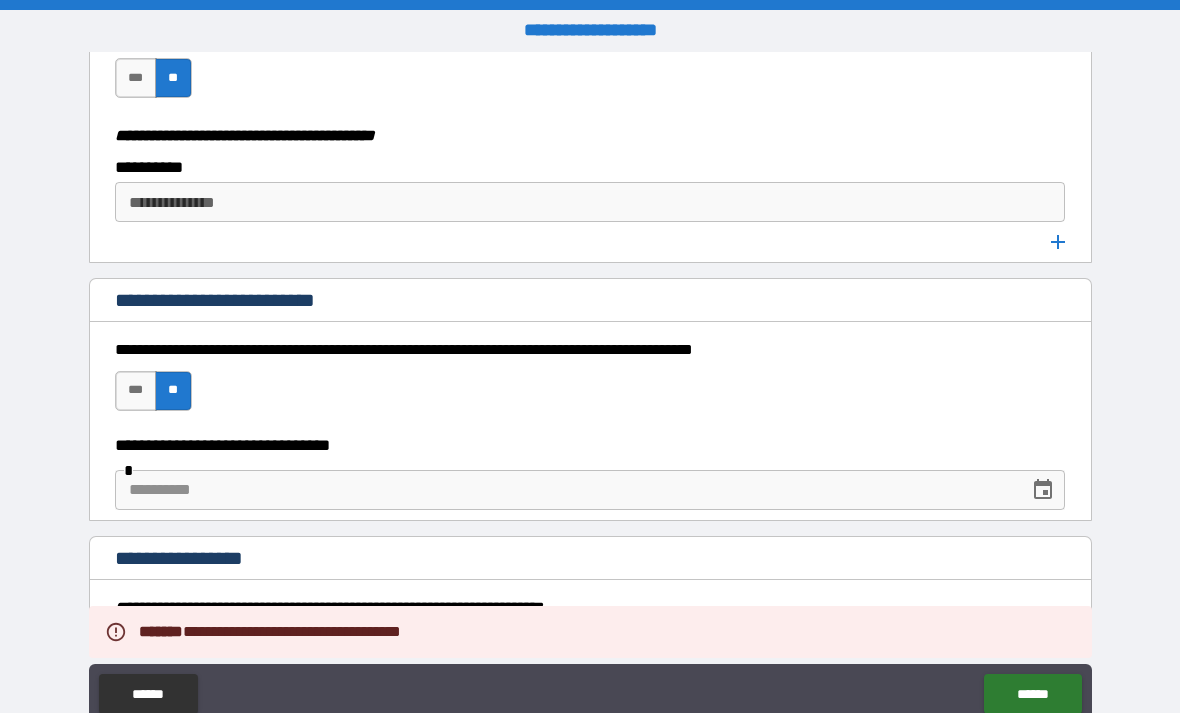 scroll, scrollTop: 3998, scrollLeft: 0, axis: vertical 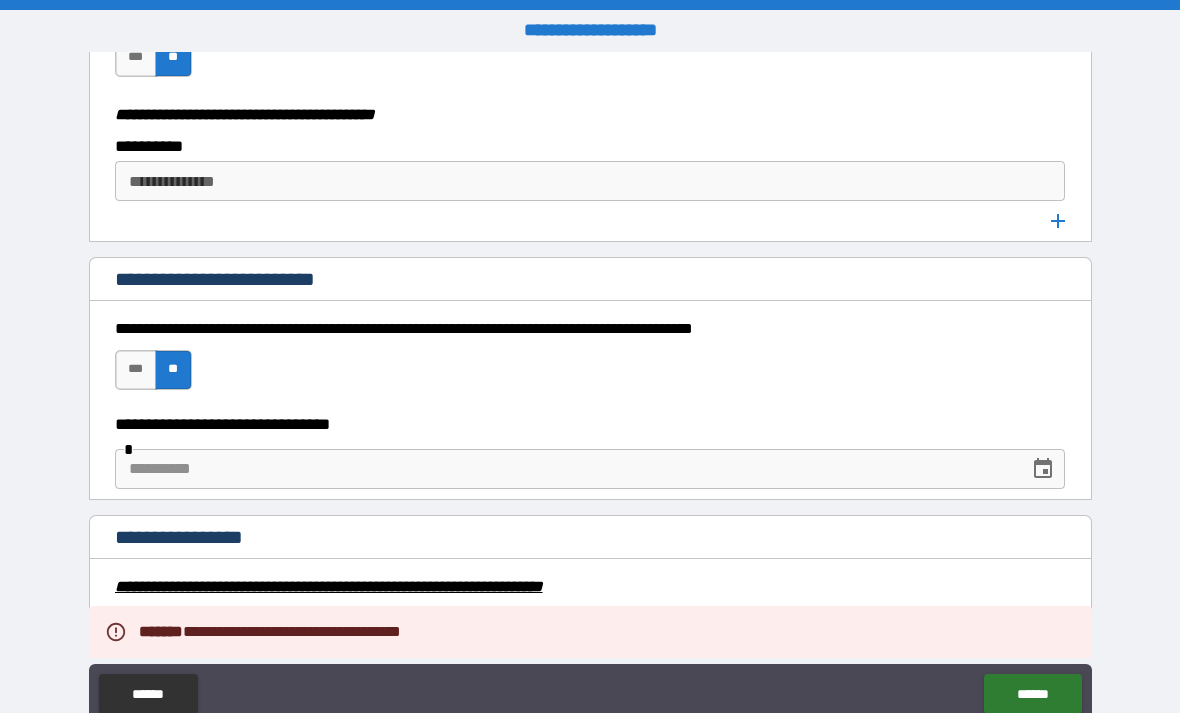 click on "**********" at bounding box center (589, 181) 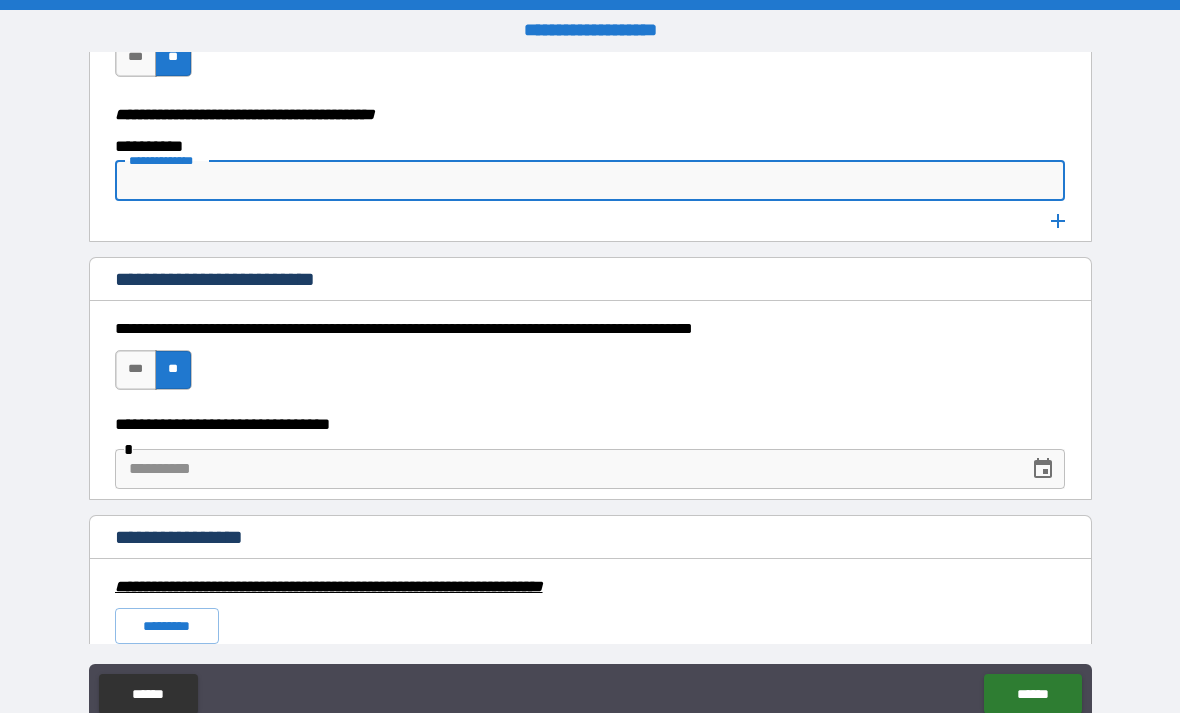 click on "**********" at bounding box center (590, 391) 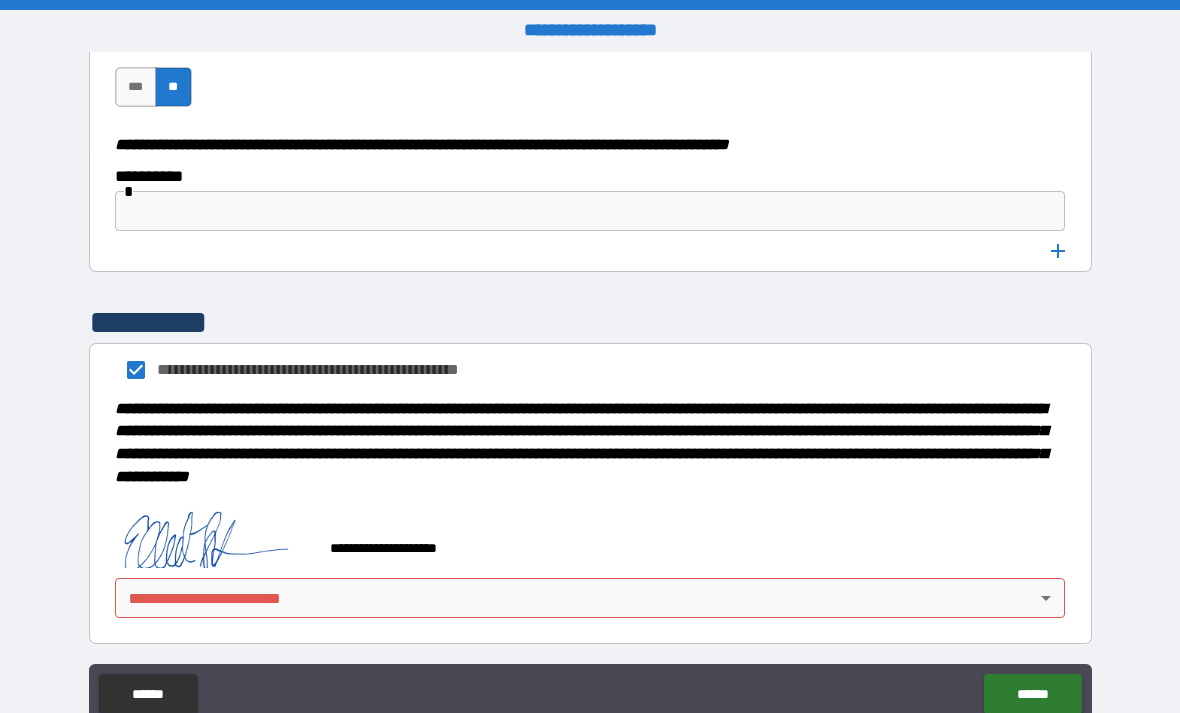 scroll, scrollTop: 10122, scrollLeft: 0, axis: vertical 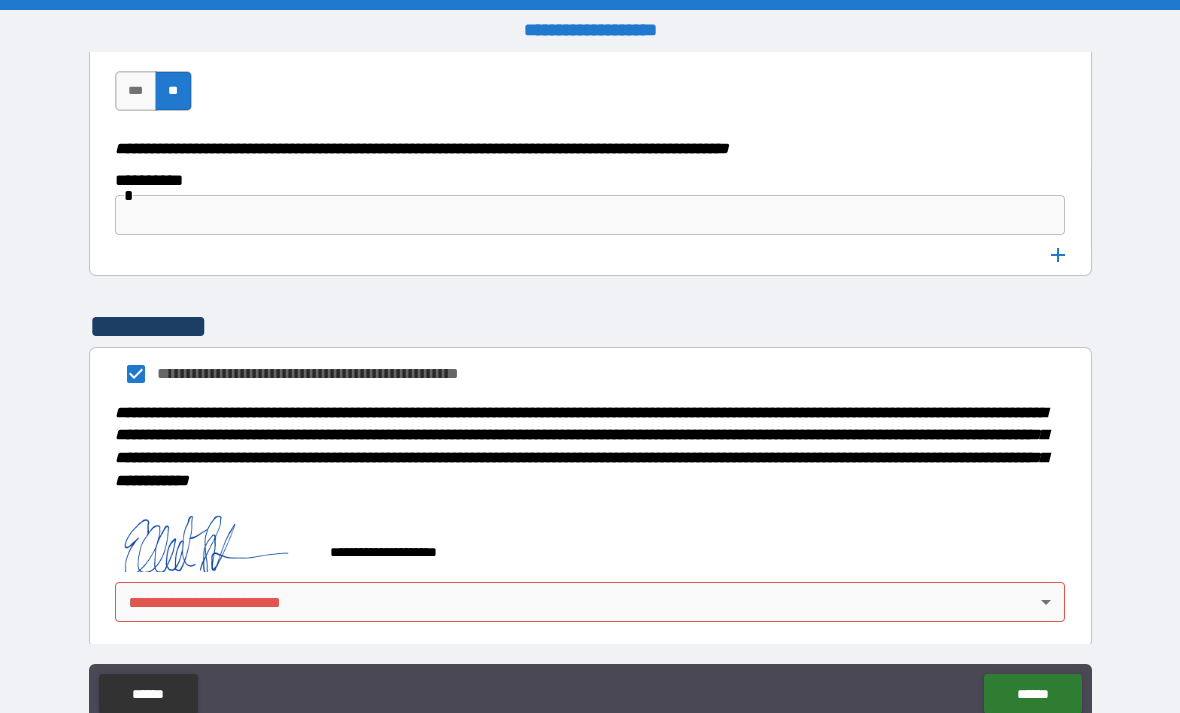 click on "**********" at bounding box center [590, 447] 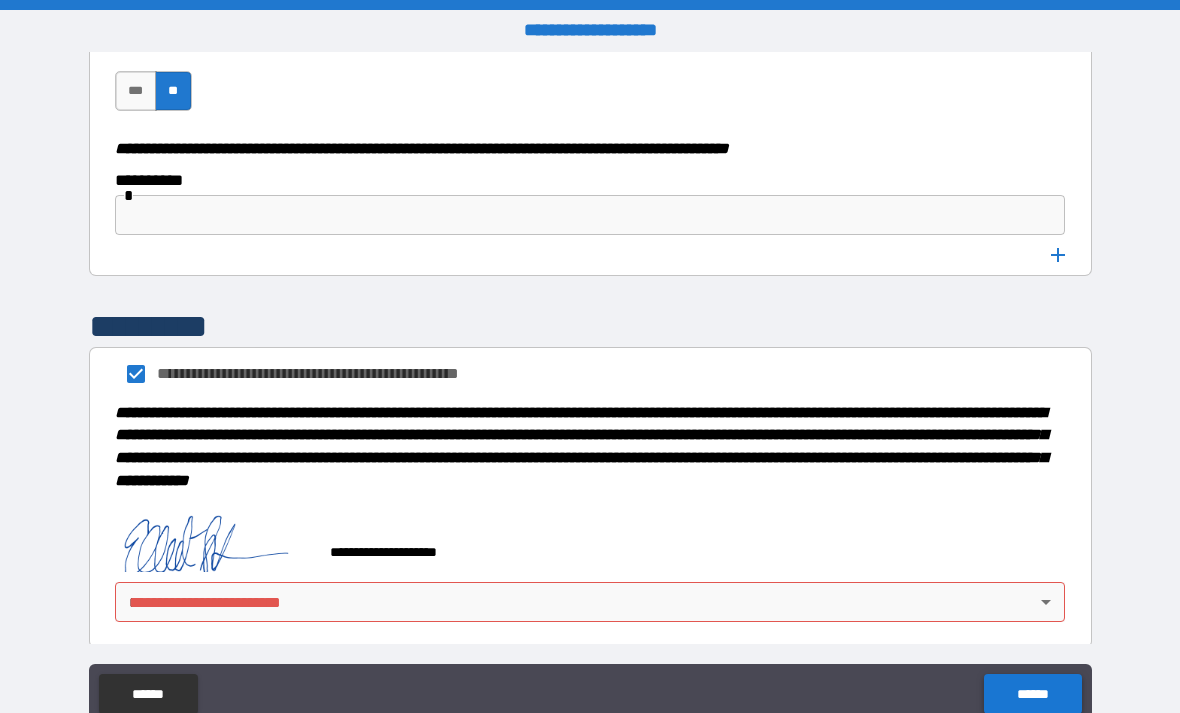 click on "******" at bounding box center [1032, 694] 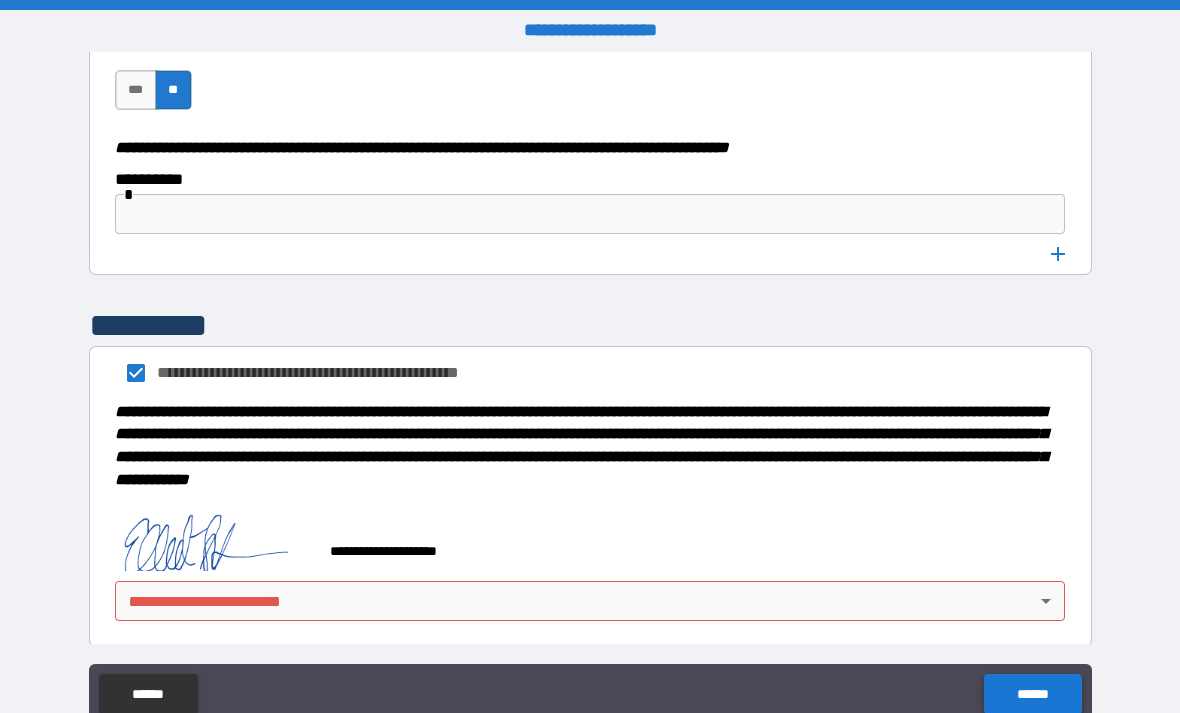 scroll, scrollTop: 10122, scrollLeft: 0, axis: vertical 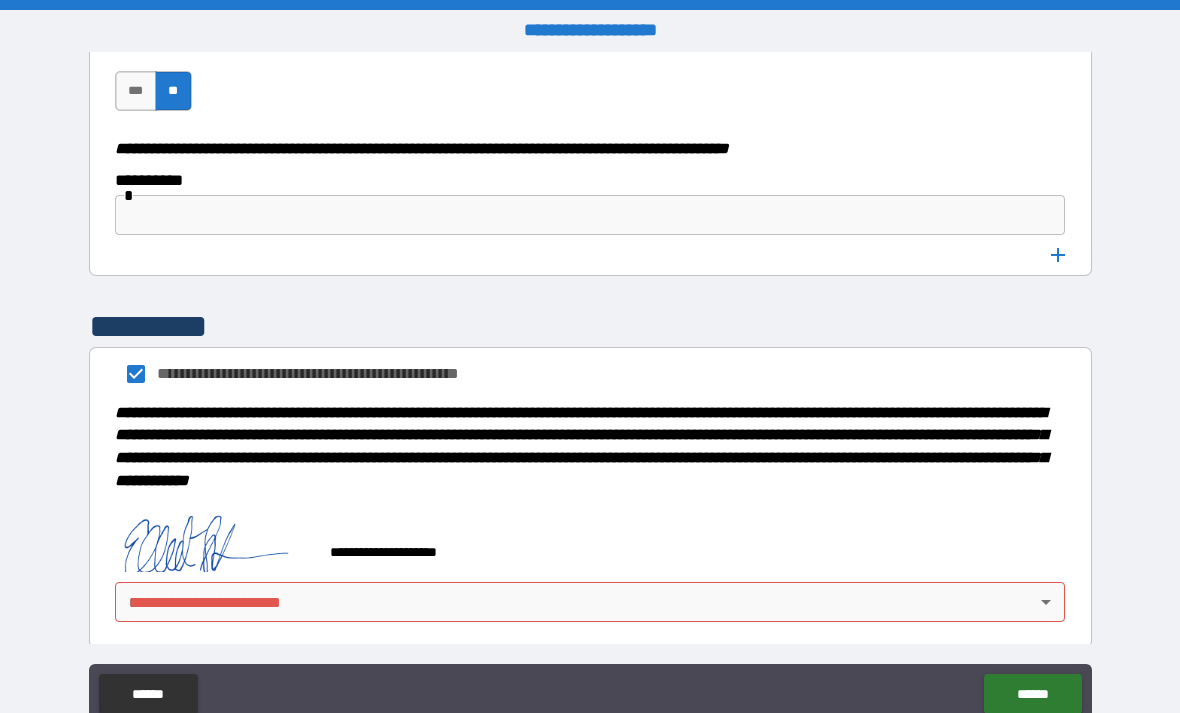 click on "**********" at bounding box center (590, 388) 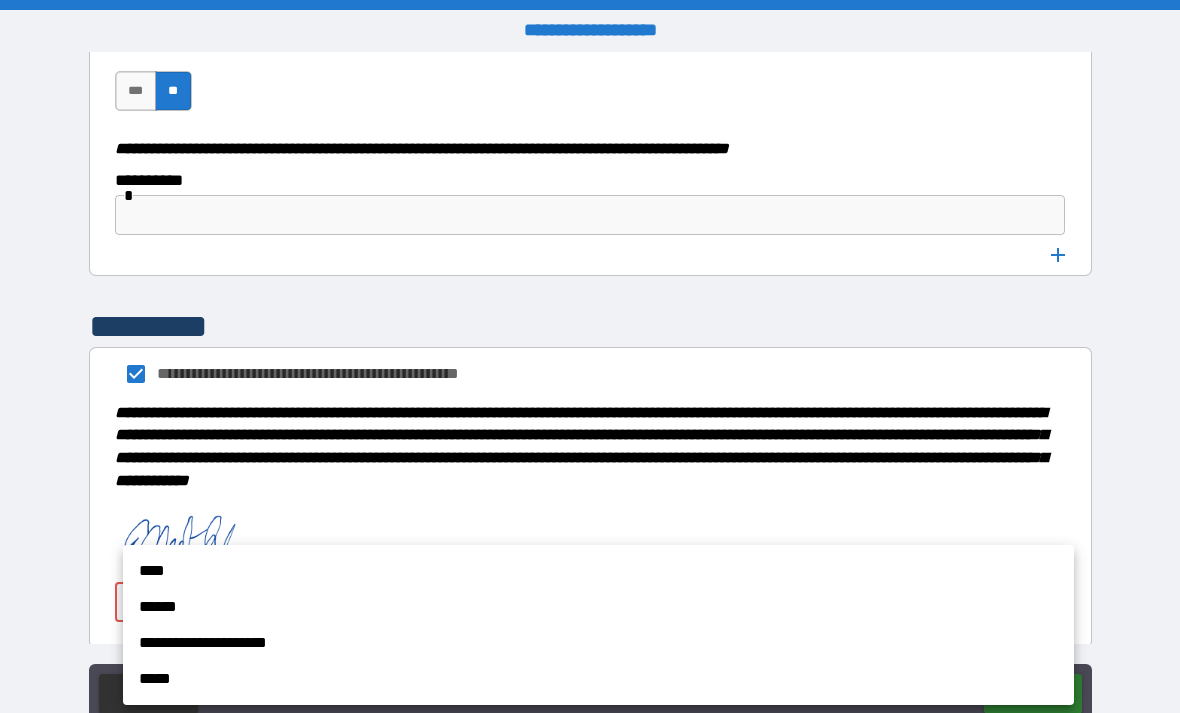 click on "****" at bounding box center [598, 571] 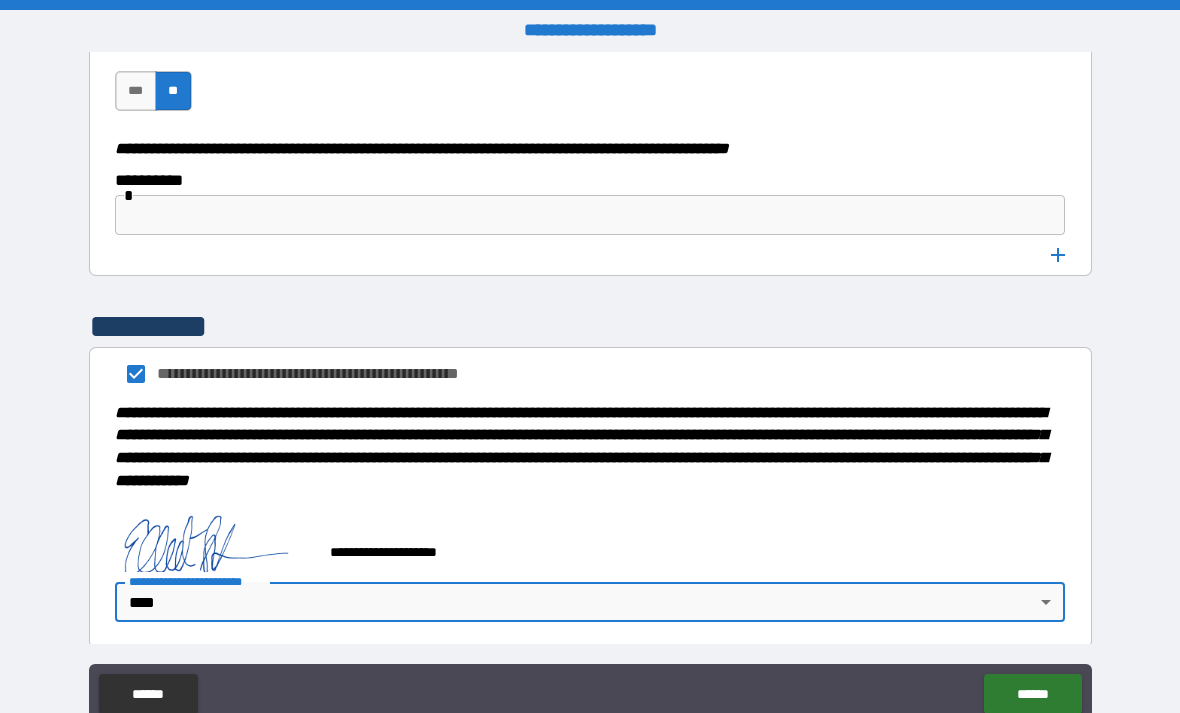 type on "****" 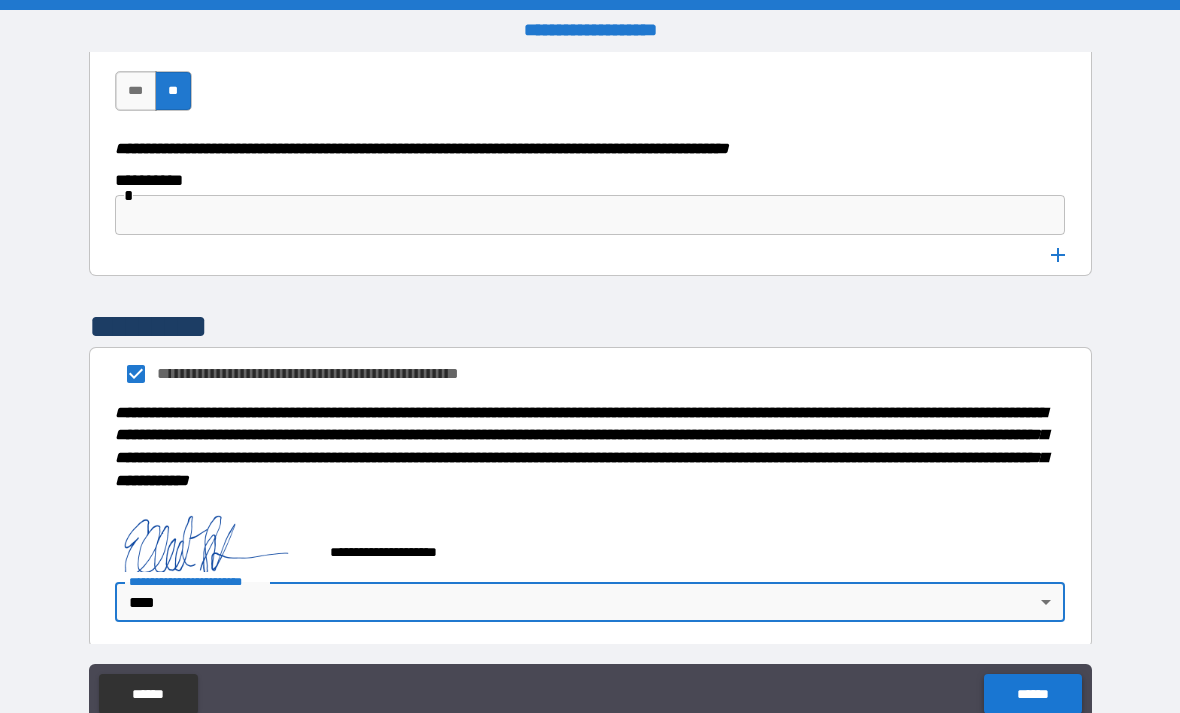 click on "******" at bounding box center (1032, 694) 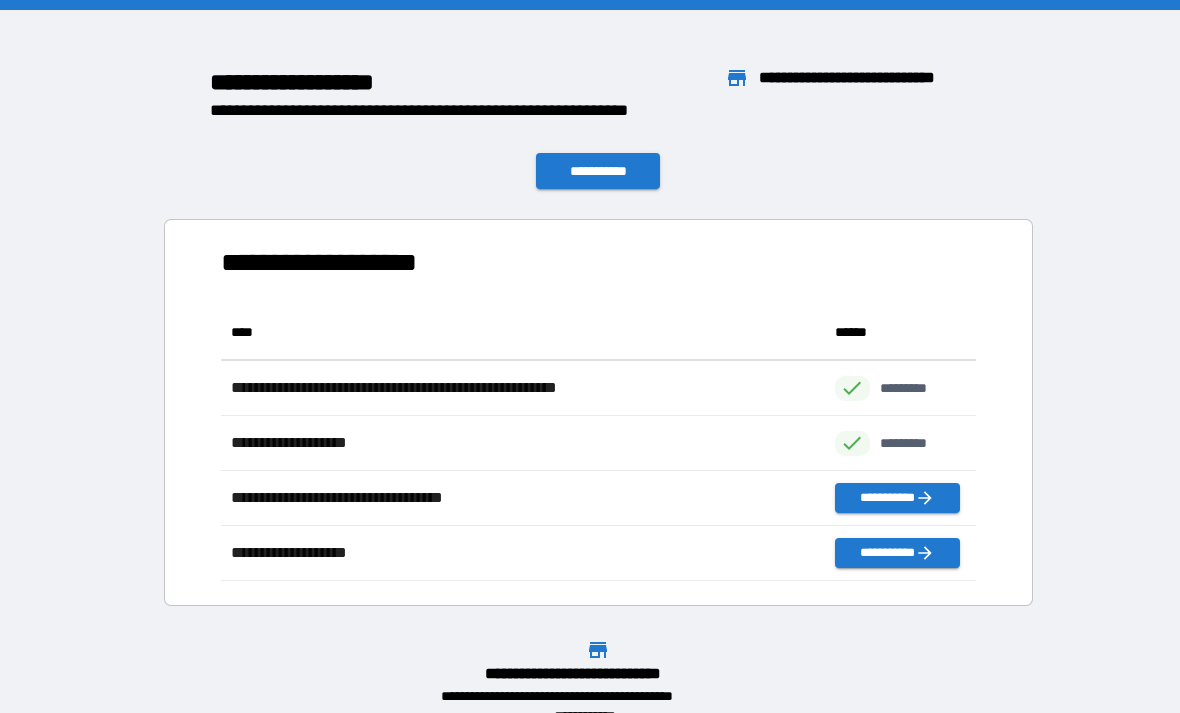 scroll, scrollTop: 1, scrollLeft: 1, axis: both 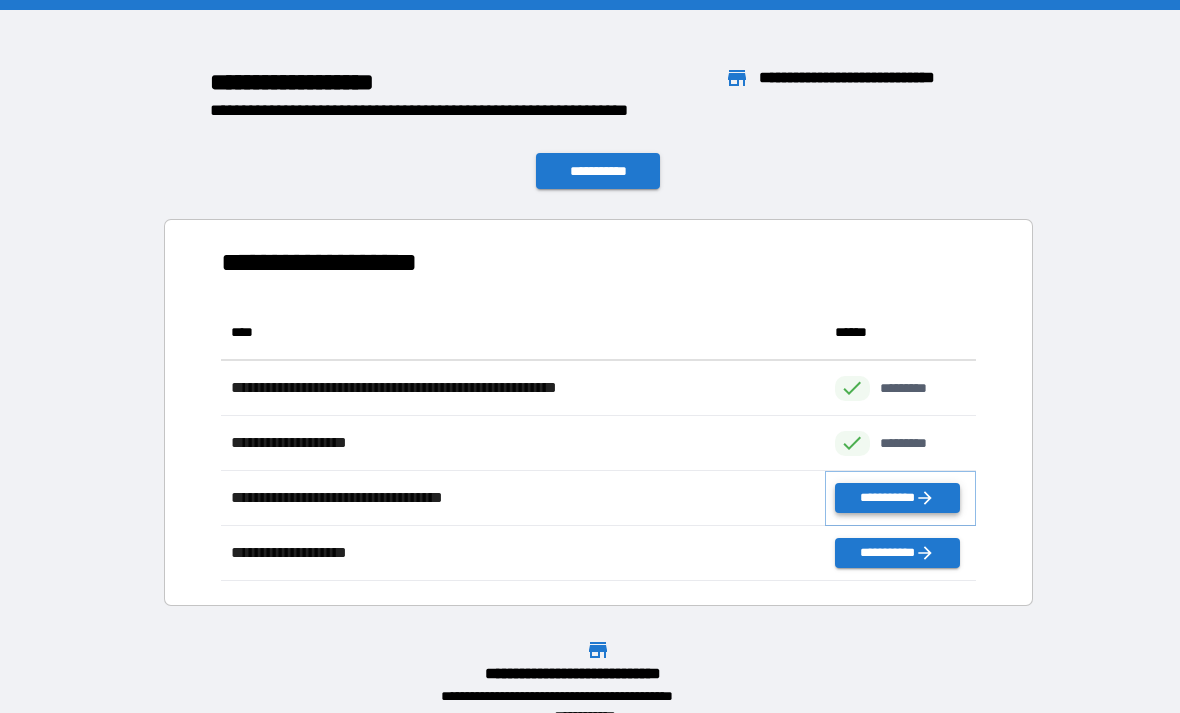 click on "**********" at bounding box center [897, 498] 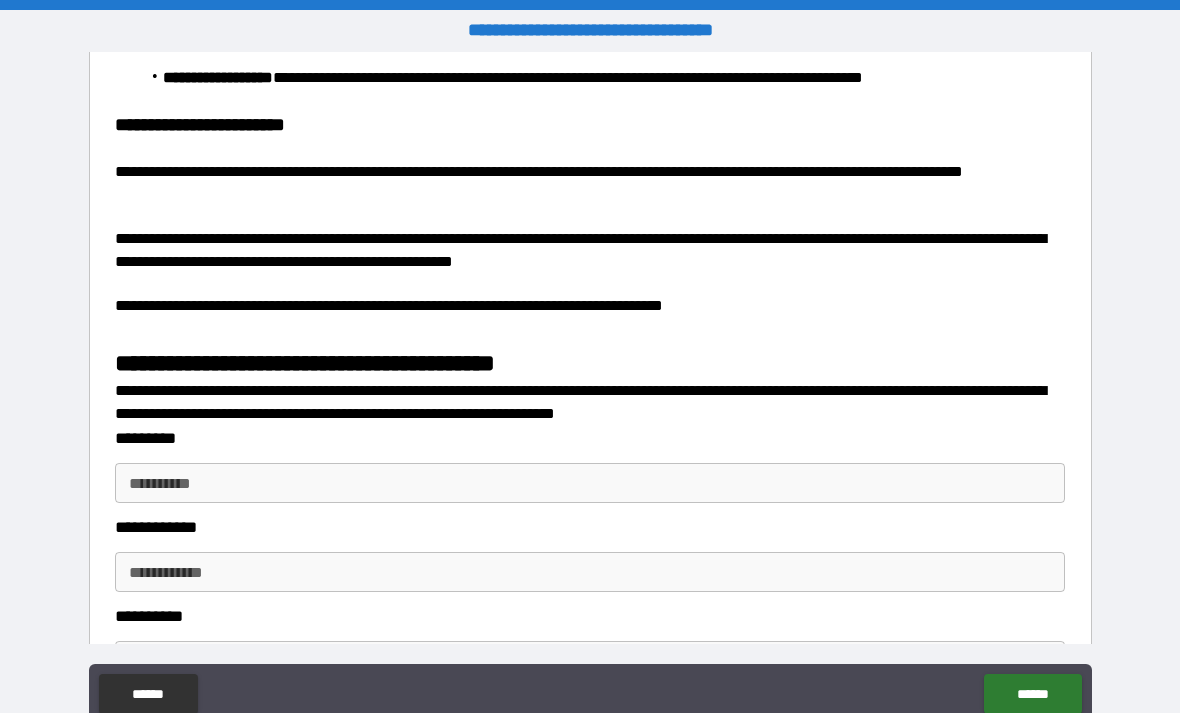 scroll, scrollTop: 2002, scrollLeft: 0, axis: vertical 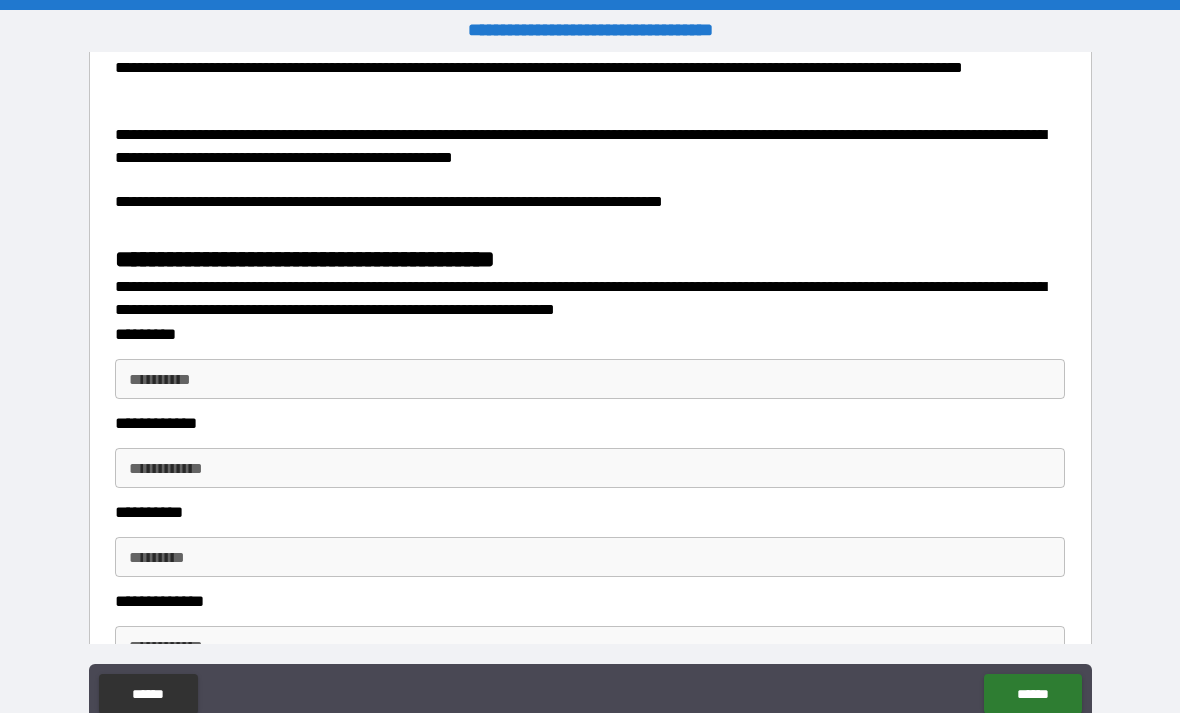 click on "**********" at bounding box center [590, 379] 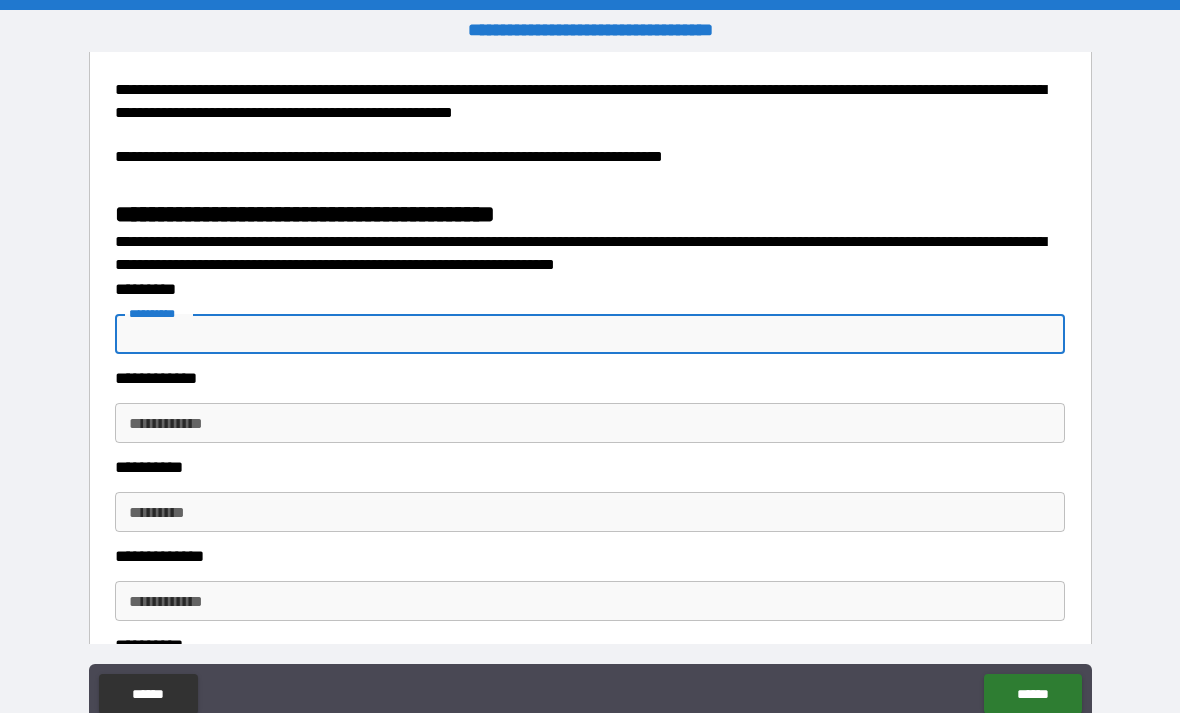 scroll, scrollTop: 2060, scrollLeft: 0, axis: vertical 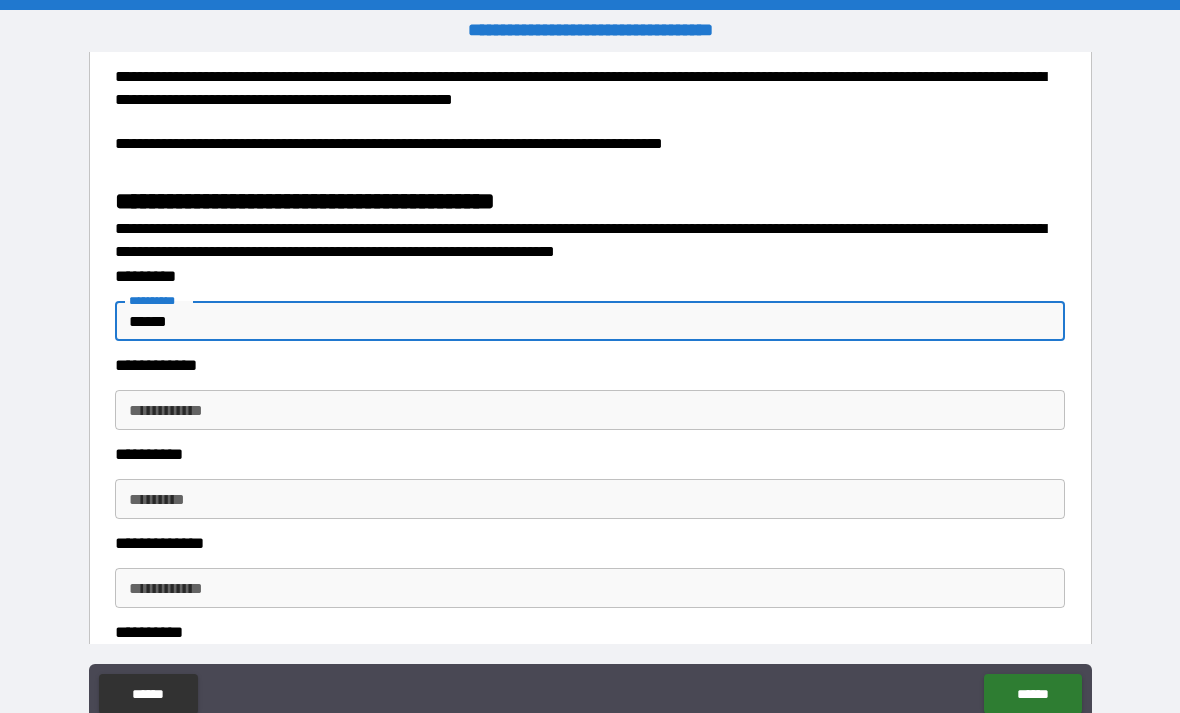 type on "******" 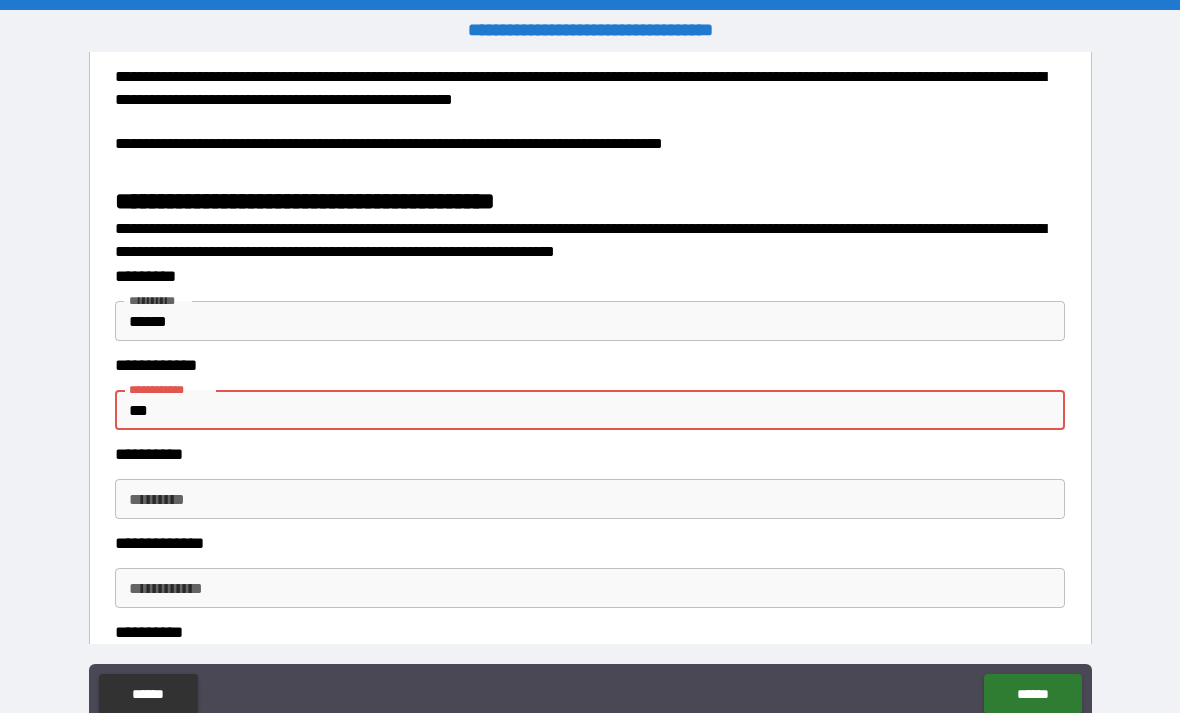 type on "*****" 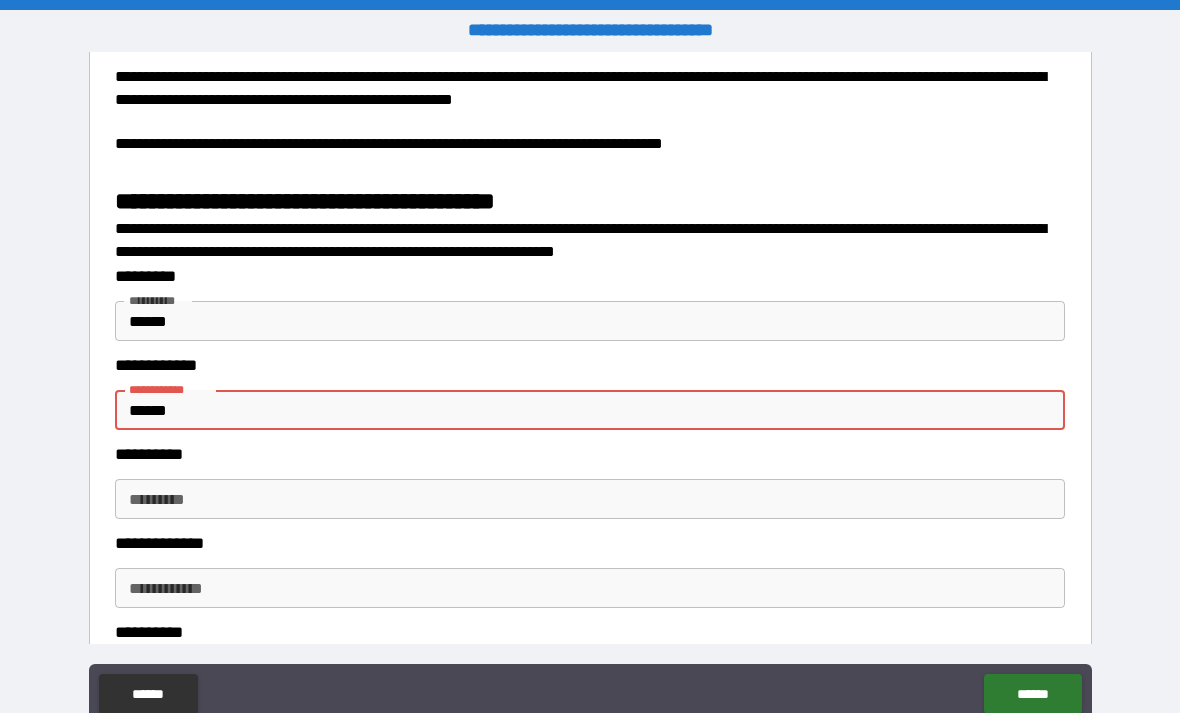 click on "******" at bounding box center [590, 321] 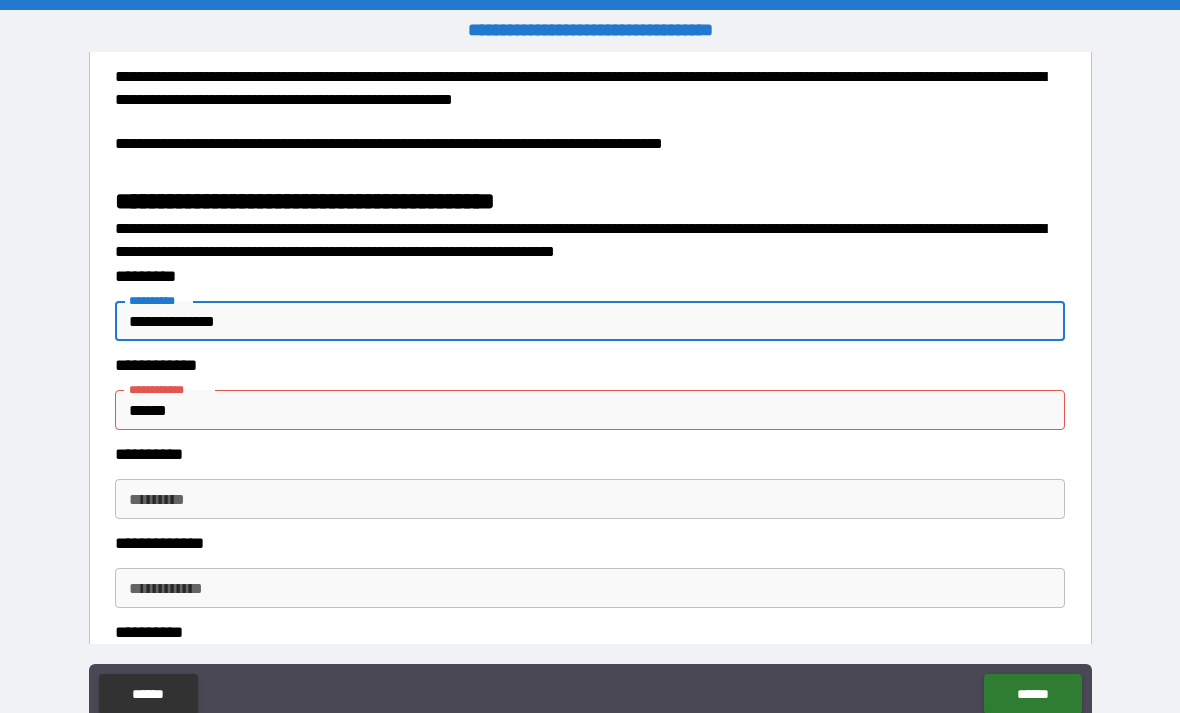 type on "**********" 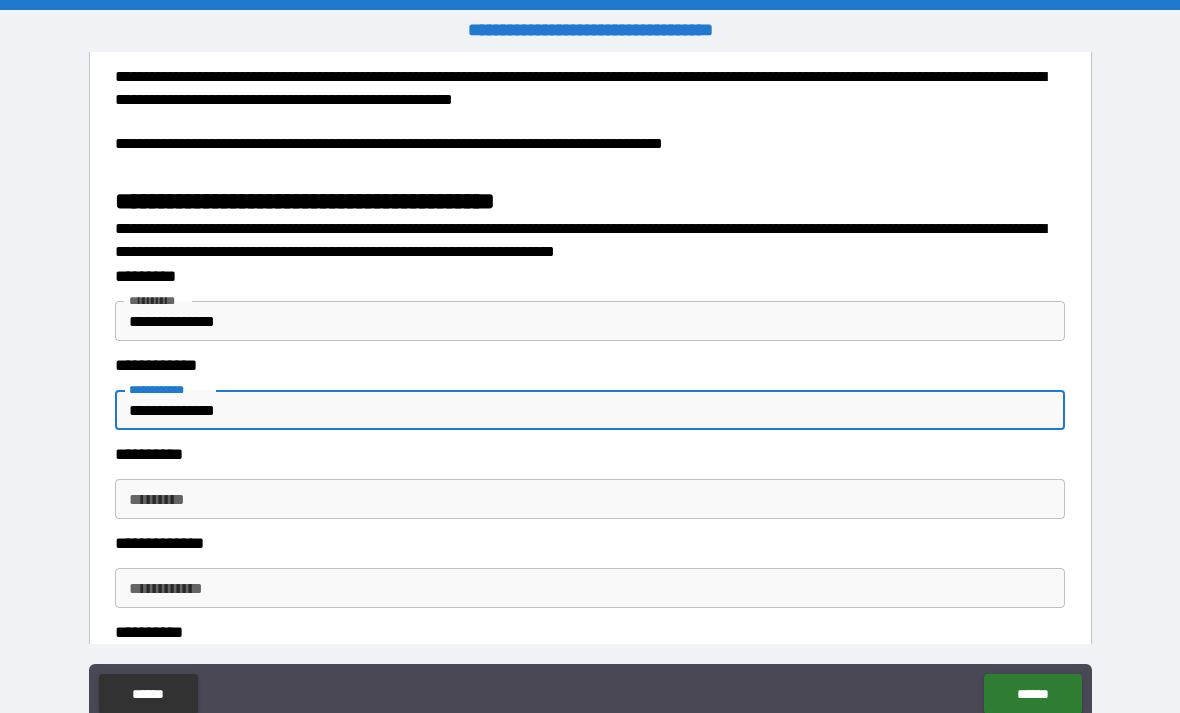 type on "**********" 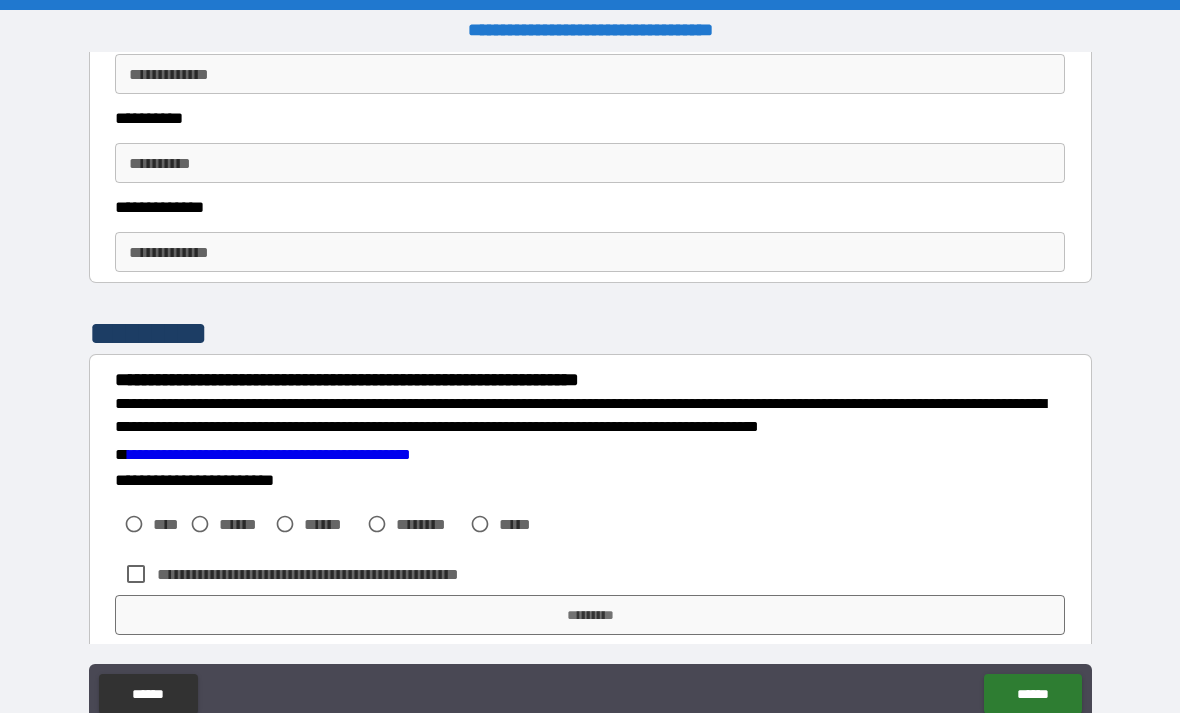 scroll, scrollTop: 2751, scrollLeft: 0, axis: vertical 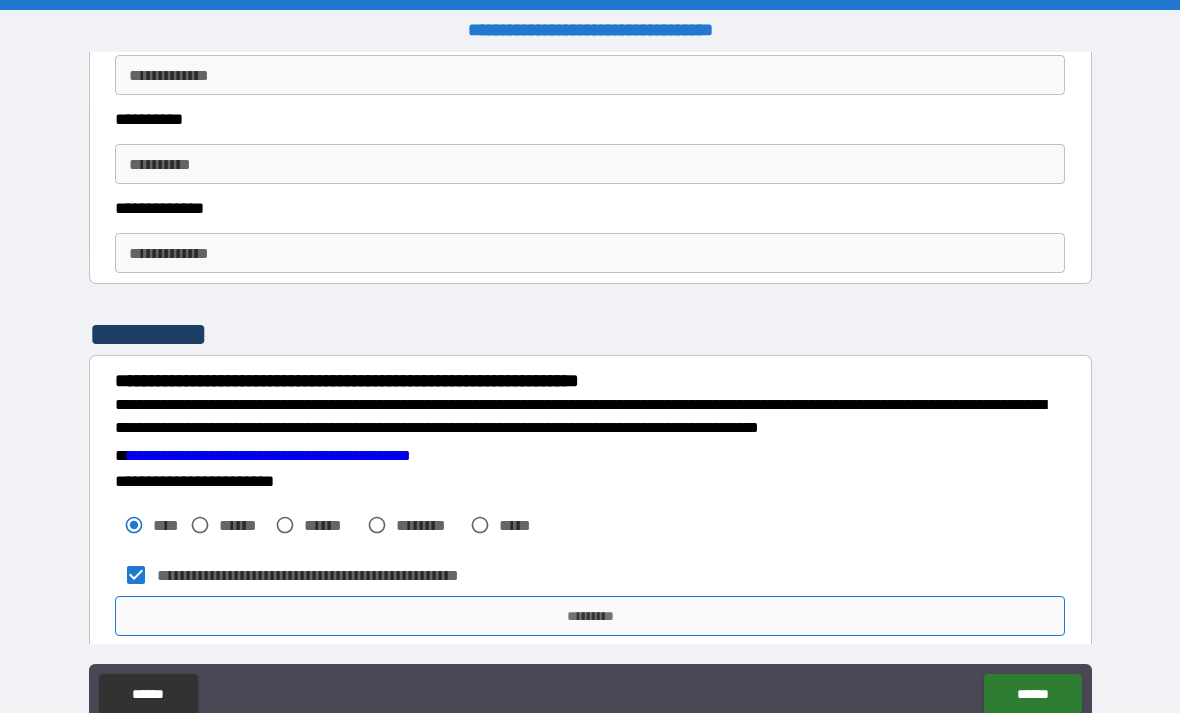 click on "*********" at bounding box center (590, 616) 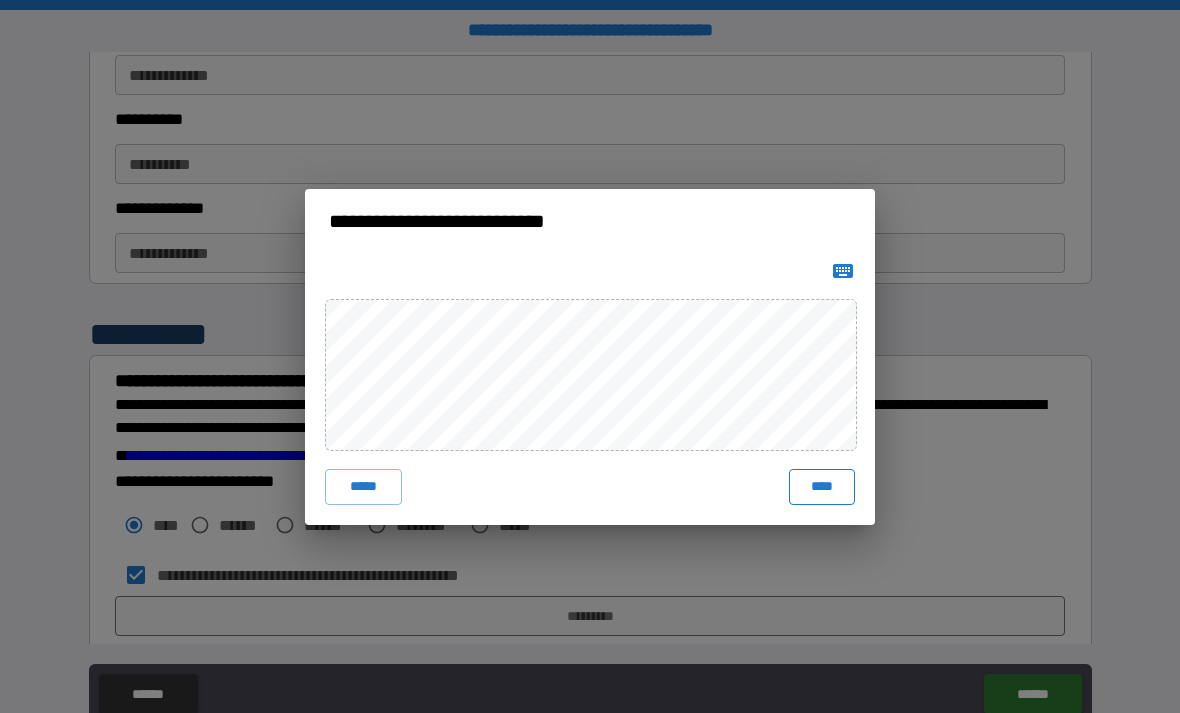 click on "****" at bounding box center (822, 487) 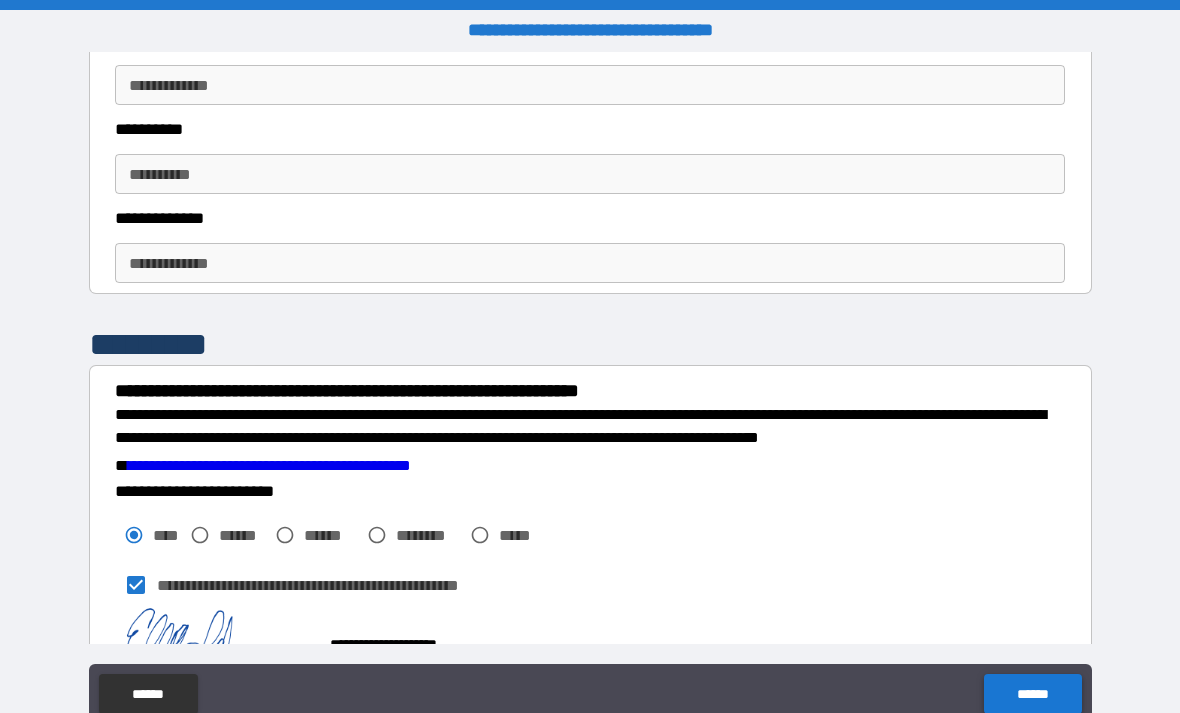 click on "******" at bounding box center [1032, 694] 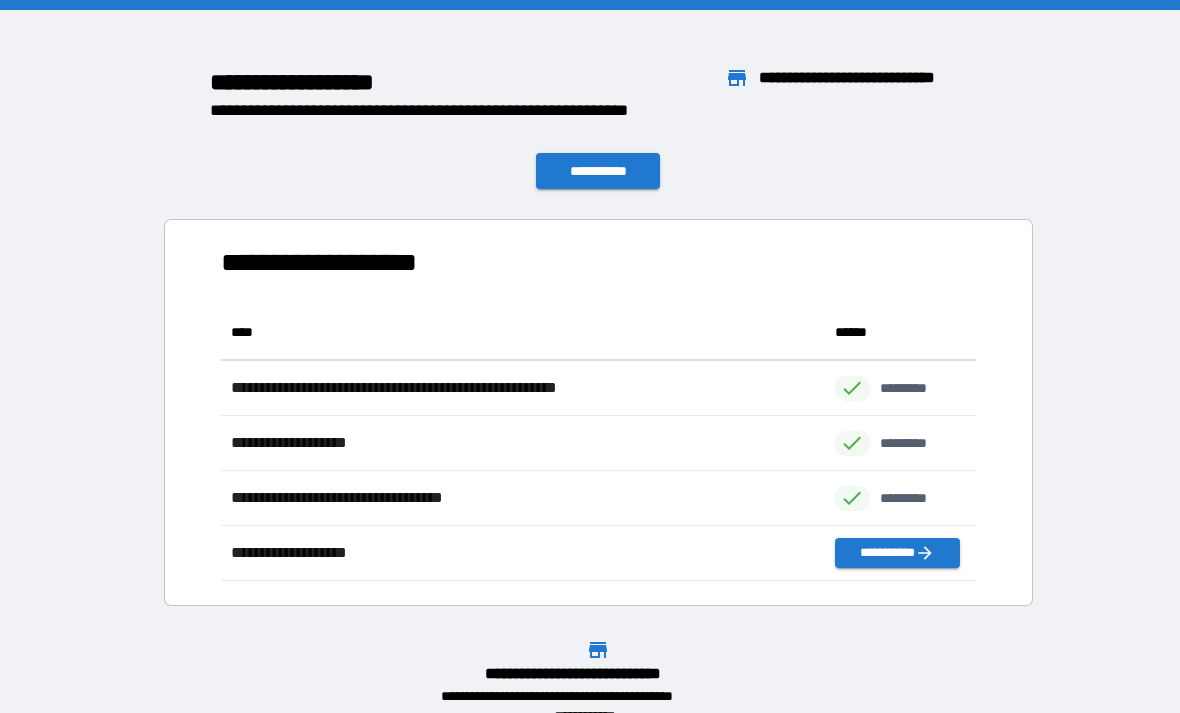 scroll, scrollTop: 1, scrollLeft: 1, axis: both 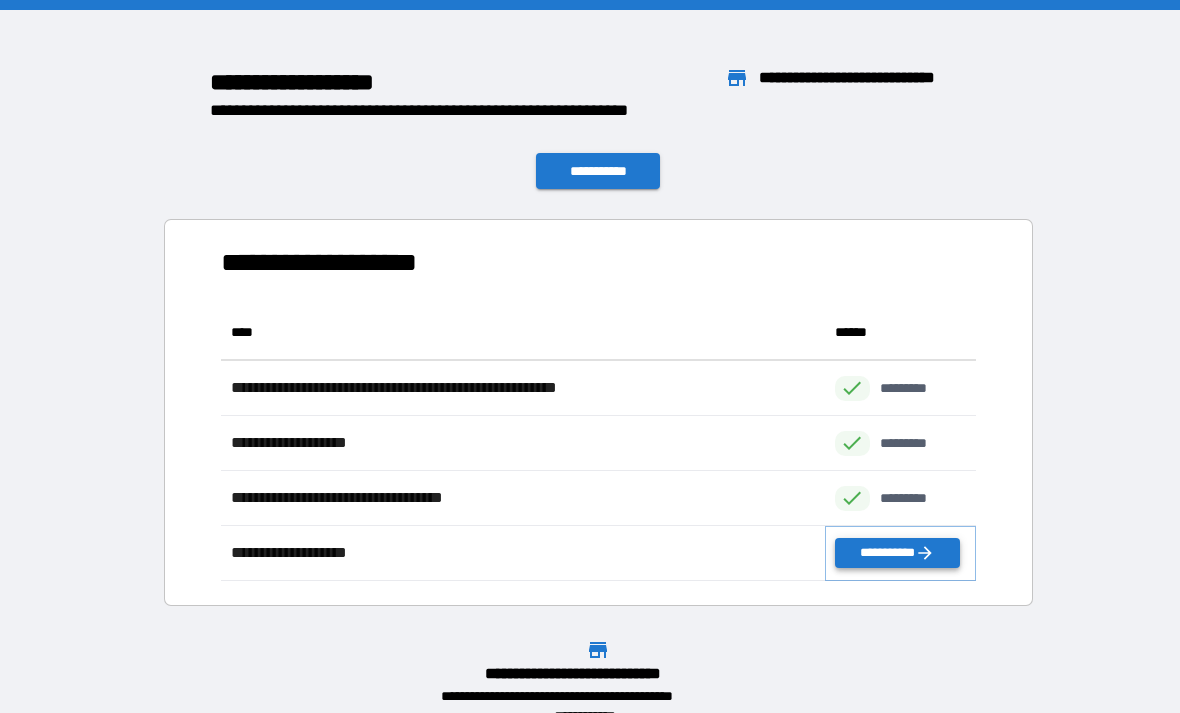click on "**********" at bounding box center [897, 553] 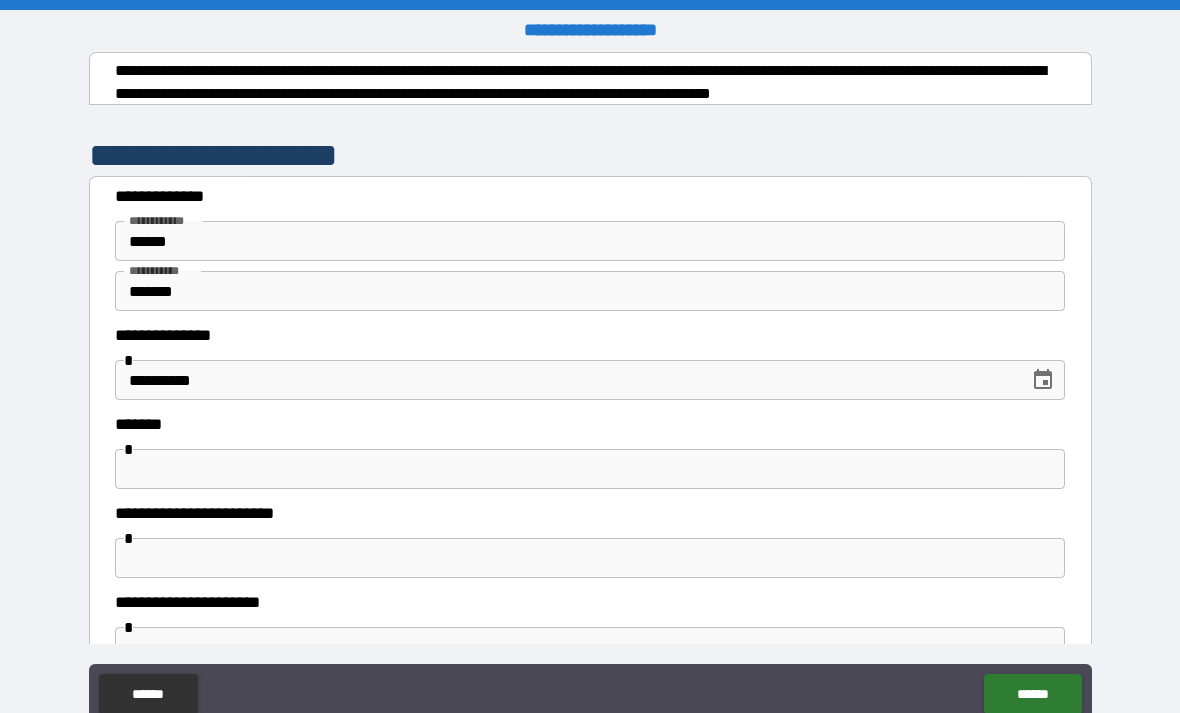 click at bounding box center [590, 469] 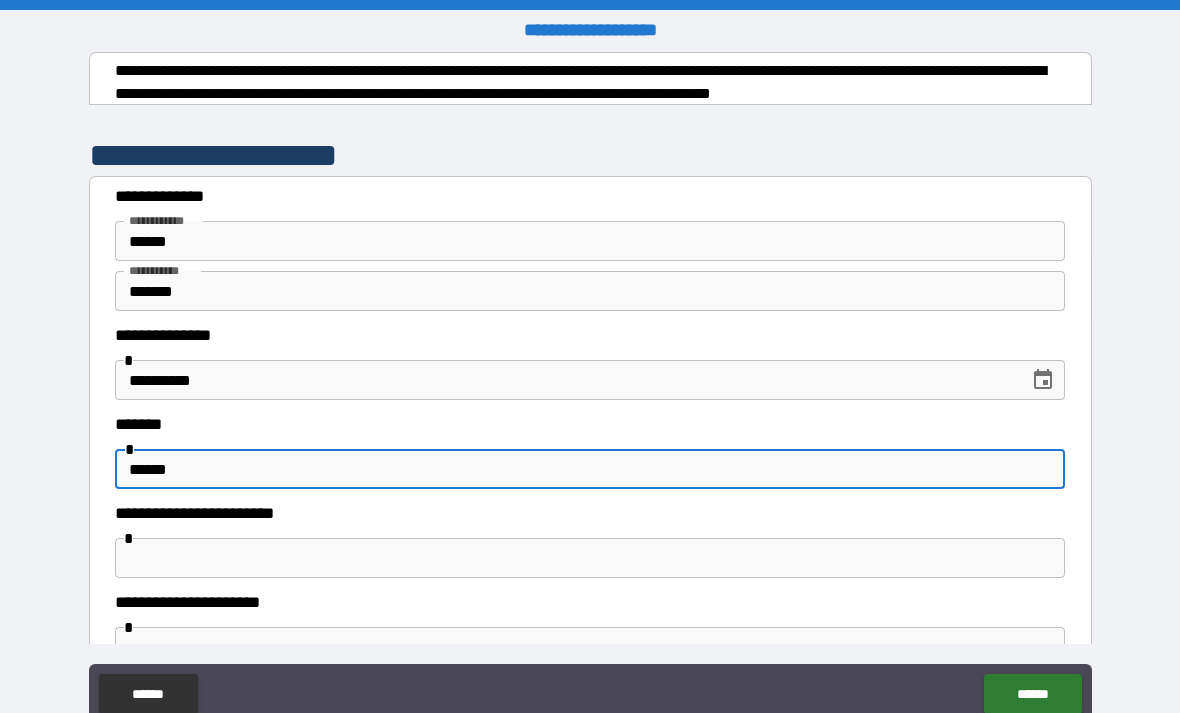 type on "******" 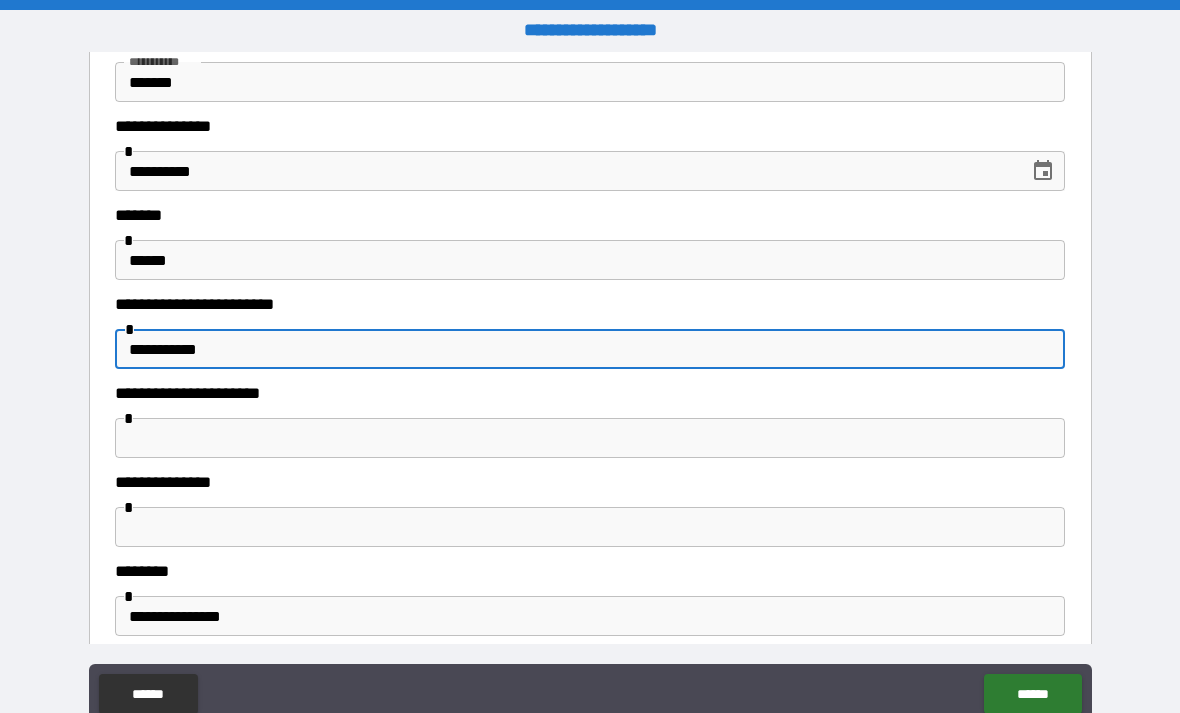 scroll, scrollTop: 238, scrollLeft: 0, axis: vertical 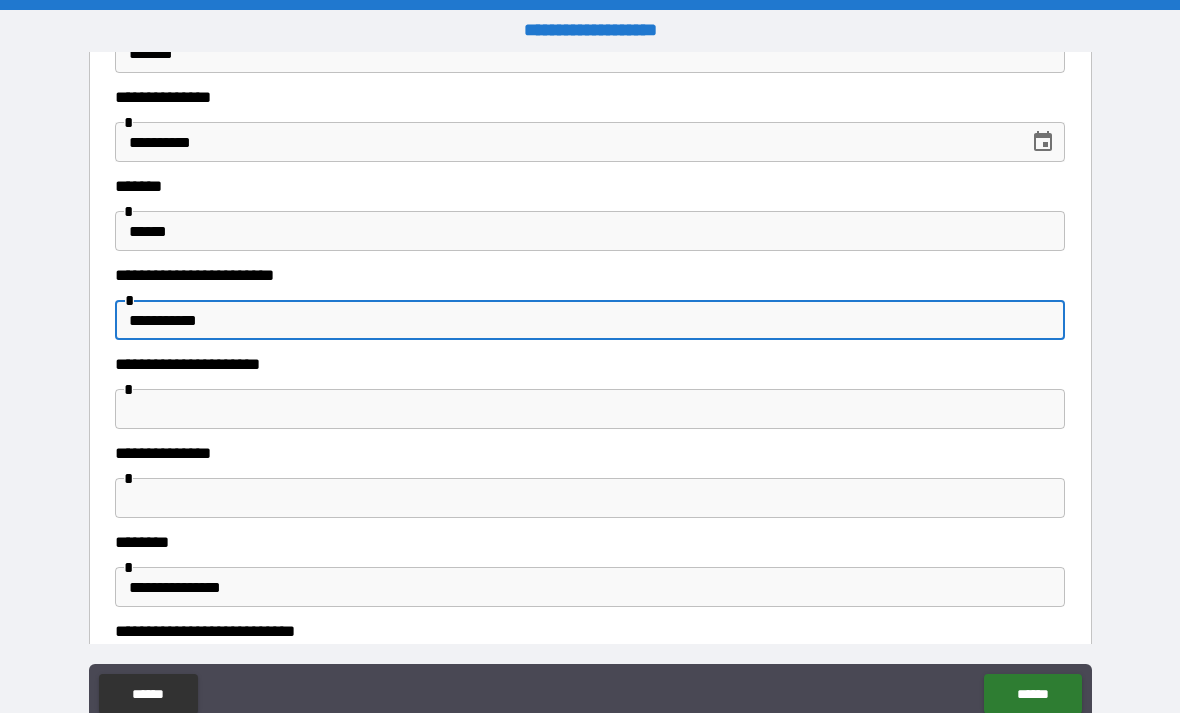 type on "**********" 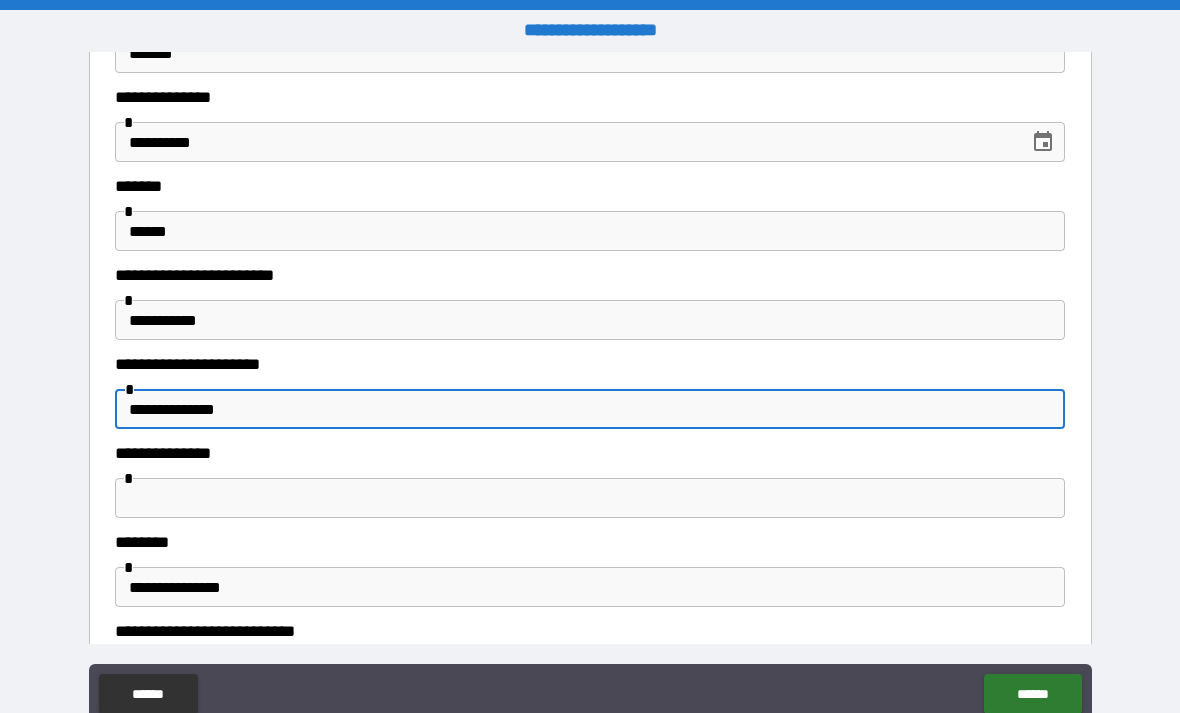 type on "**********" 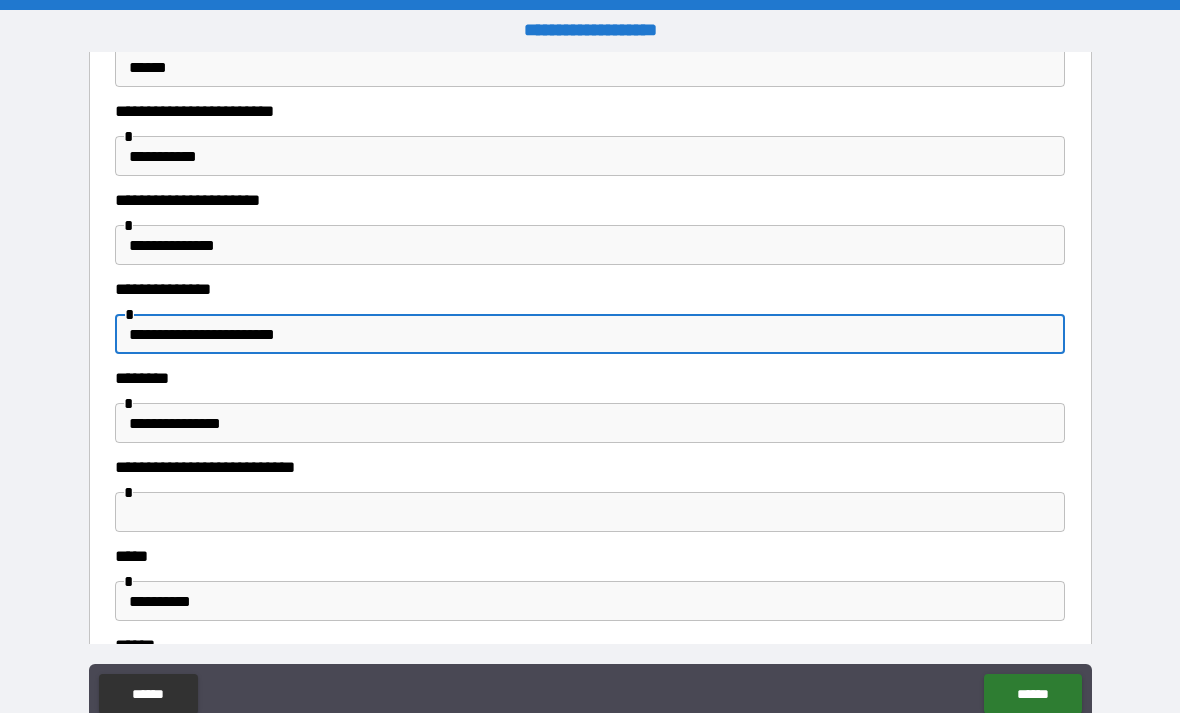scroll, scrollTop: 408, scrollLeft: 0, axis: vertical 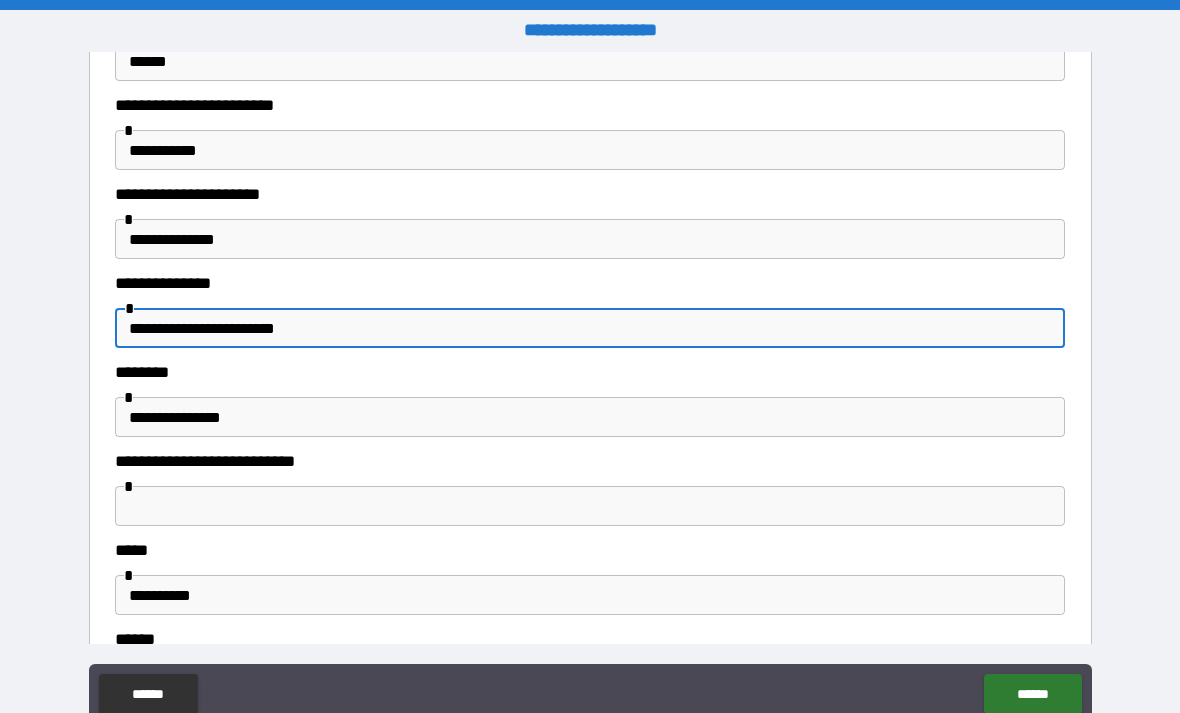 type on "**********" 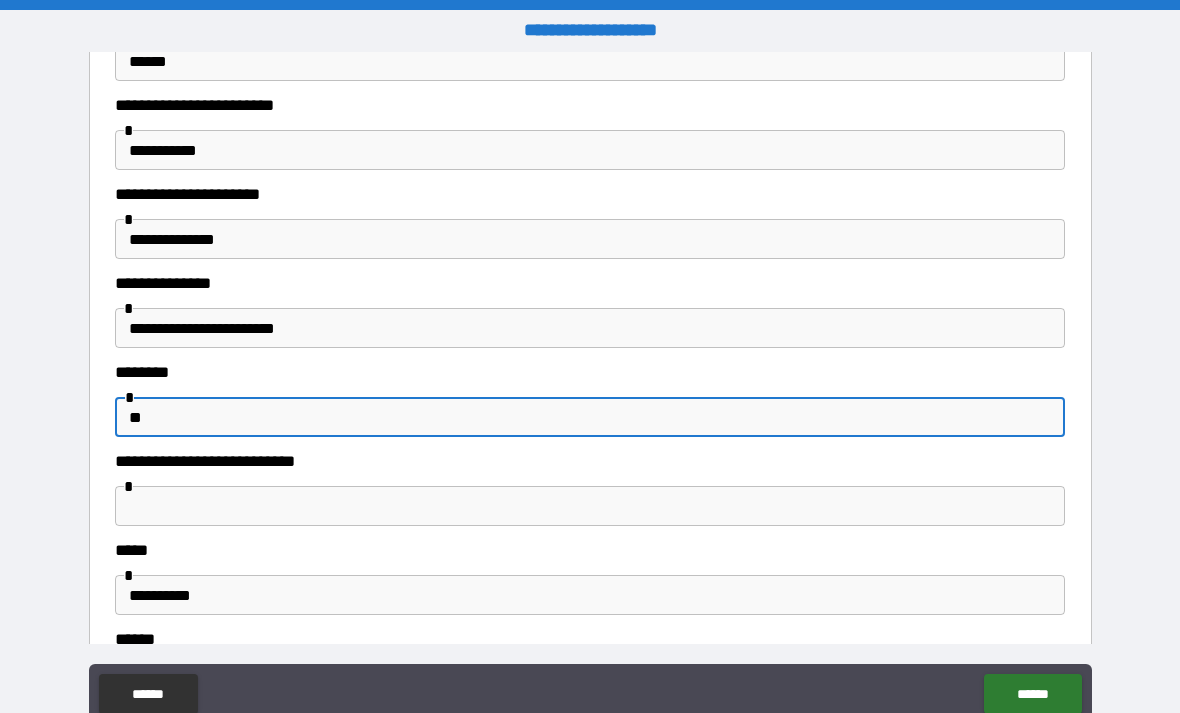 type on "*" 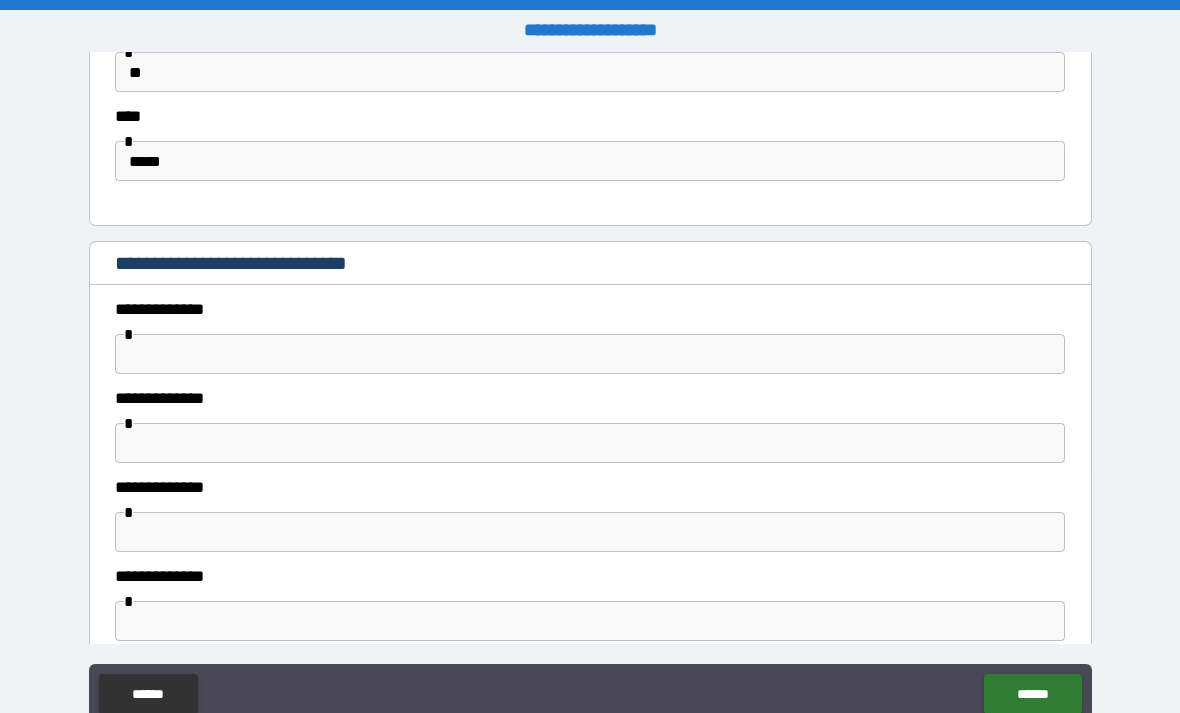 scroll, scrollTop: 1053, scrollLeft: 0, axis: vertical 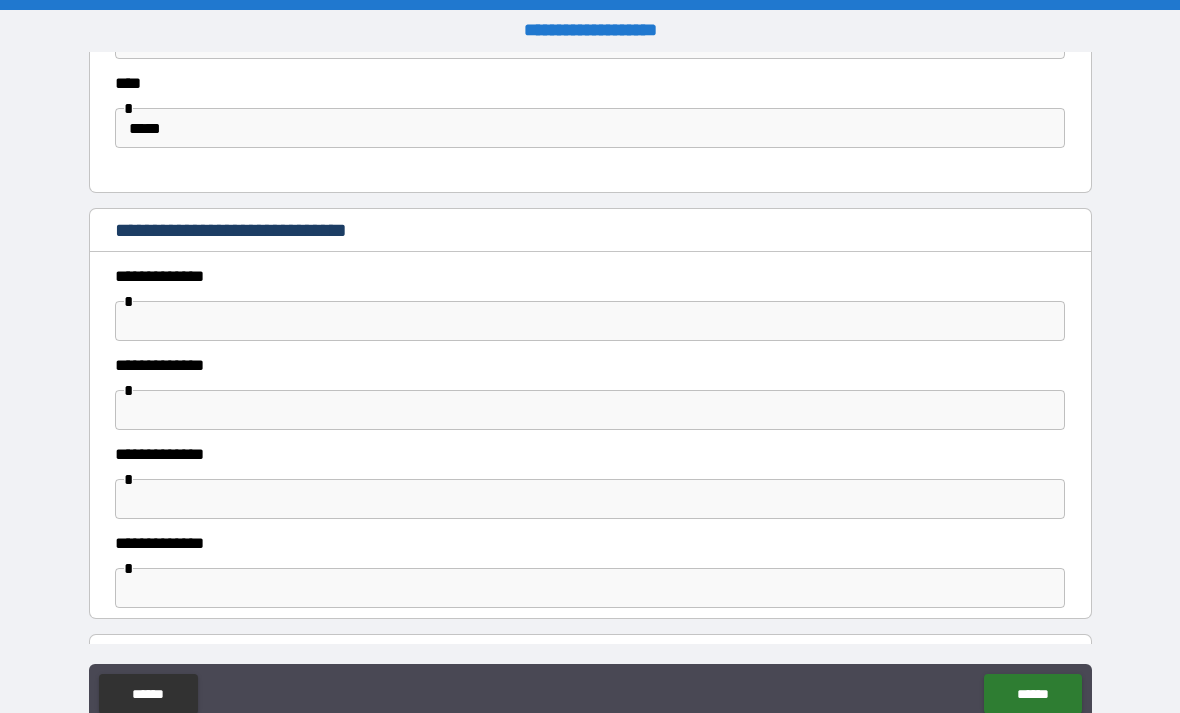 type on "**********" 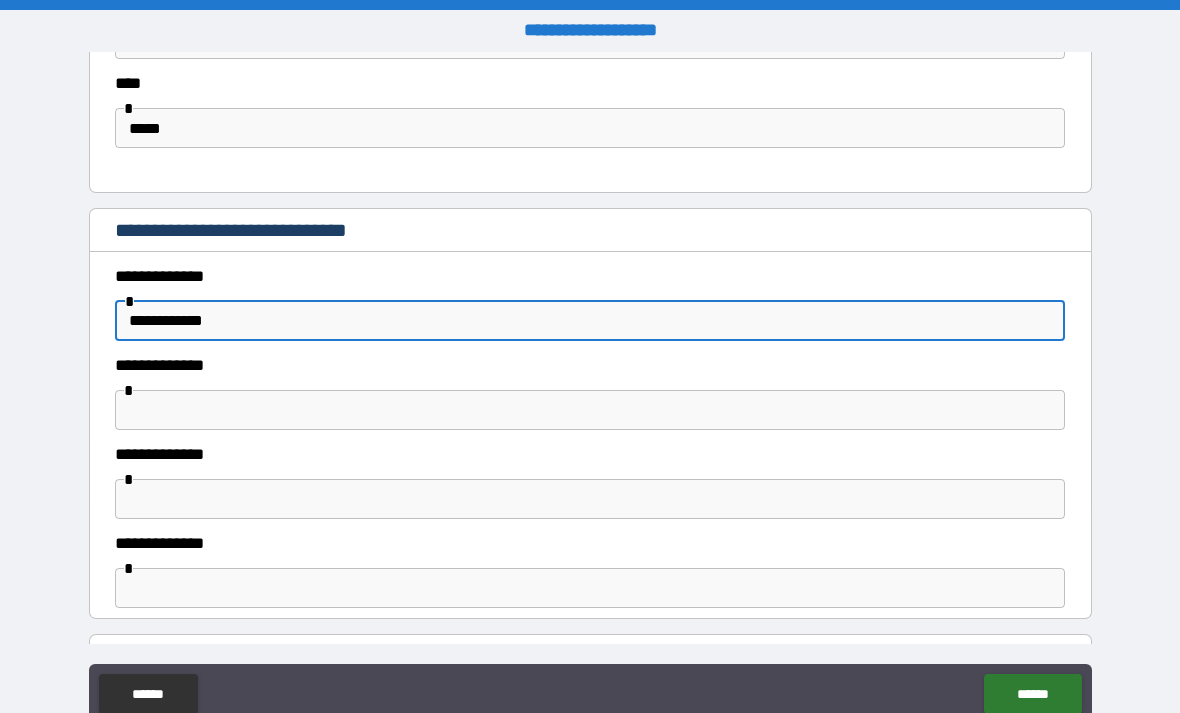 type on "**********" 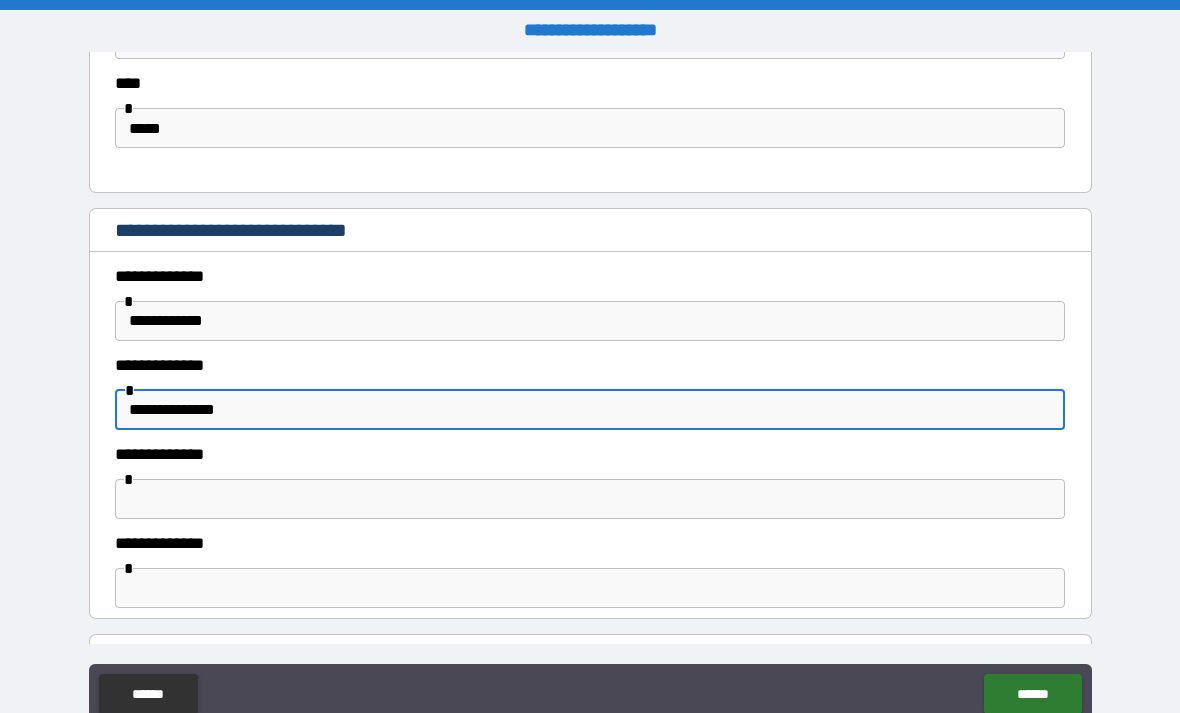 type on "**********" 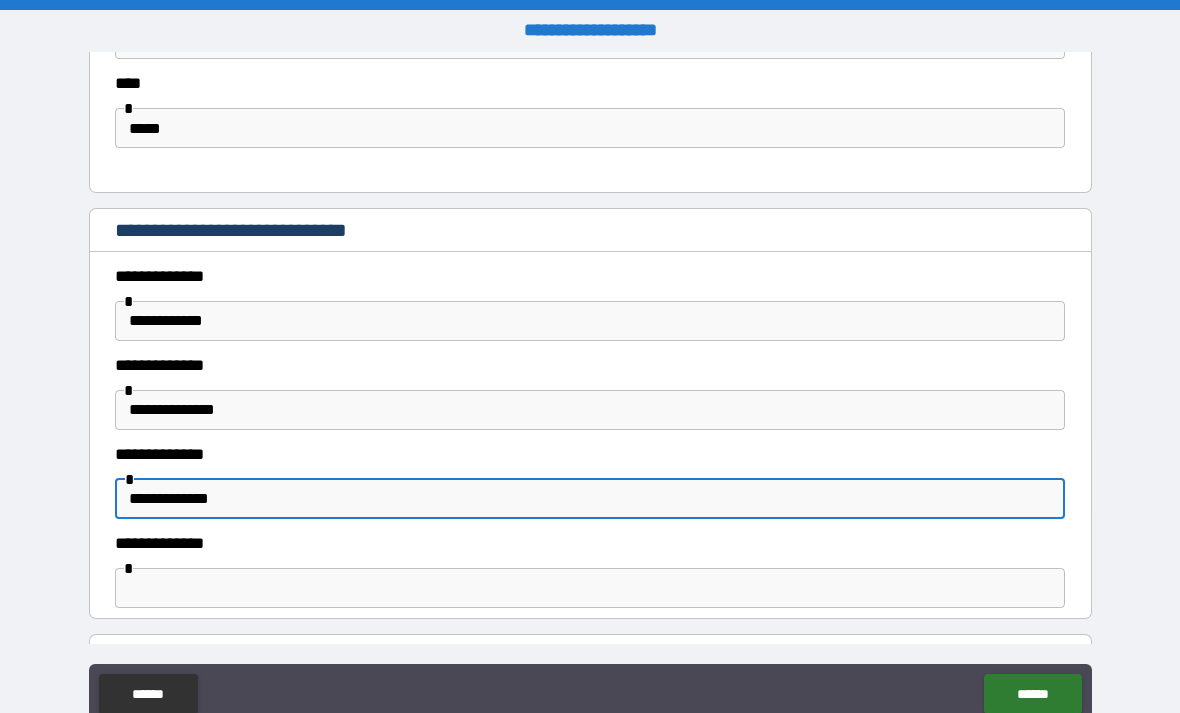 type on "**********" 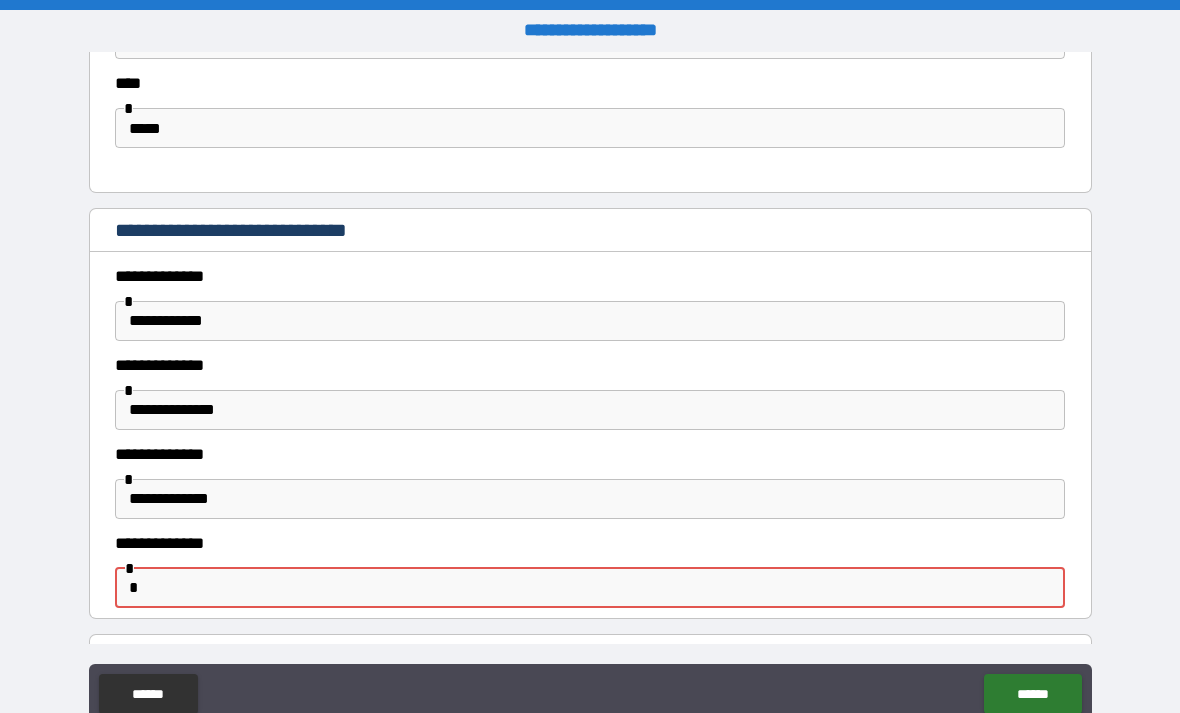 scroll, scrollTop: 64, scrollLeft: 0, axis: vertical 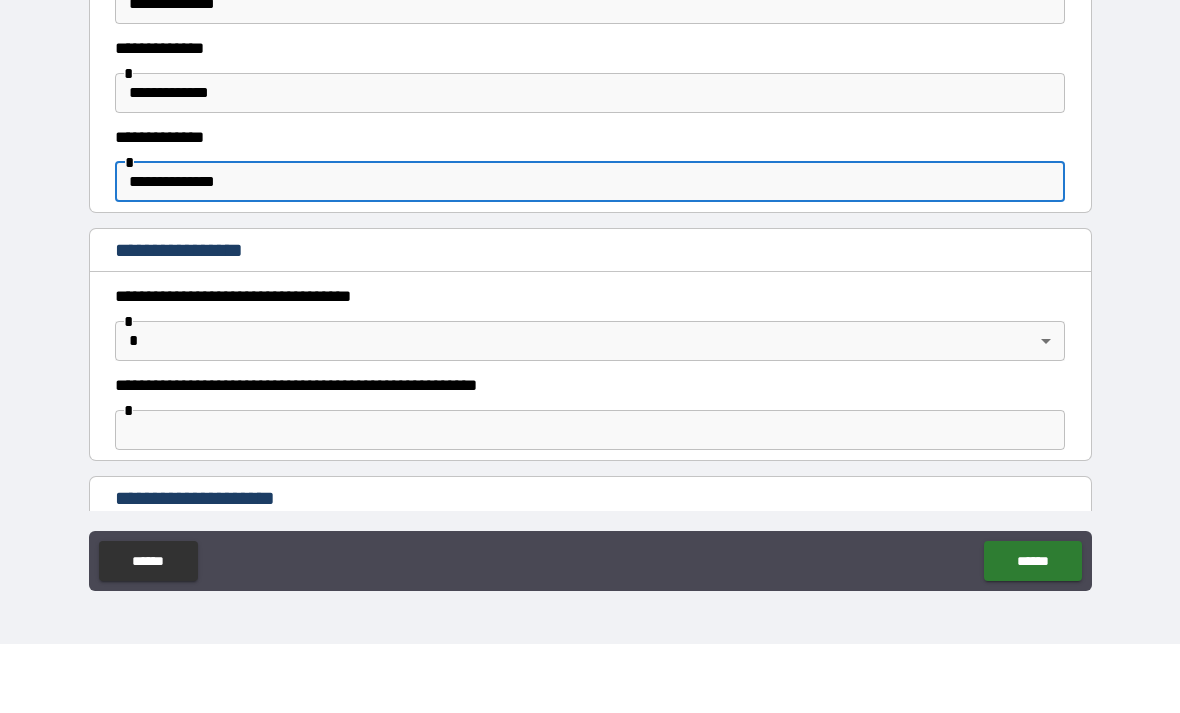 type on "**********" 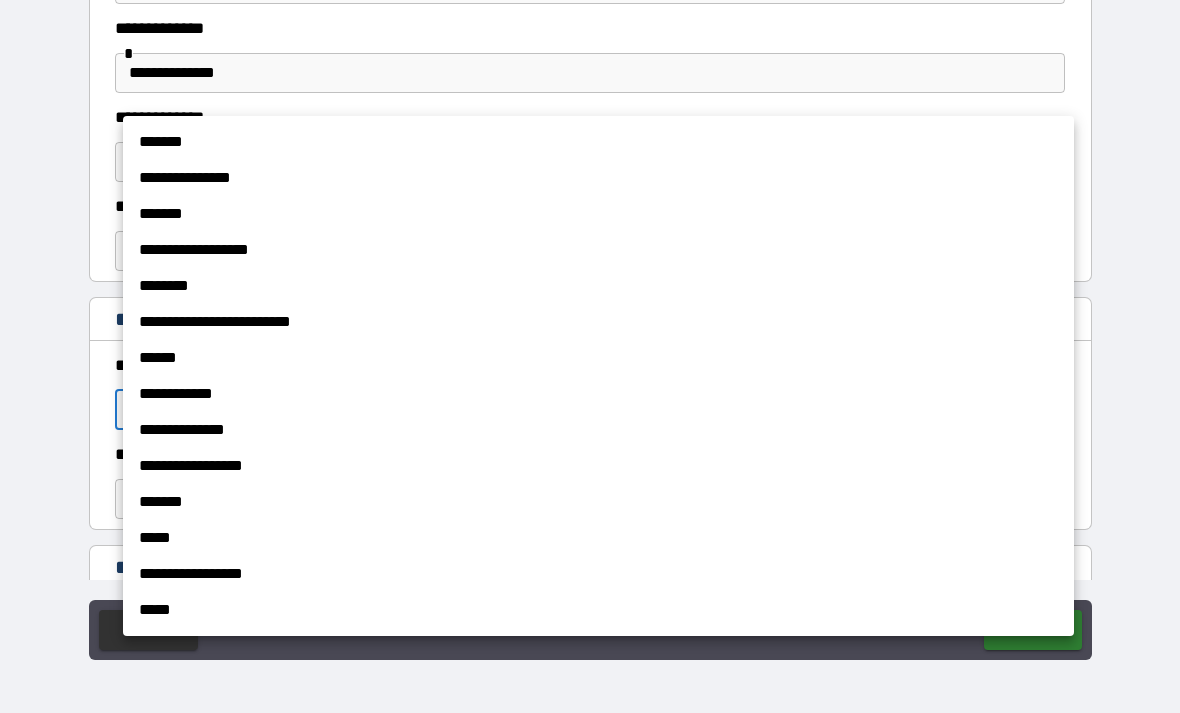 click at bounding box center [590, 356] 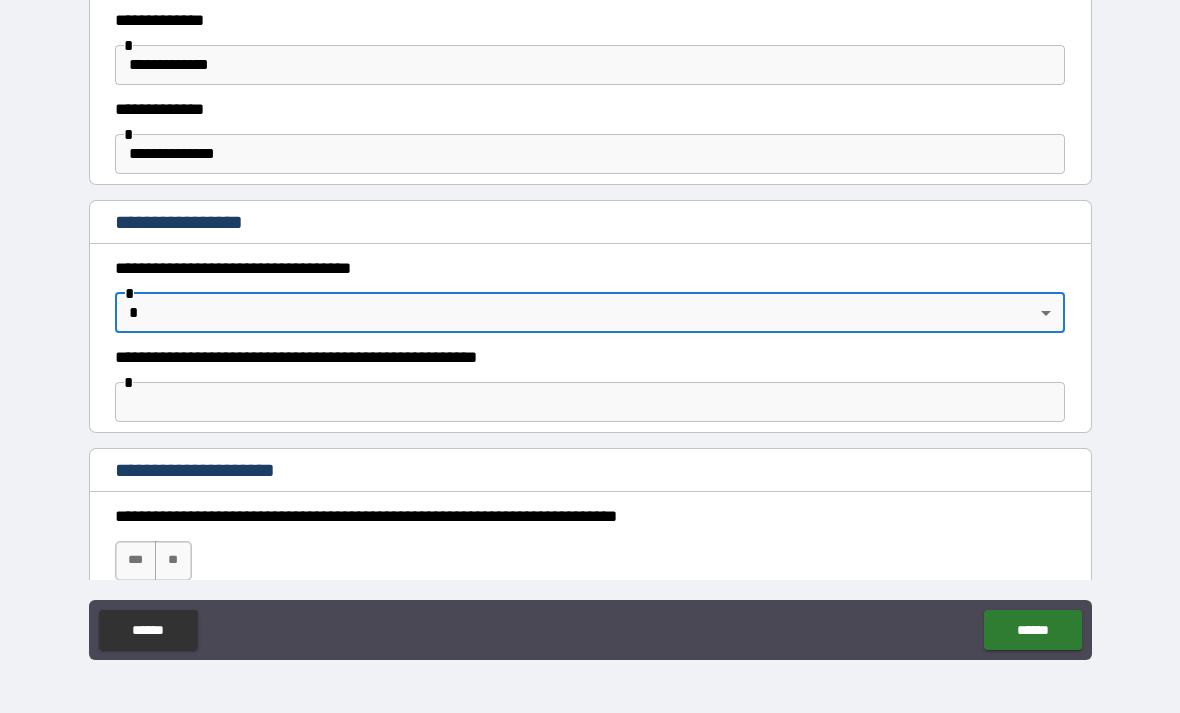 scroll, scrollTop: 1432, scrollLeft: 0, axis: vertical 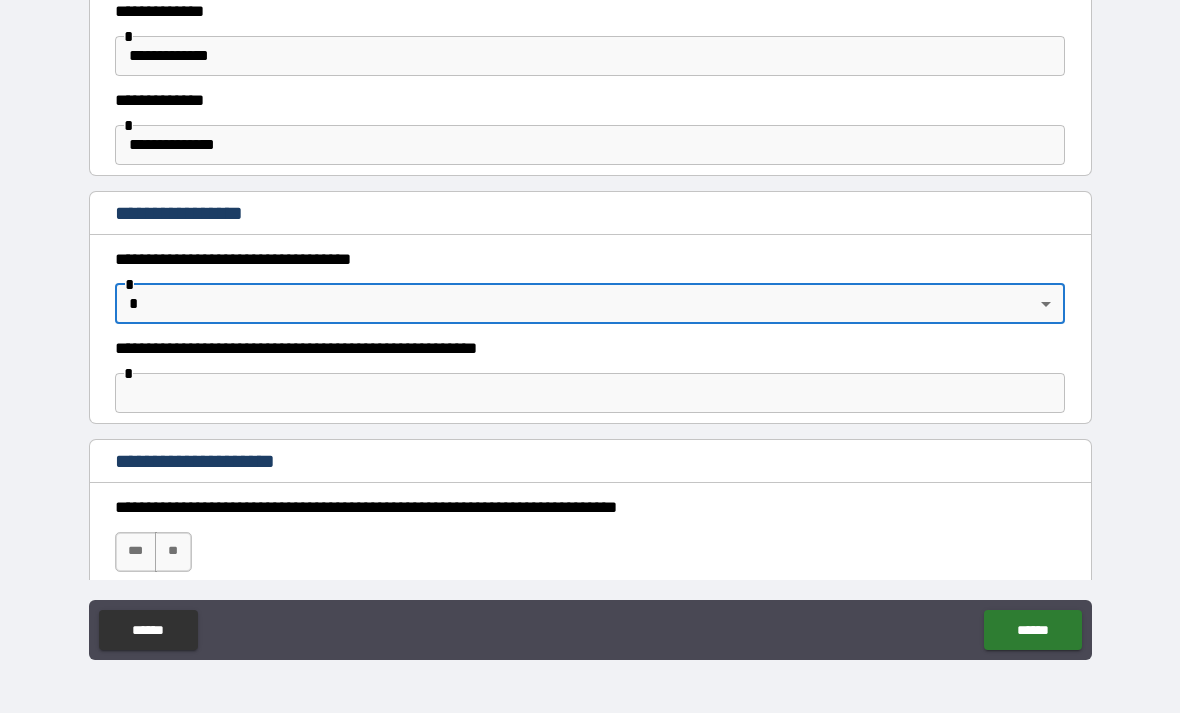 click on "**********" at bounding box center (590, 324) 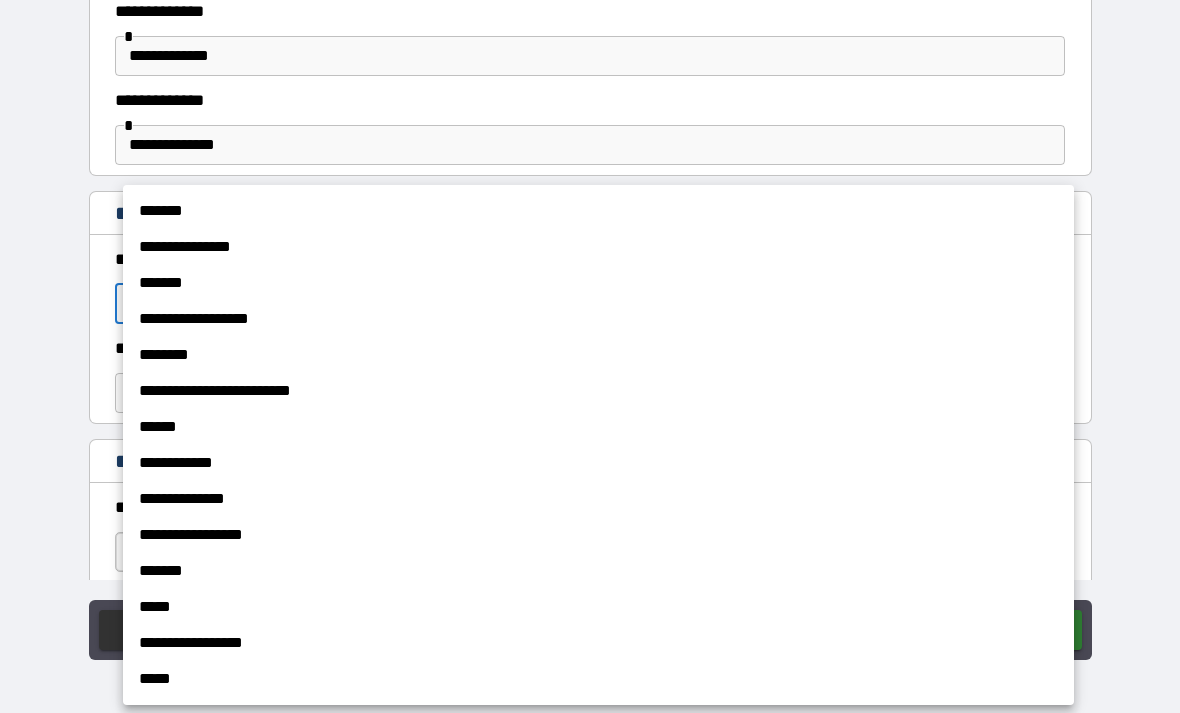 click on "*****" at bounding box center (598, 679) 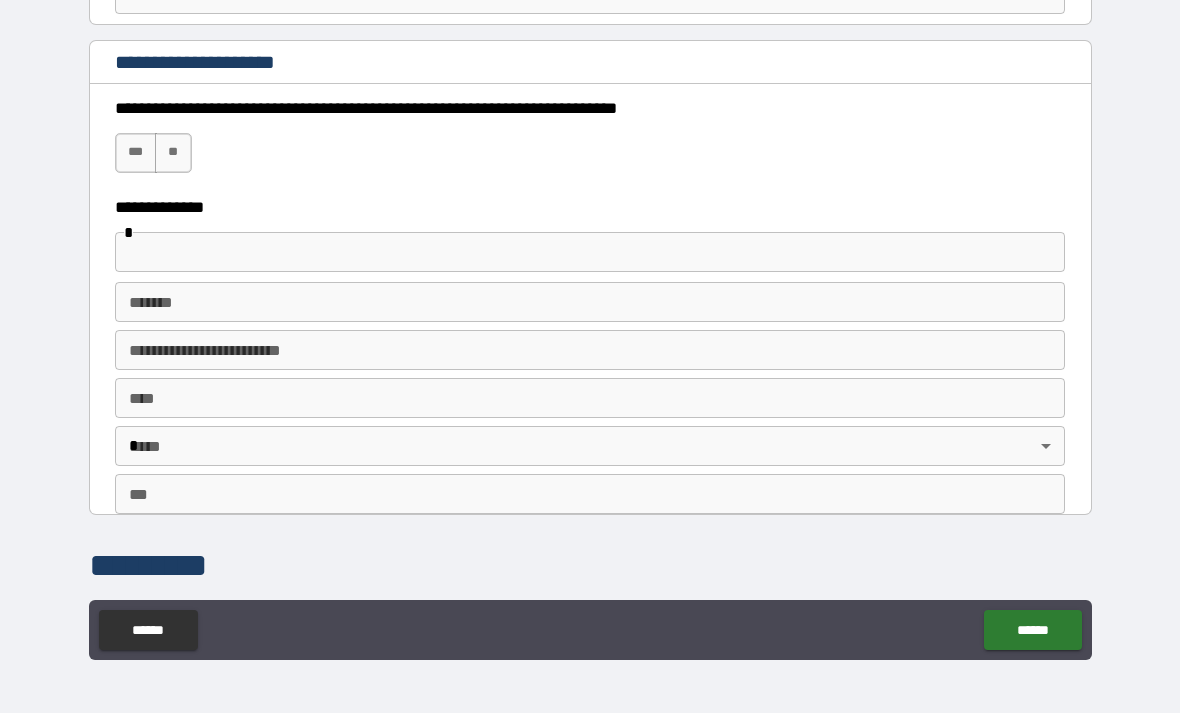 scroll, scrollTop: 1835, scrollLeft: 0, axis: vertical 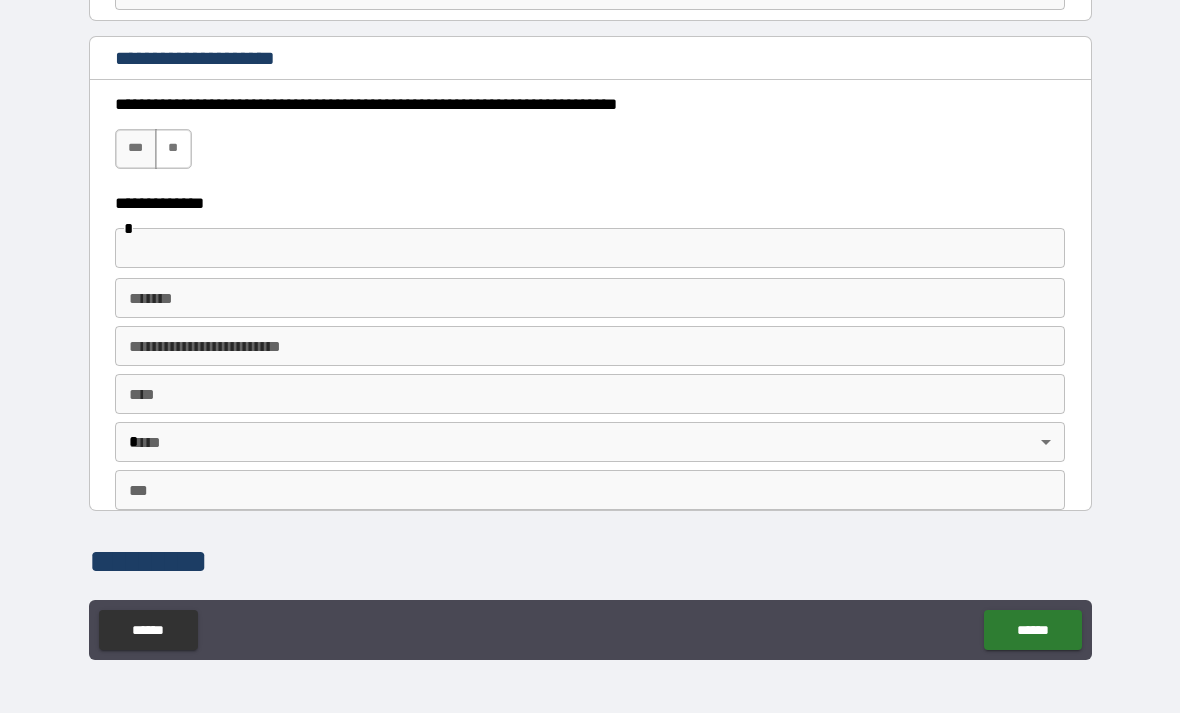 click on "**" at bounding box center (173, 149) 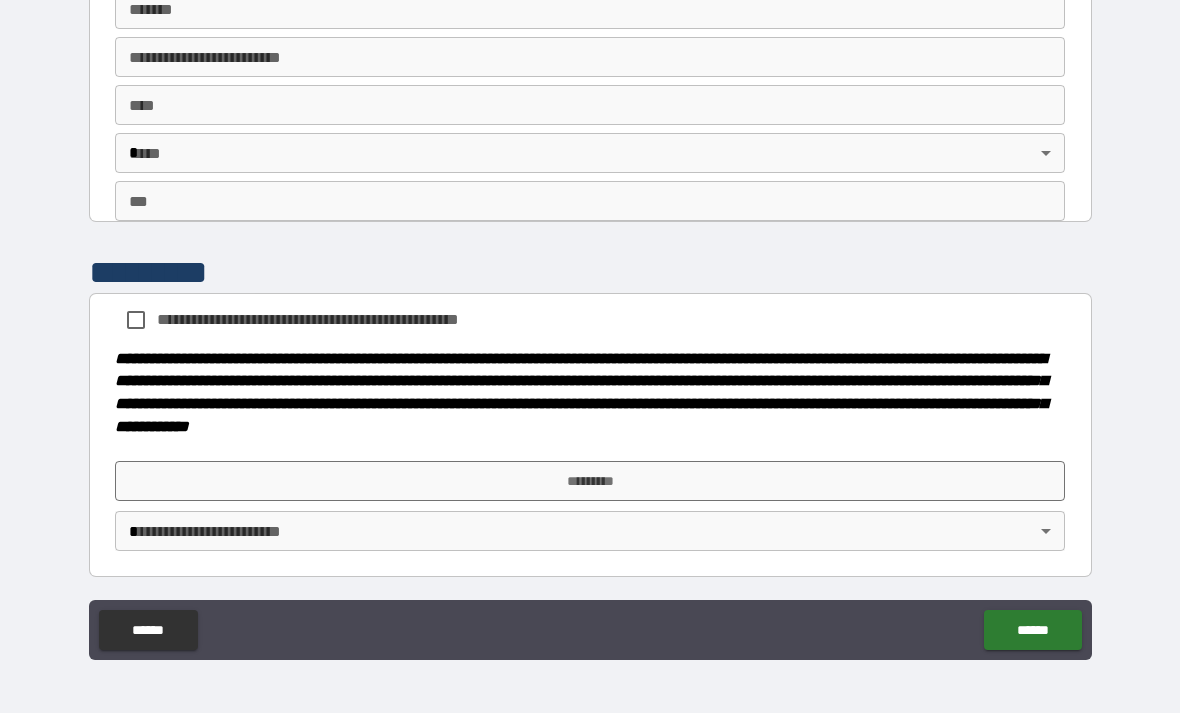 scroll, scrollTop: 2122, scrollLeft: 0, axis: vertical 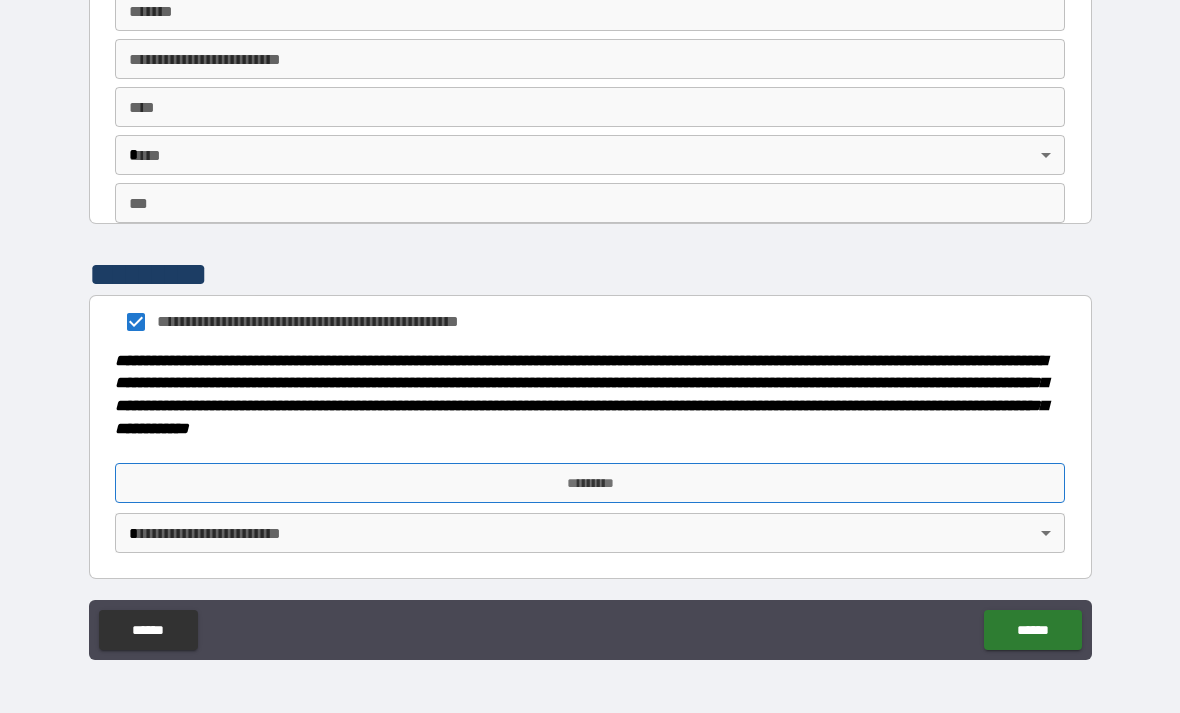 click on "*********" at bounding box center (590, 483) 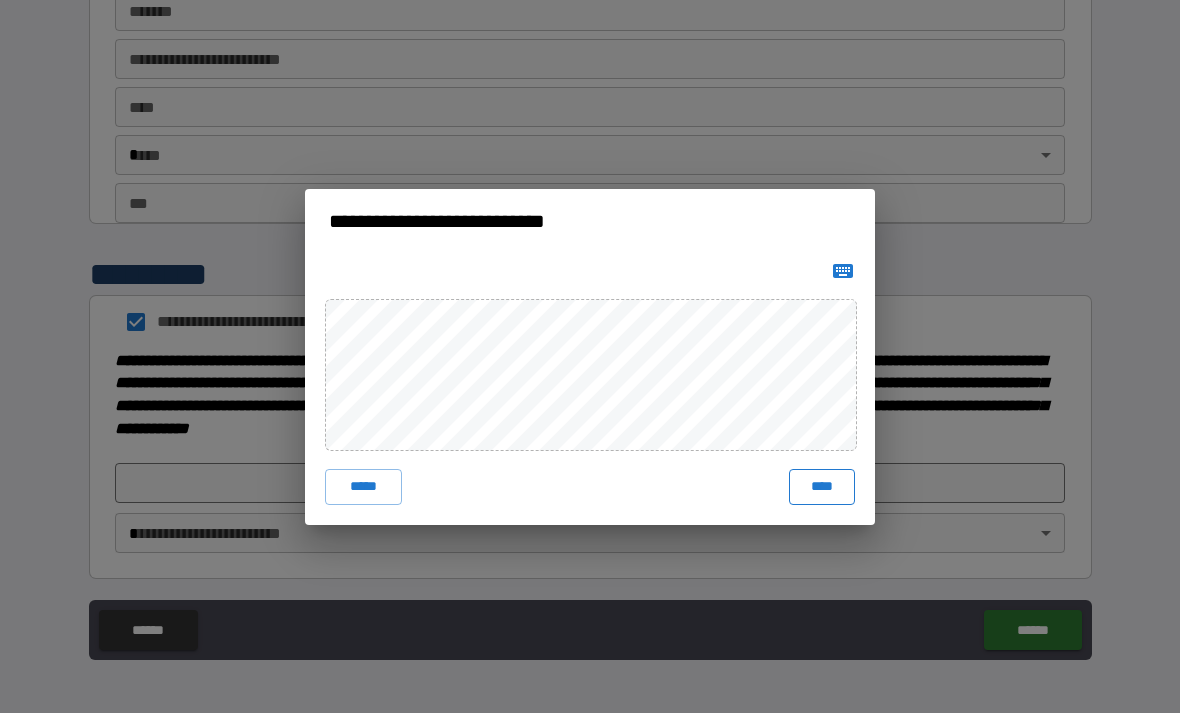 click on "****" at bounding box center [822, 487] 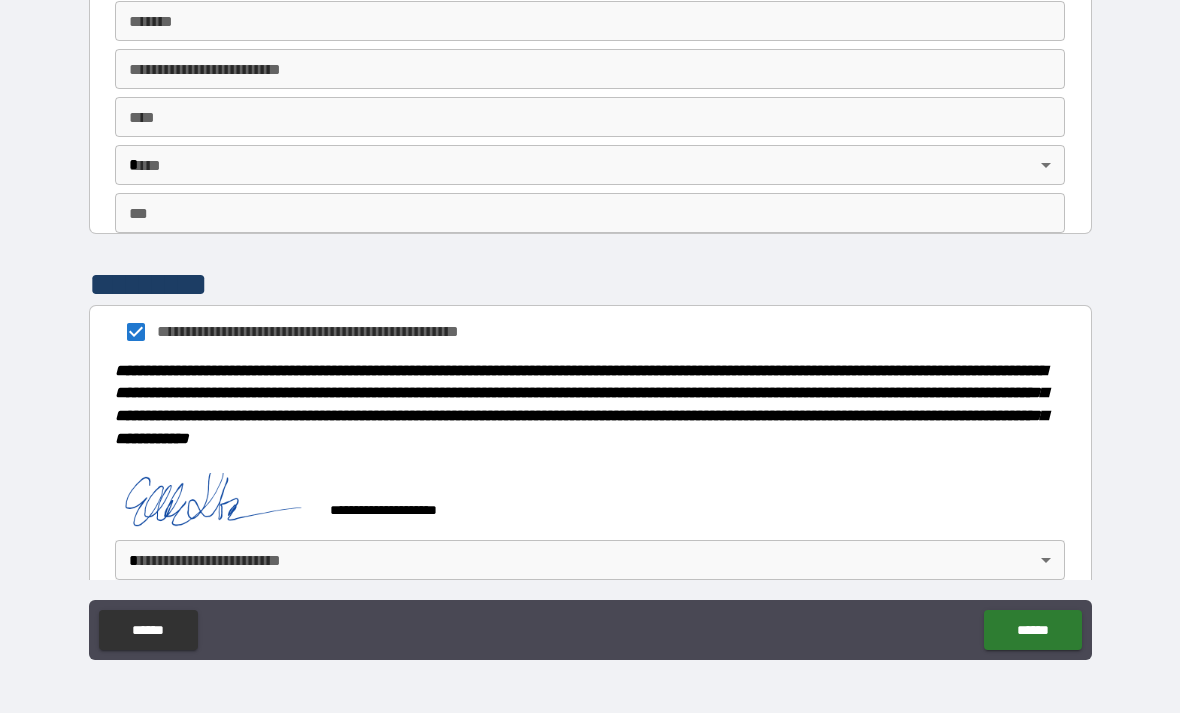 click on "**********" at bounding box center (590, 324) 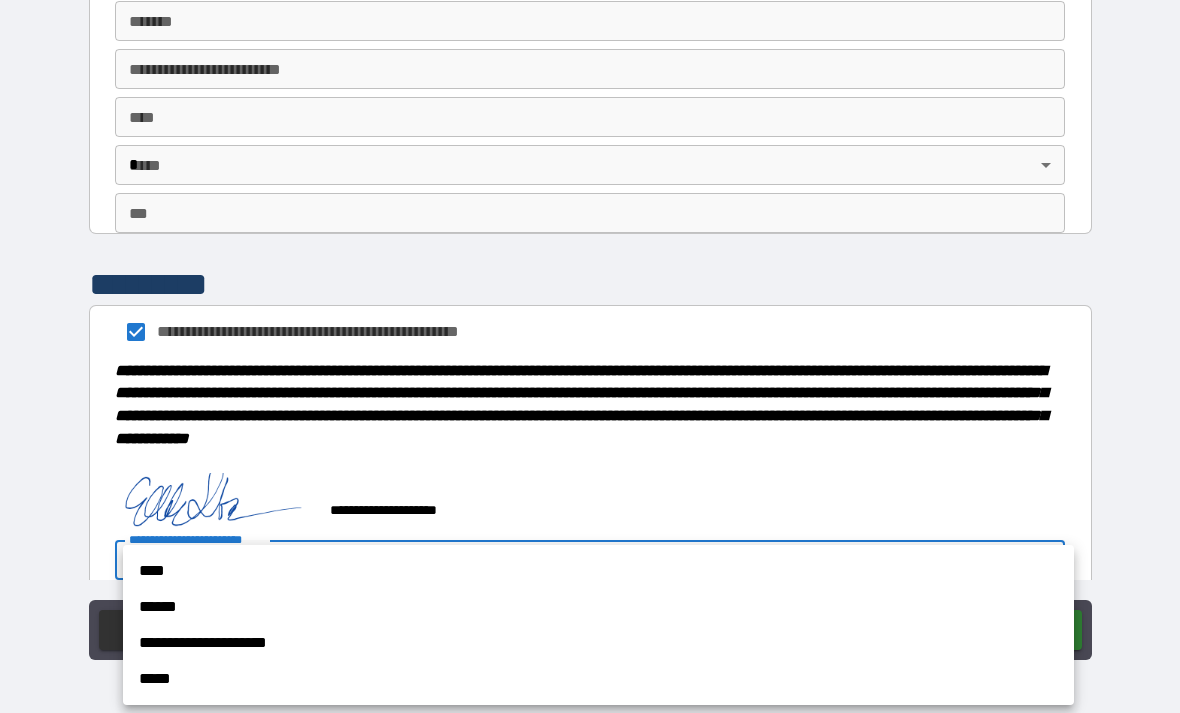 click on "****" at bounding box center [598, 571] 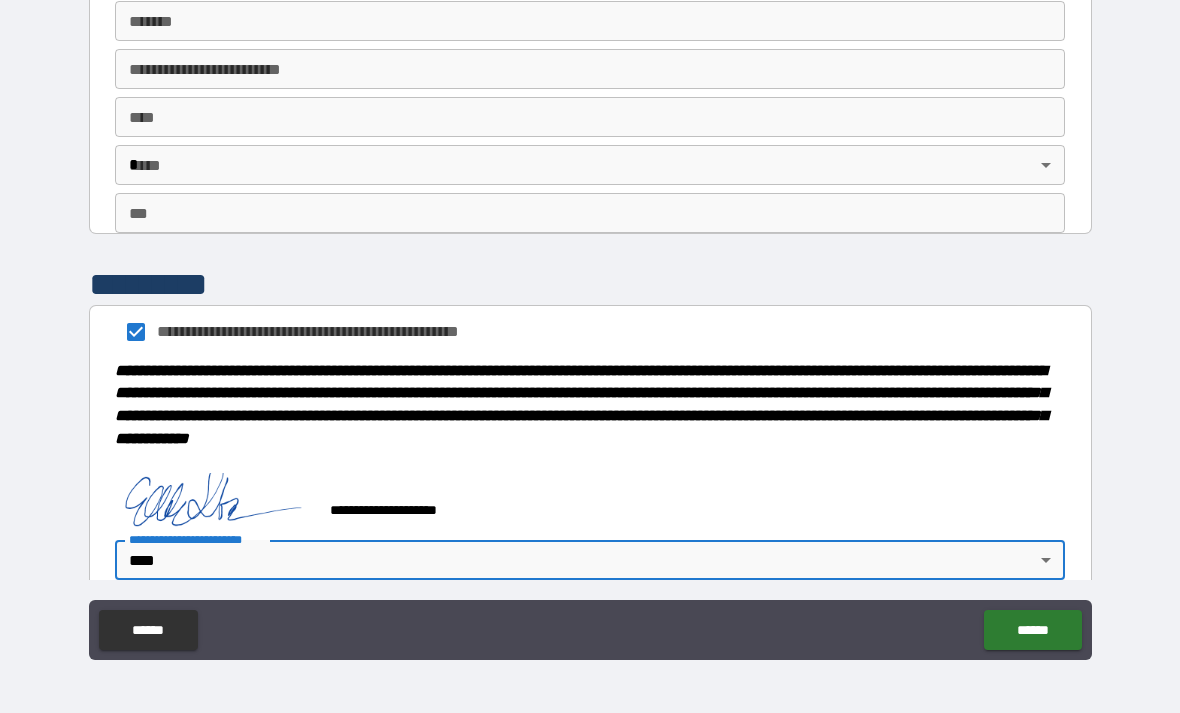 type on "****" 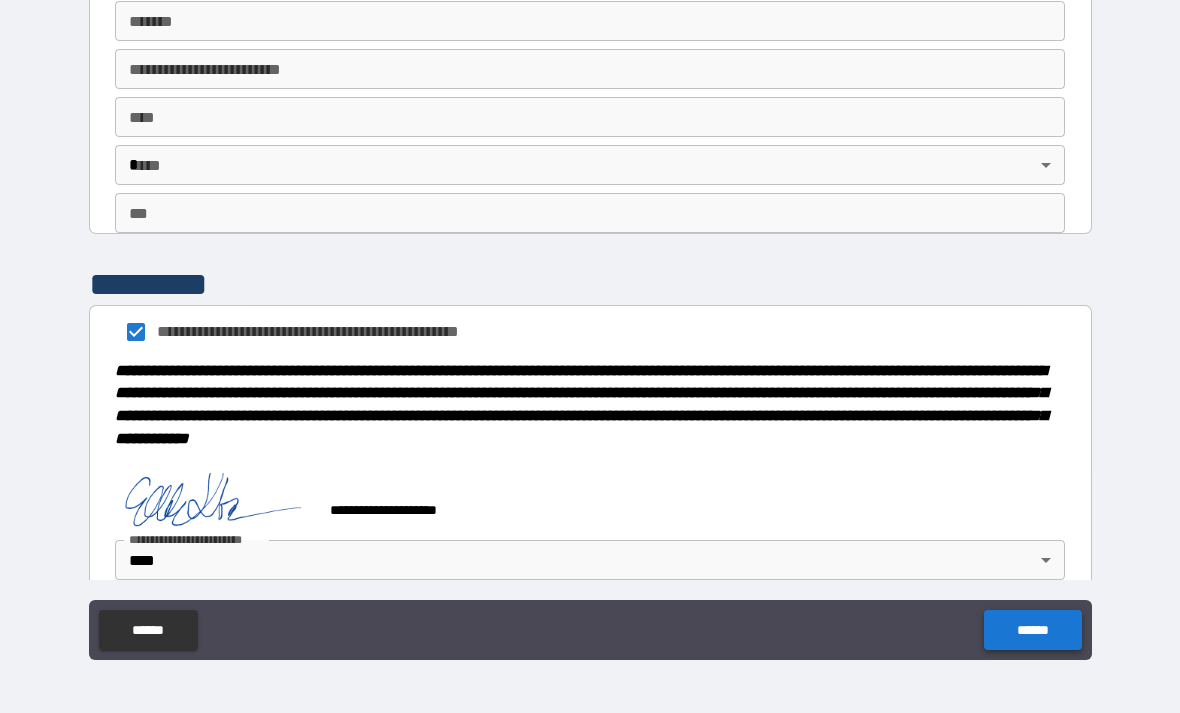 click on "******" at bounding box center [1032, 630] 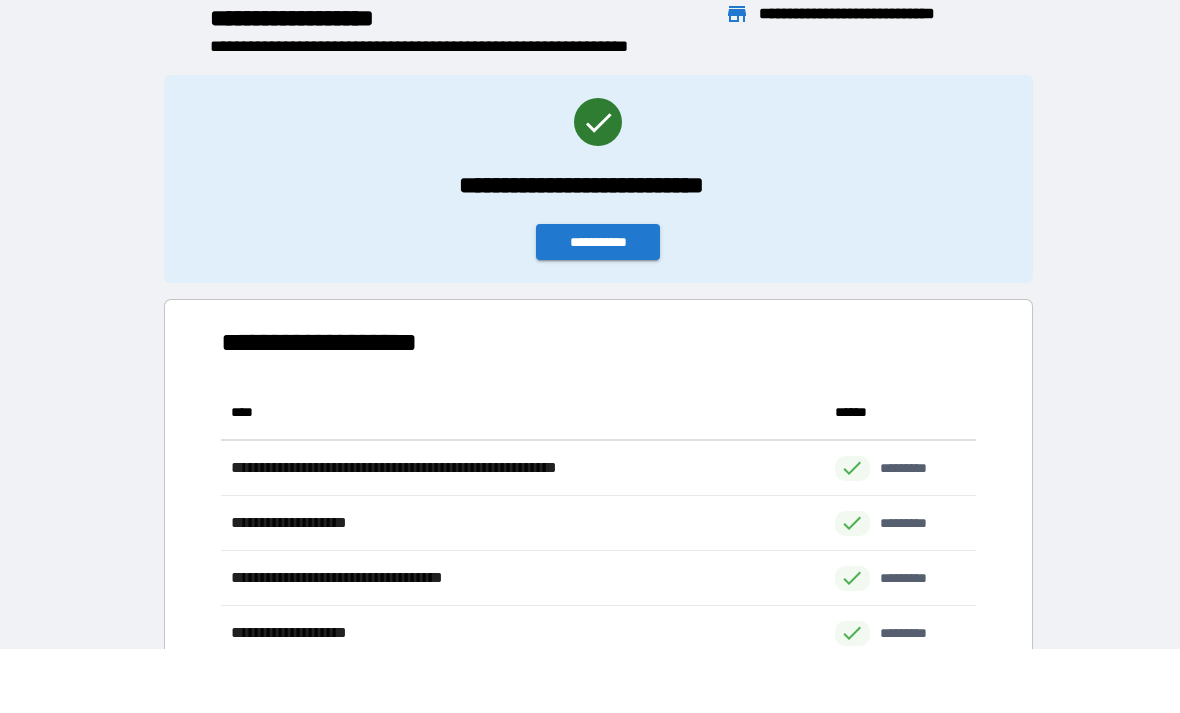scroll, scrollTop: 1, scrollLeft: 1, axis: both 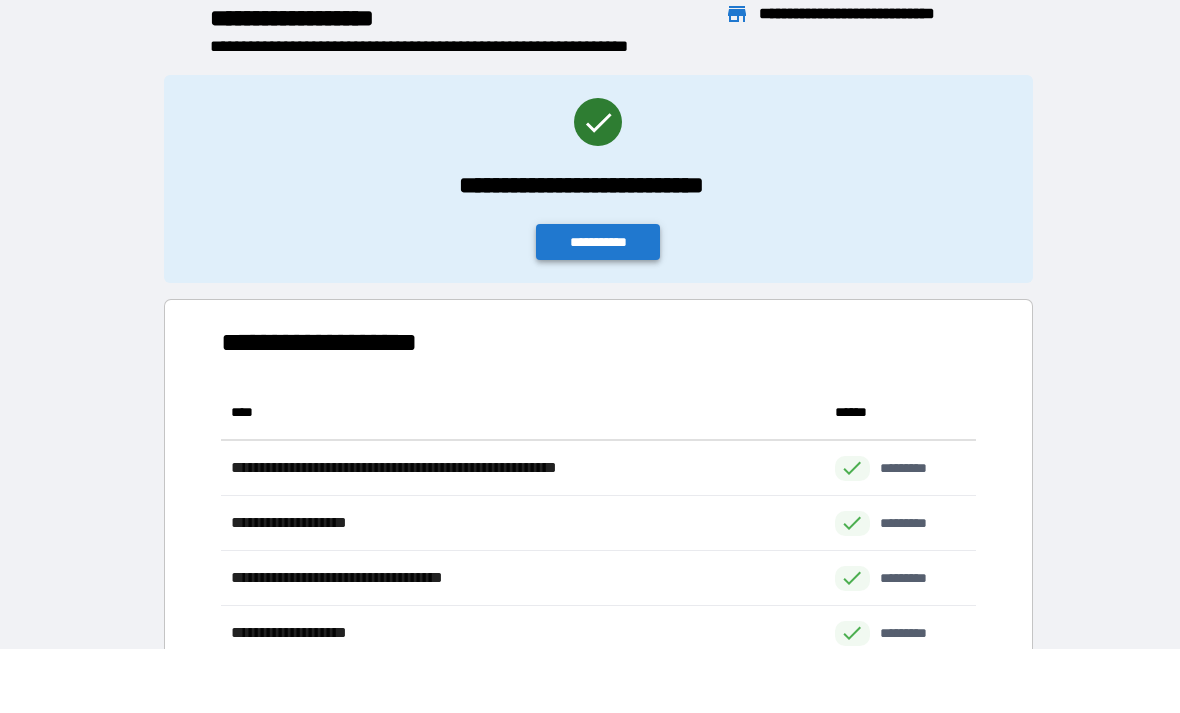 click on "**********" at bounding box center [598, 242] 